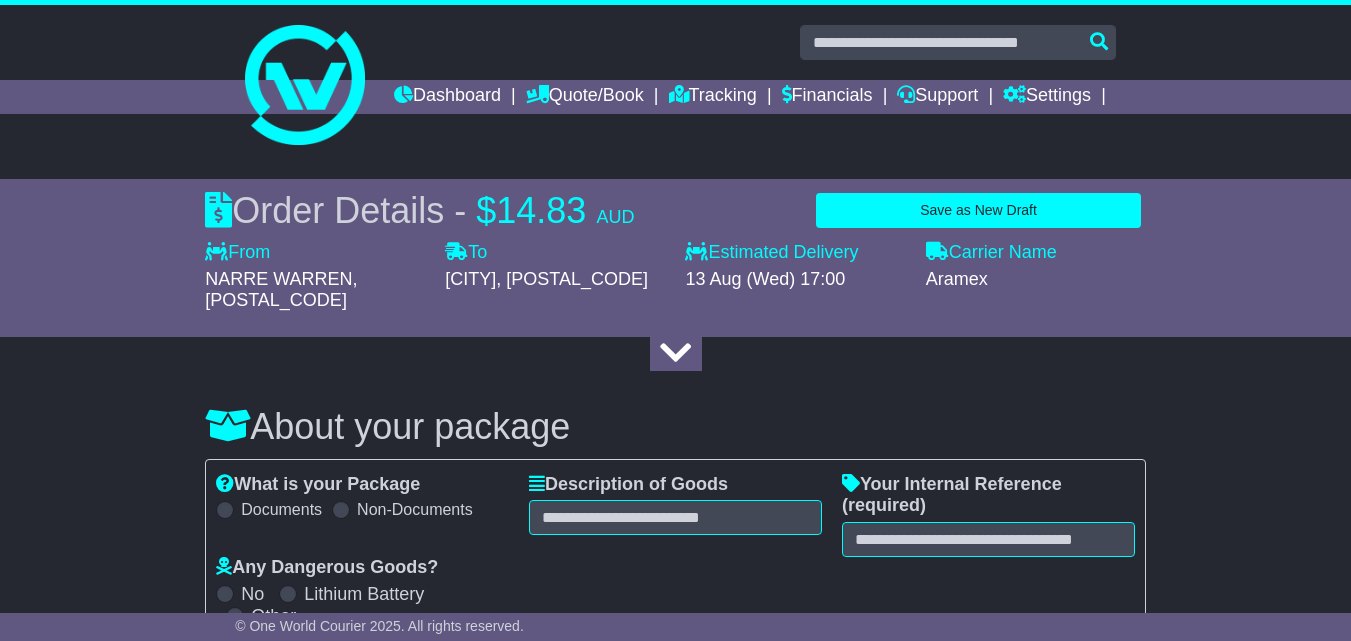 select on "**********" 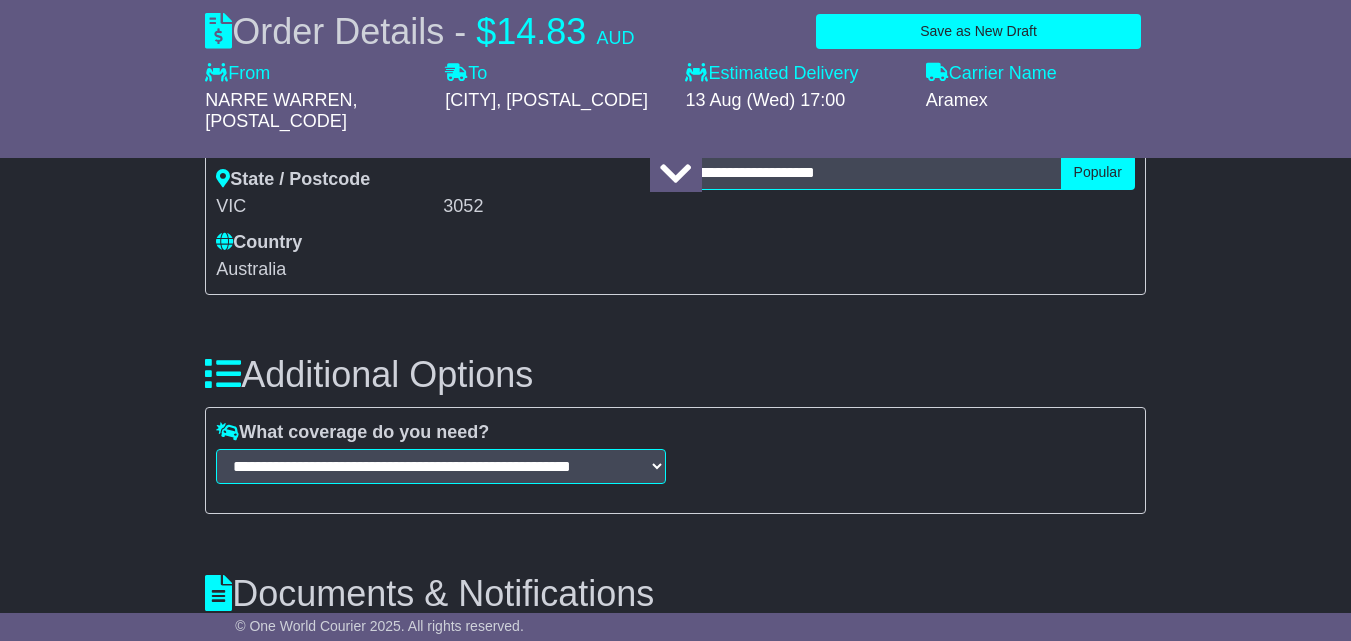 scroll, scrollTop: 1950, scrollLeft: 0, axis: vertical 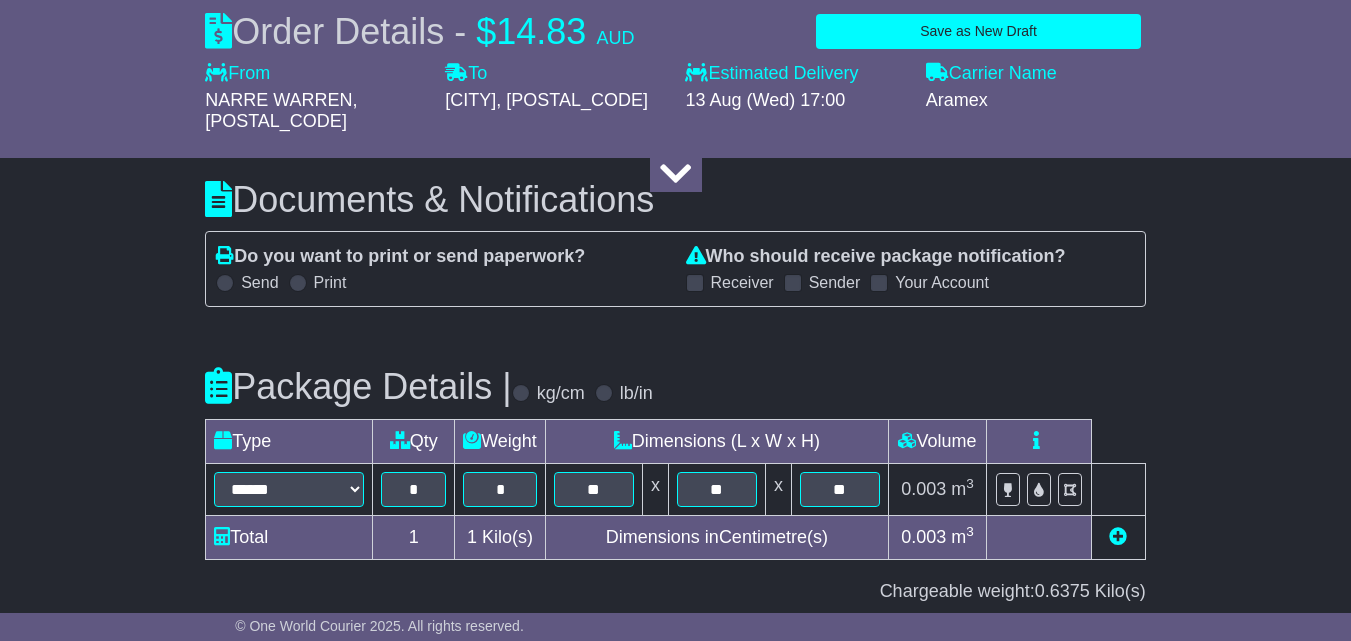 click at bounding box center (695, 283) 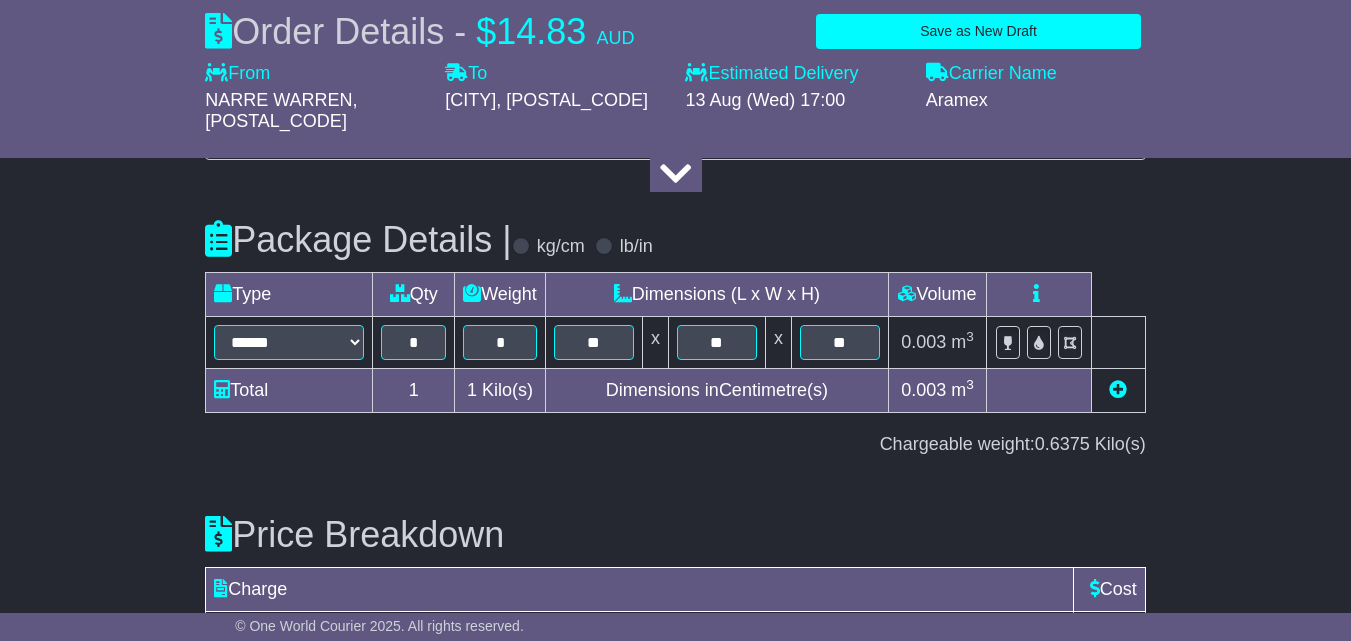 scroll, scrollTop: 2550, scrollLeft: 0, axis: vertical 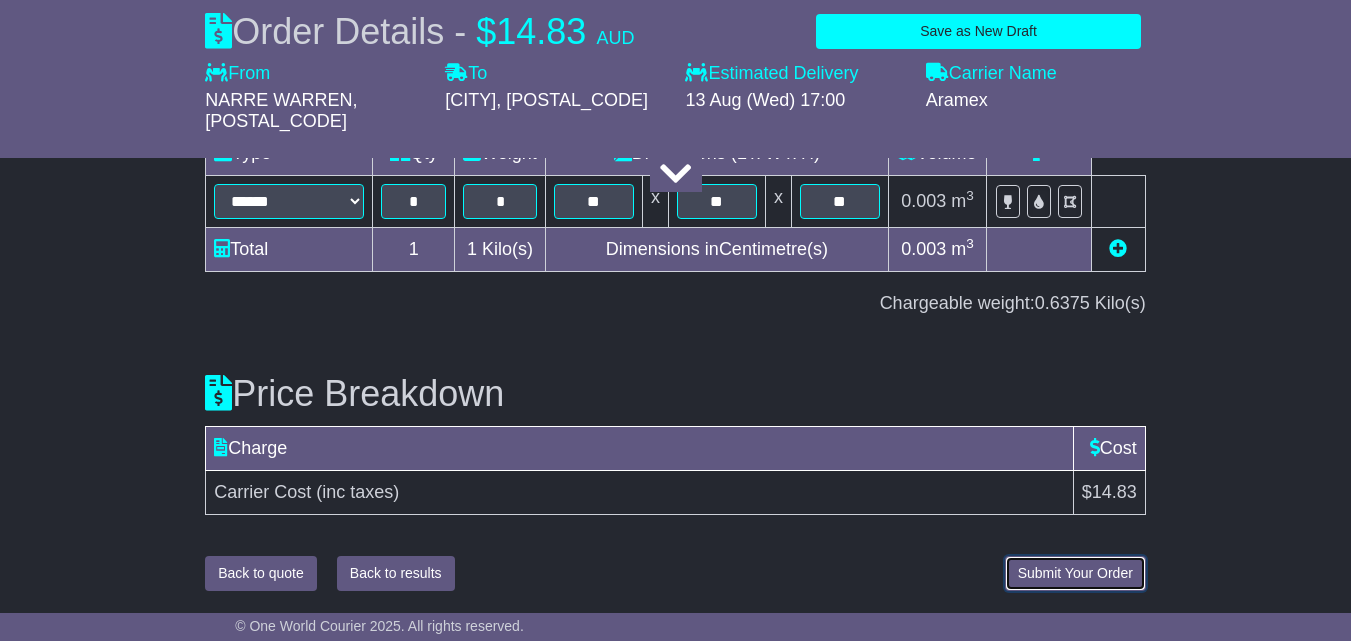 click on "Submit Your Order" at bounding box center [1075, 573] 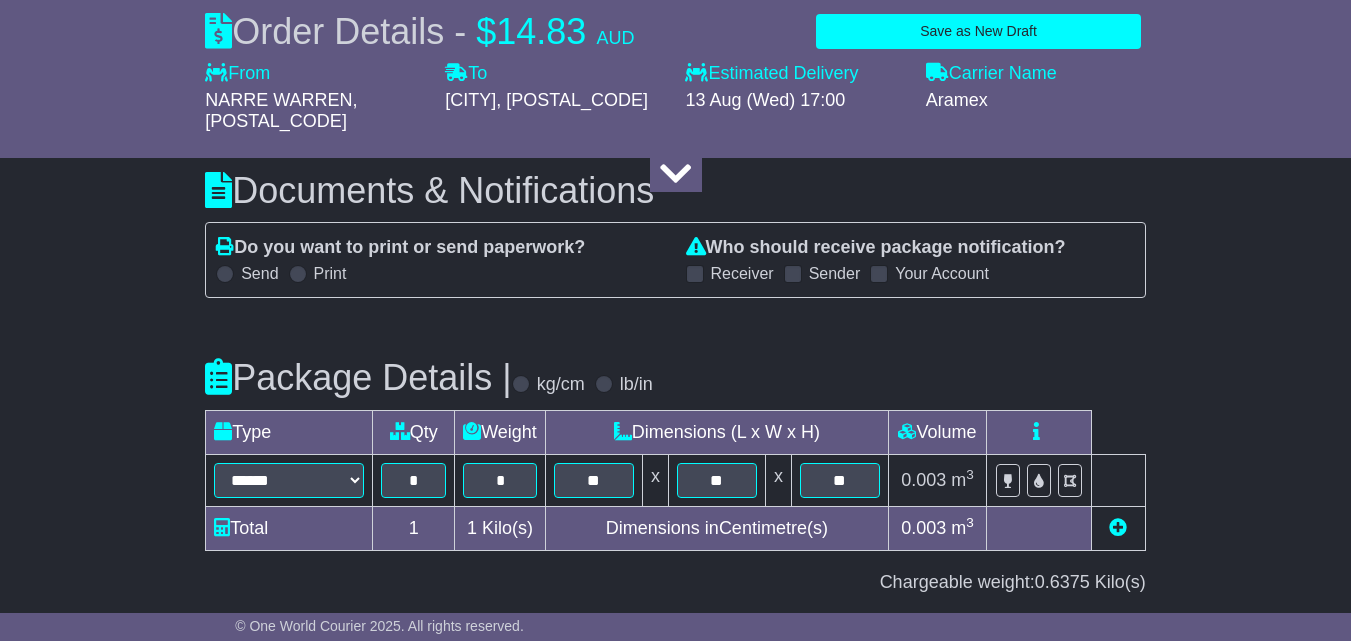 scroll, scrollTop: 2359, scrollLeft: 0, axis: vertical 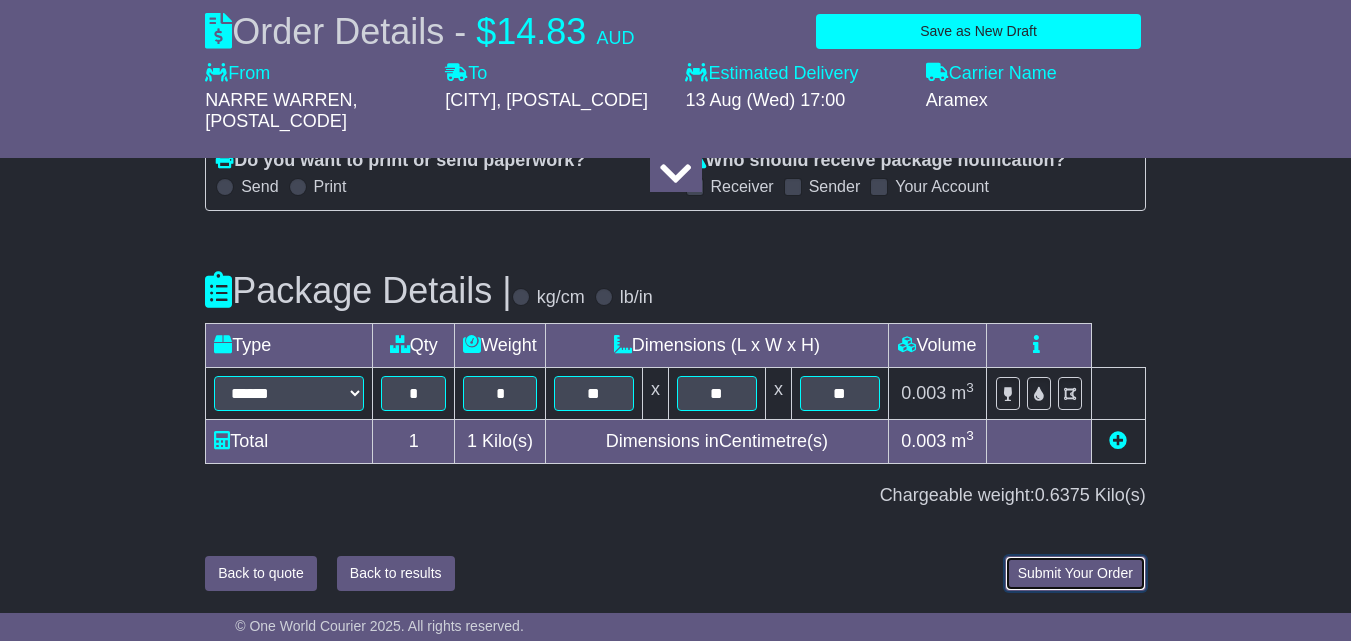 click on "Submit Your Order" at bounding box center (1075, 573) 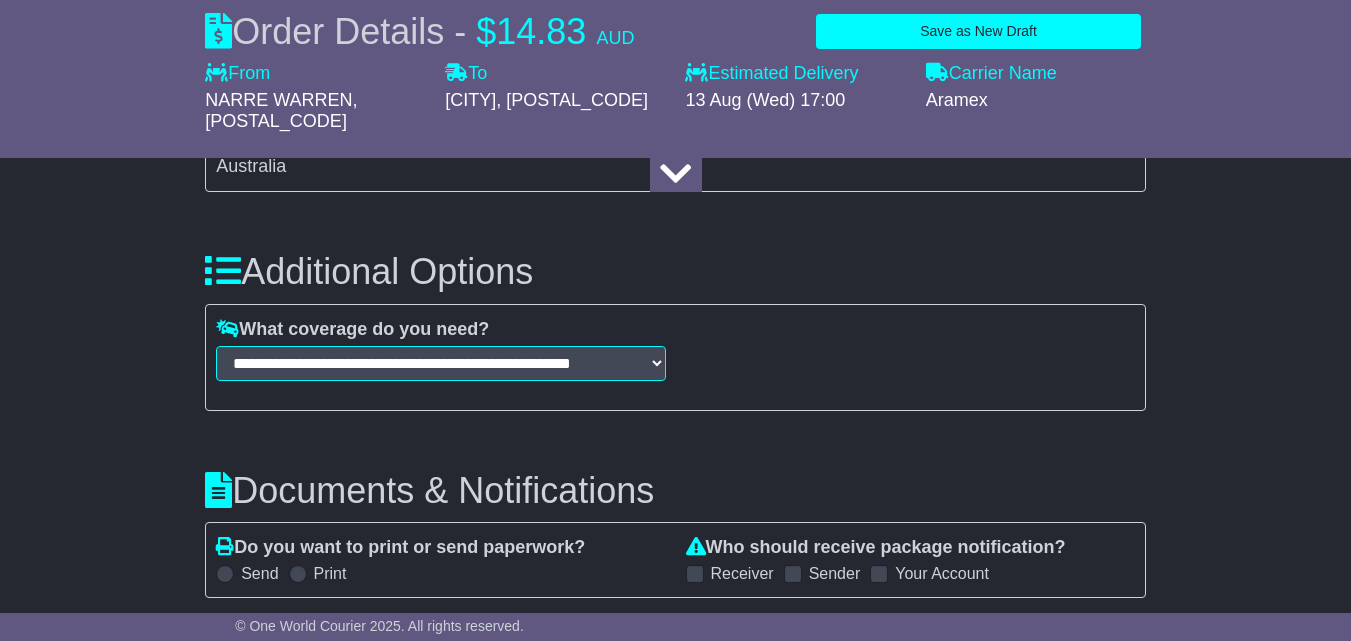 scroll, scrollTop: 2359, scrollLeft: 0, axis: vertical 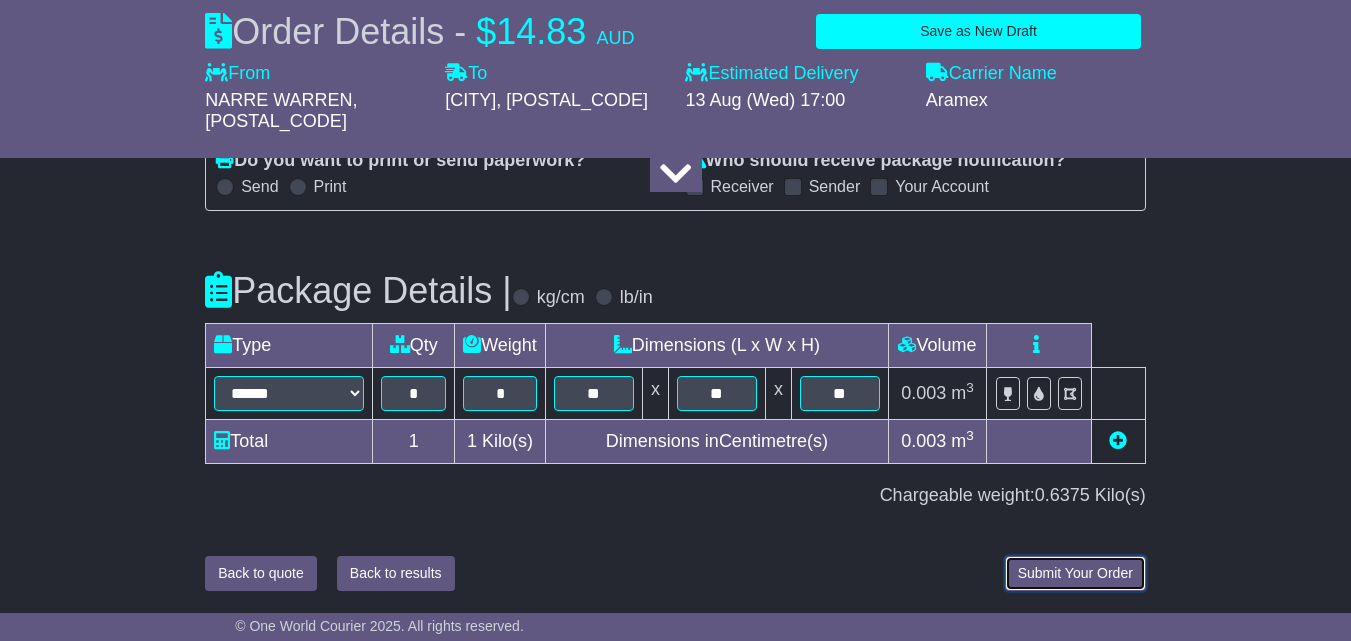 click on "Submit Your Order" at bounding box center [1075, 573] 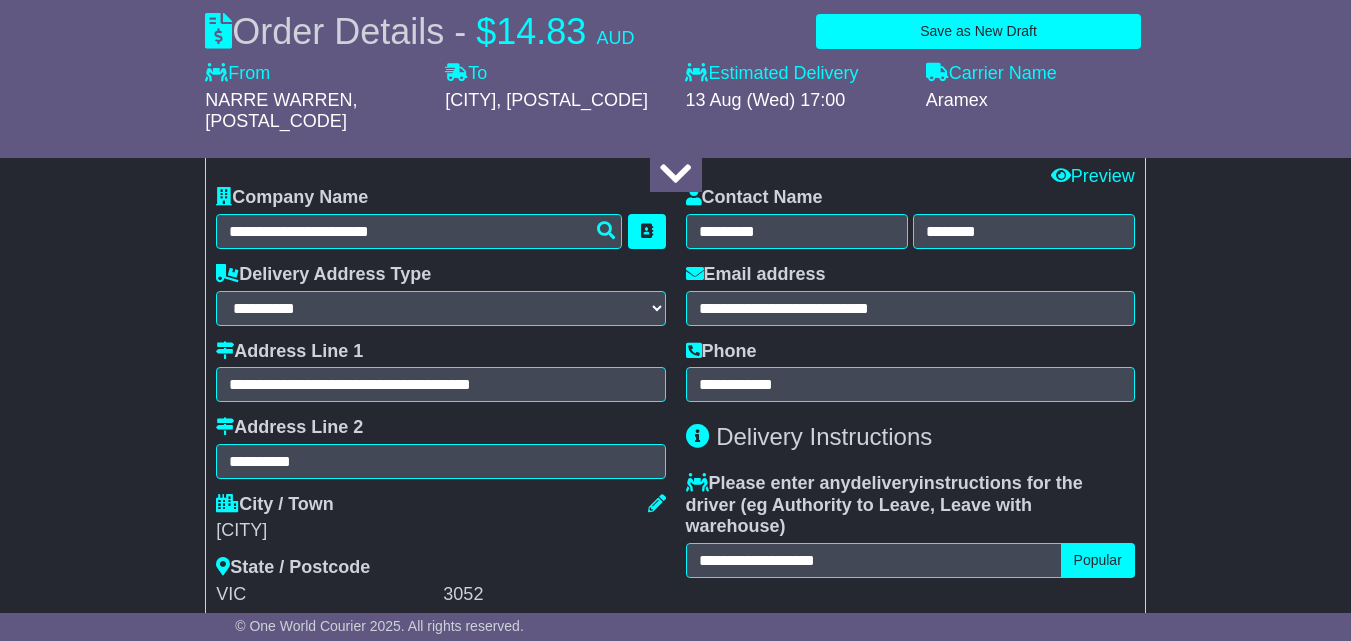scroll, scrollTop: 1500, scrollLeft: 0, axis: vertical 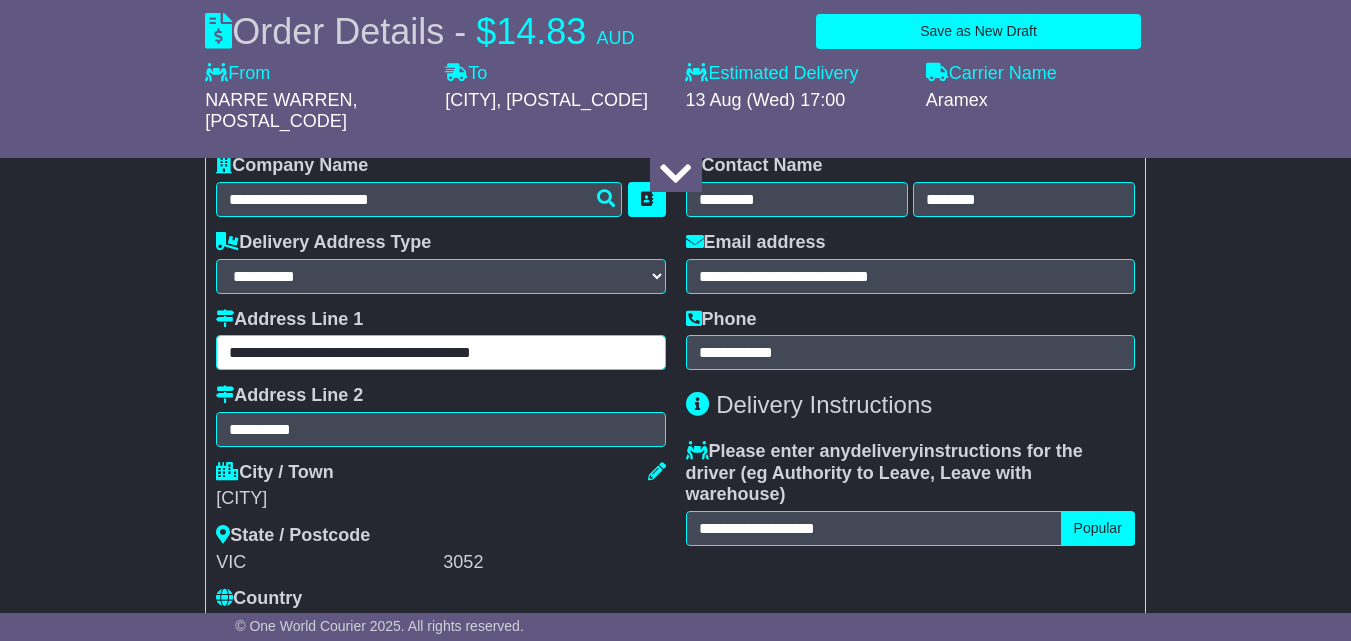 click on "**********" at bounding box center [440, 352] 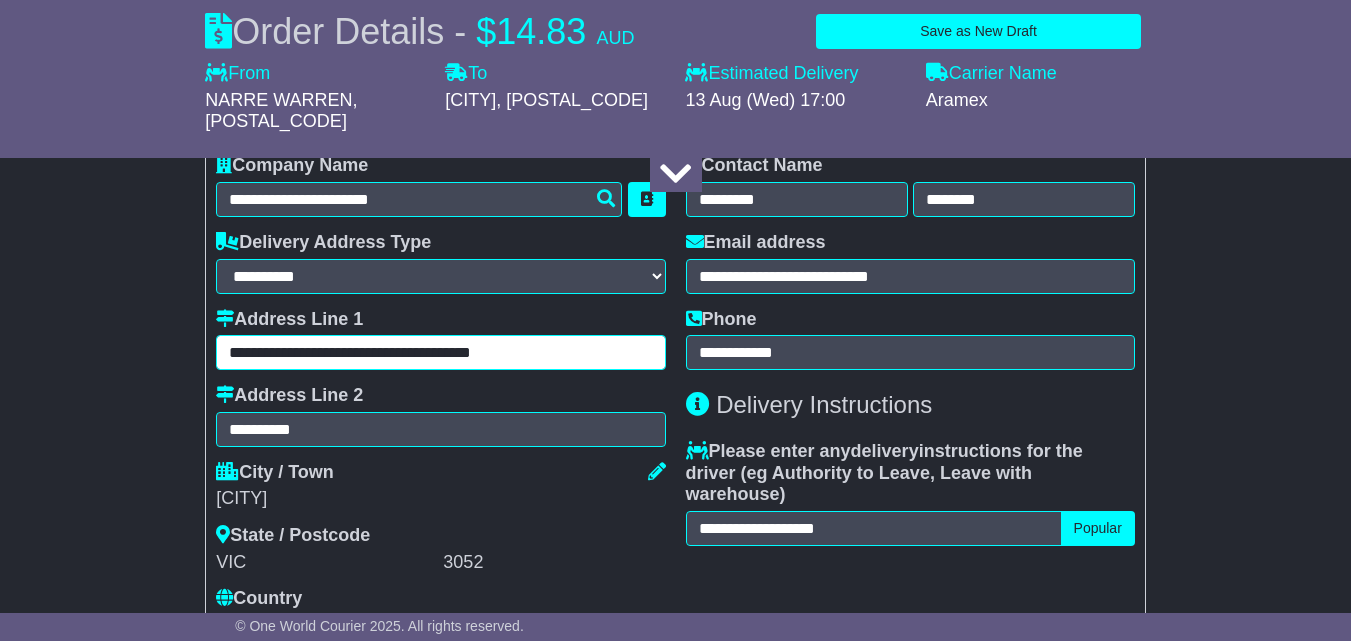 click on "**********" at bounding box center (440, 352) 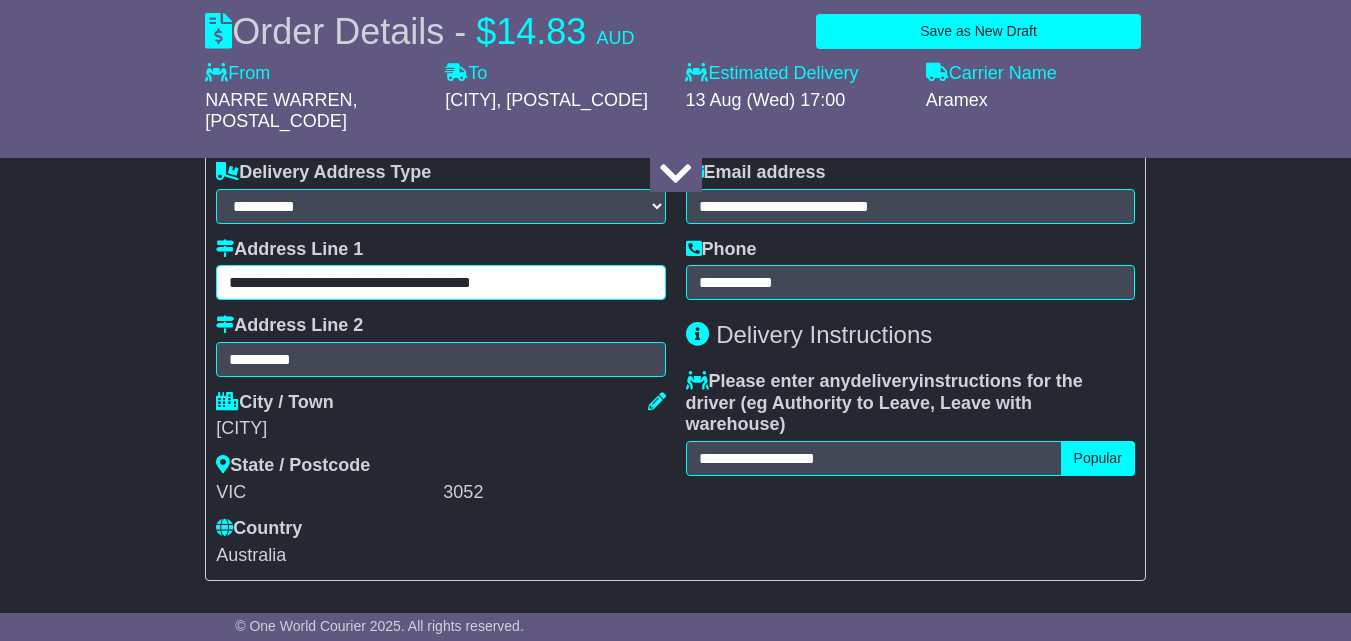 scroll, scrollTop: 1600, scrollLeft: 0, axis: vertical 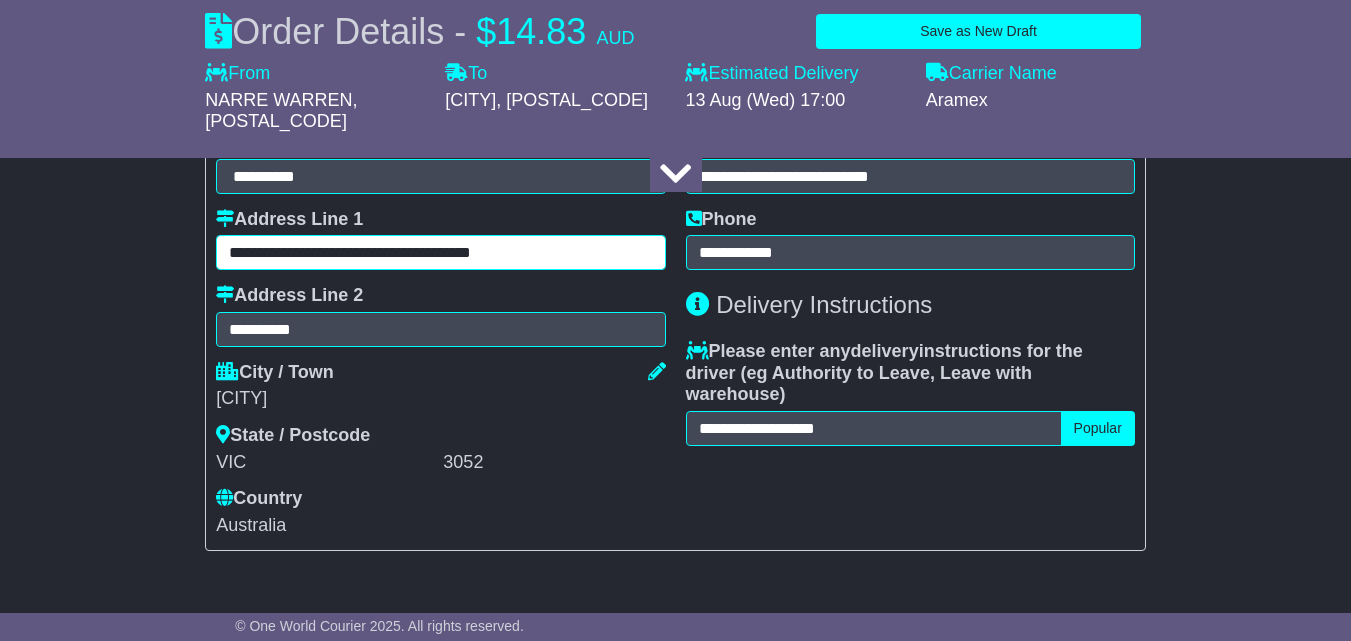 click on "**********" at bounding box center [440, 252] 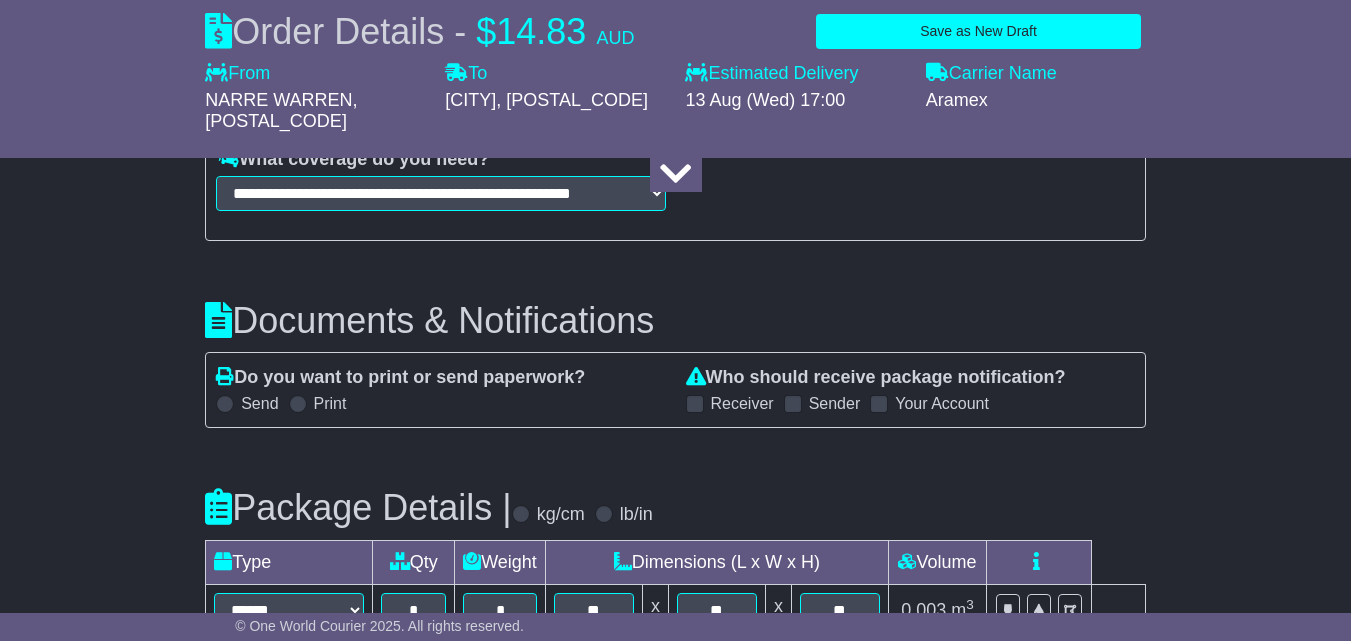 scroll, scrollTop: 2359, scrollLeft: 0, axis: vertical 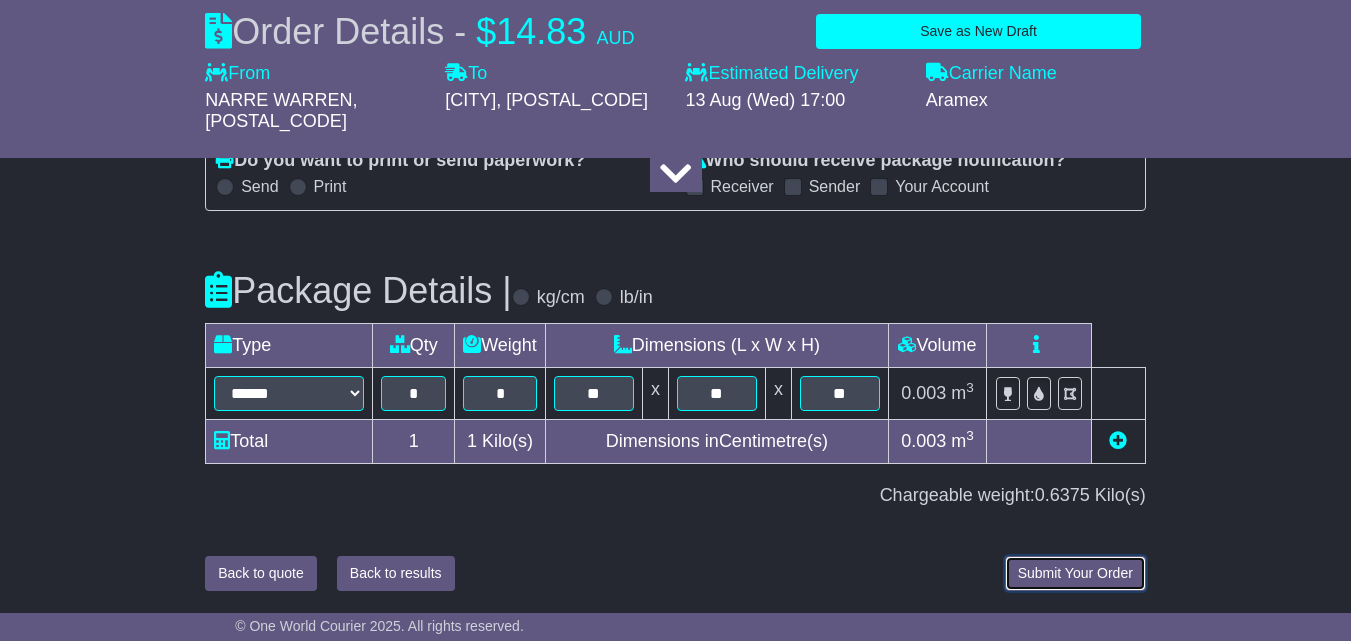 click on "Submit Your Order" at bounding box center [1075, 573] 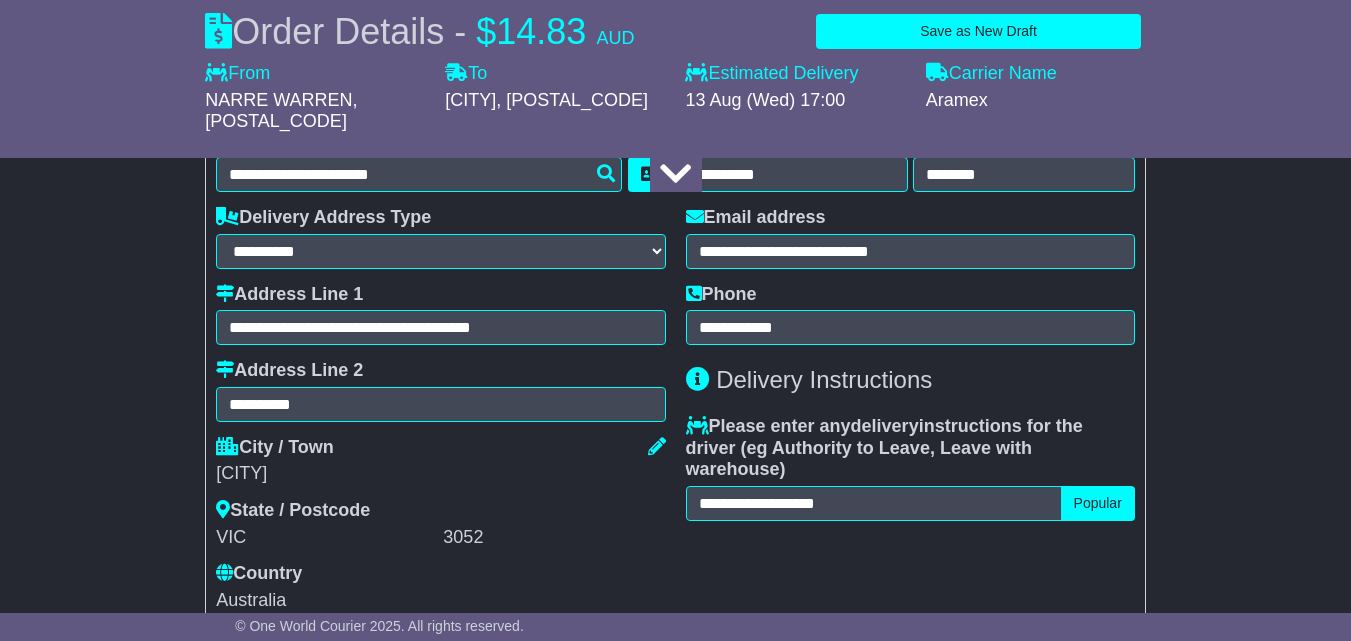 scroll, scrollTop: 1459, scrollLeft: 0, axis: vertical 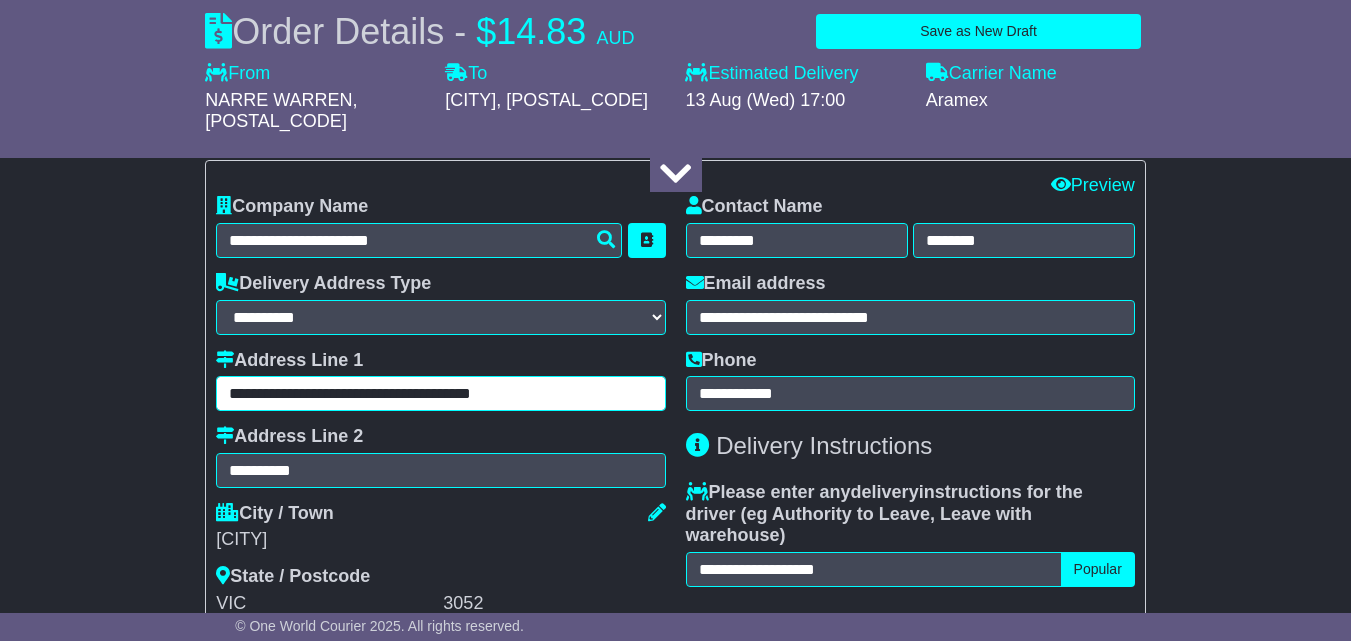 drag, startPoint x: 409, startPoint y: 407, endPoint x: 616, endPoint y: 412, distance: 207.06038 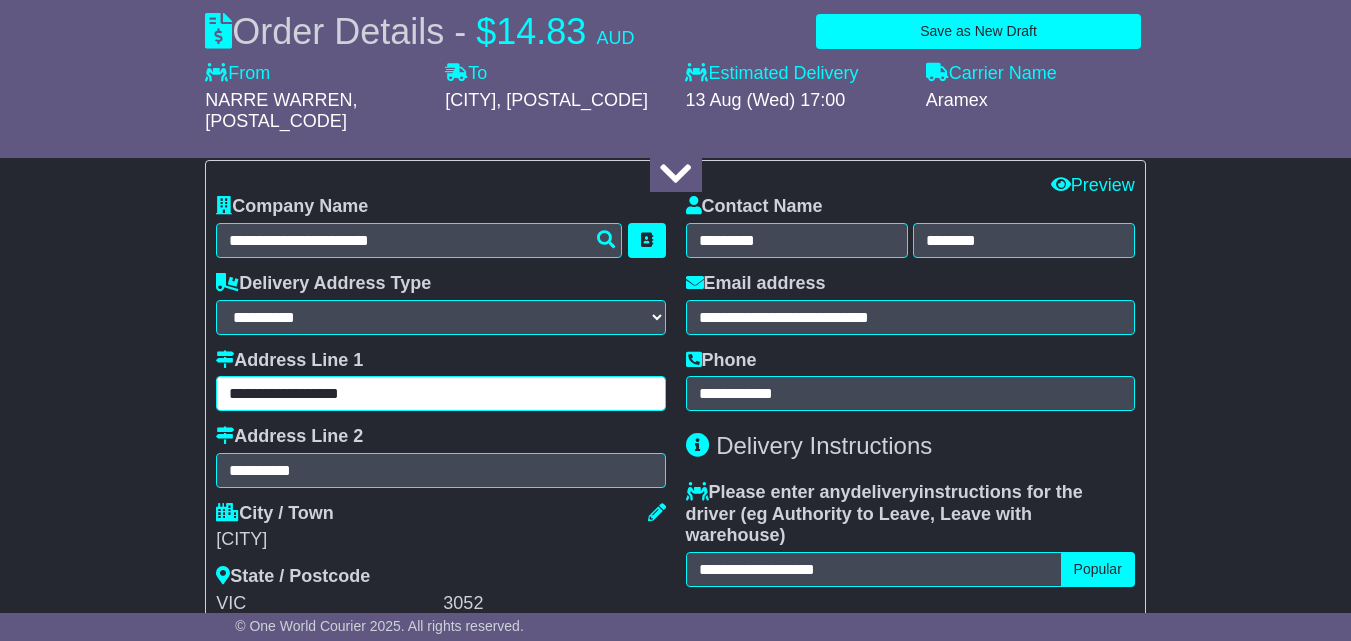 type on "**********" 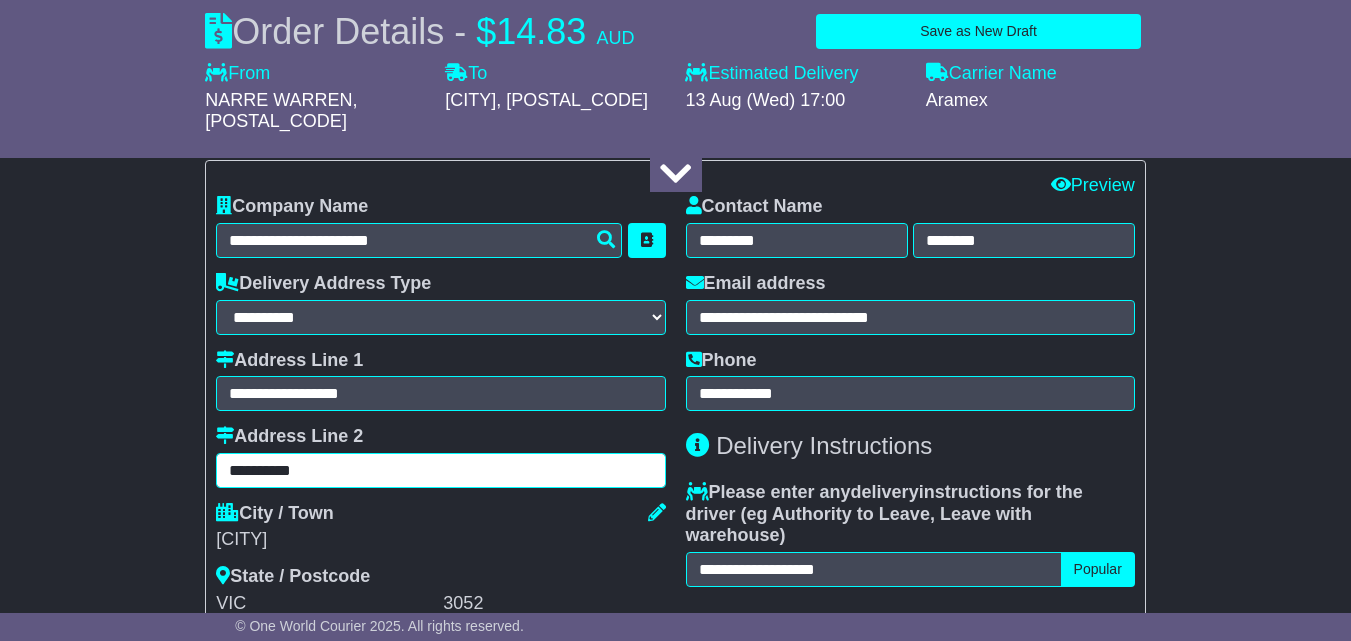 click on "*********" at bounding box center [440, 470] 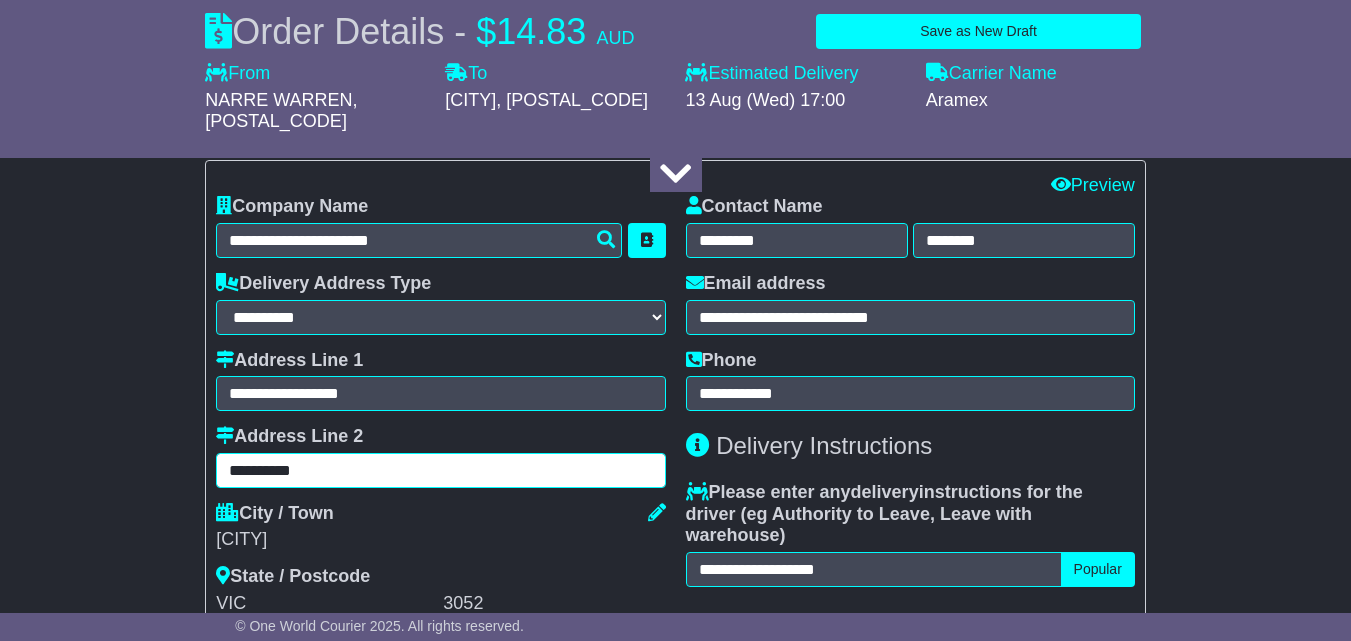 paste on "**********" 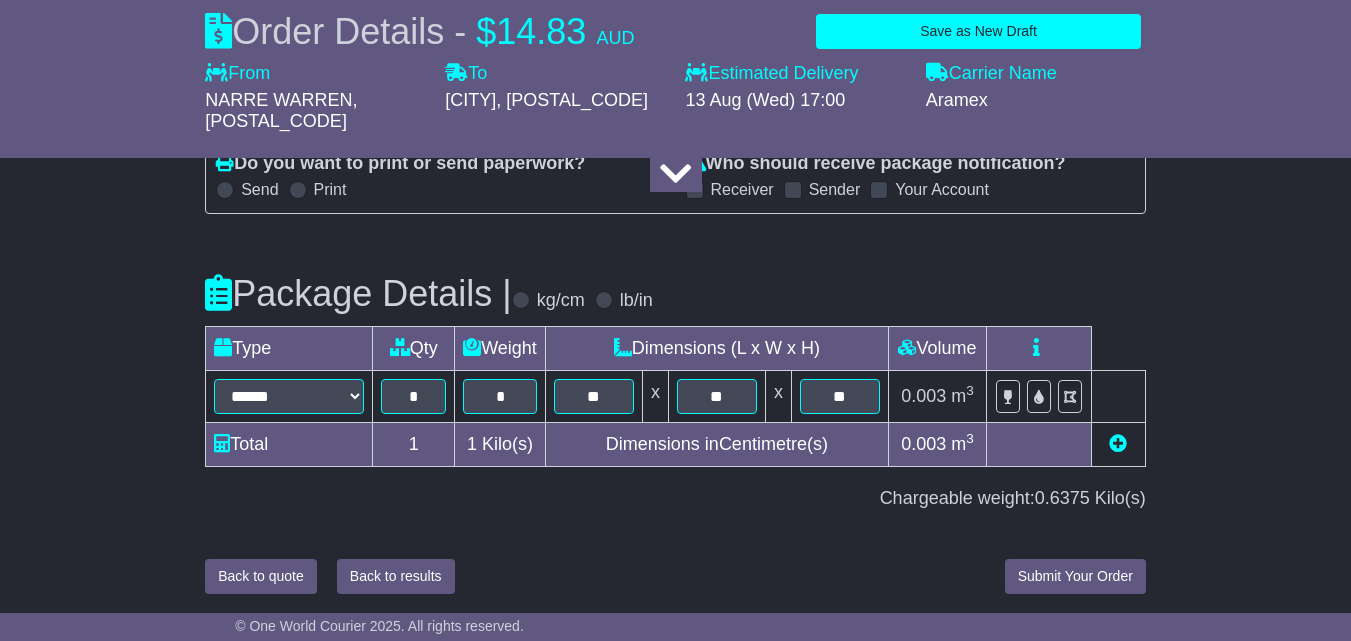 scroll, scrollTop: 2359, scrollLeft: 0, axis: vertical 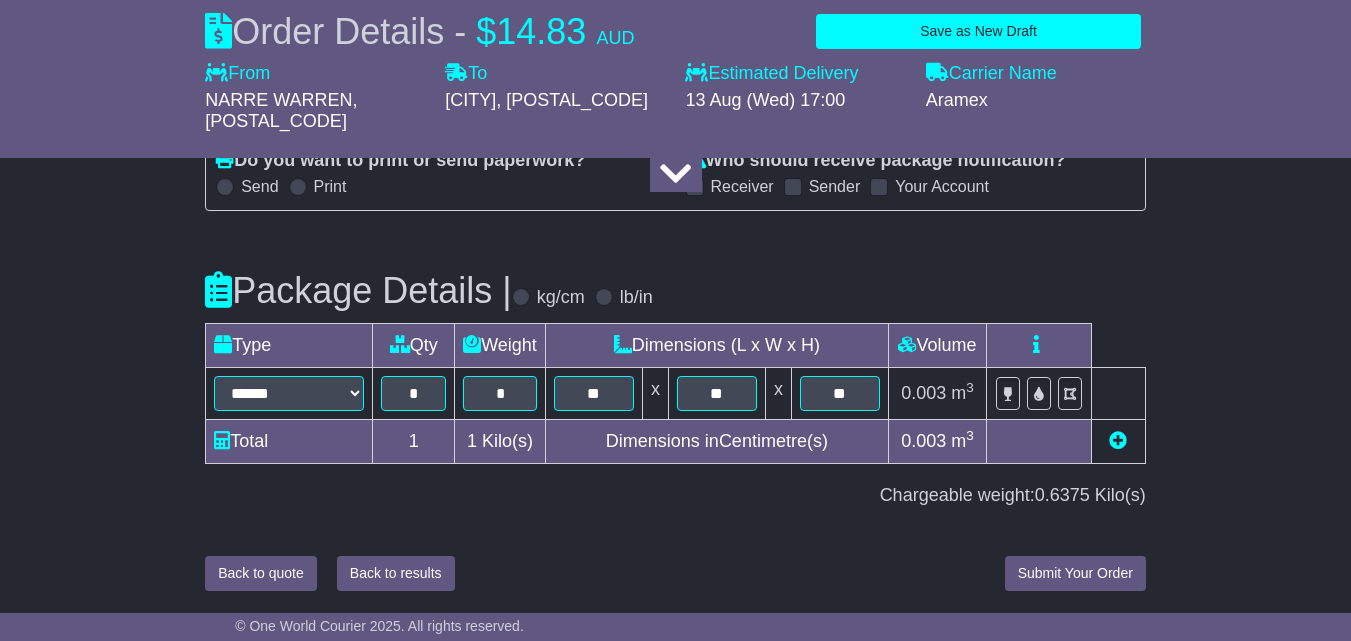 type on "**********" 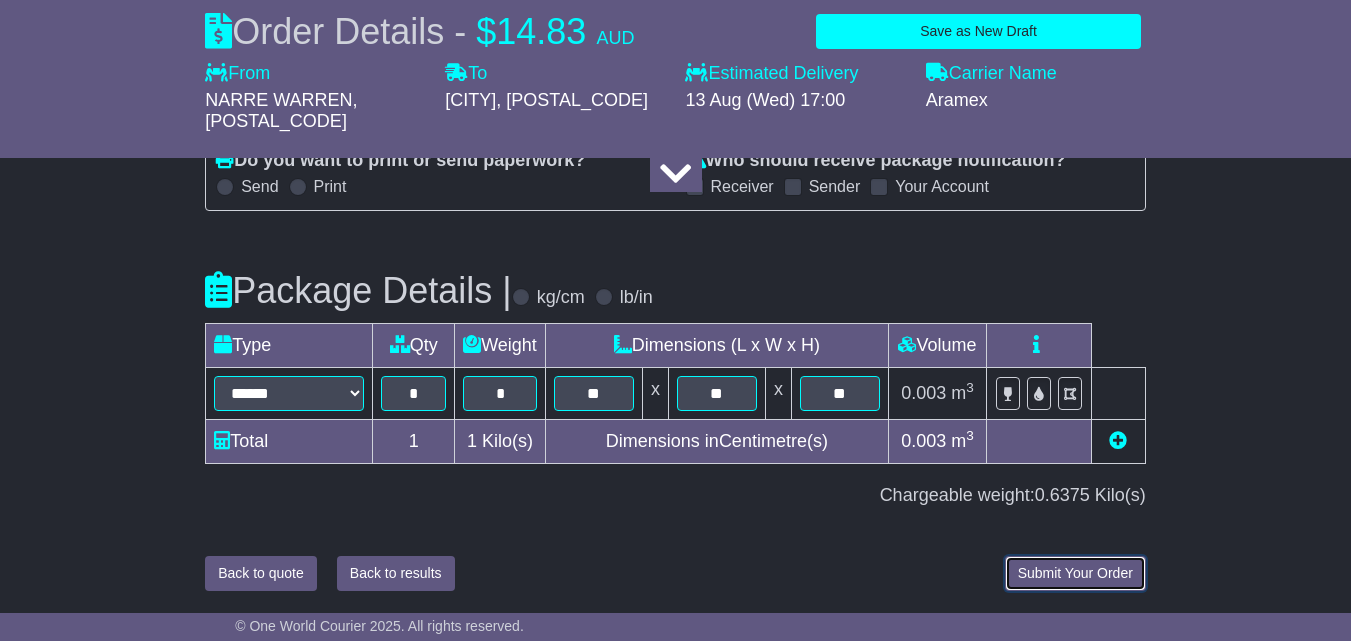 click on "Submit Your Order" at bounding box center [1075, 573] 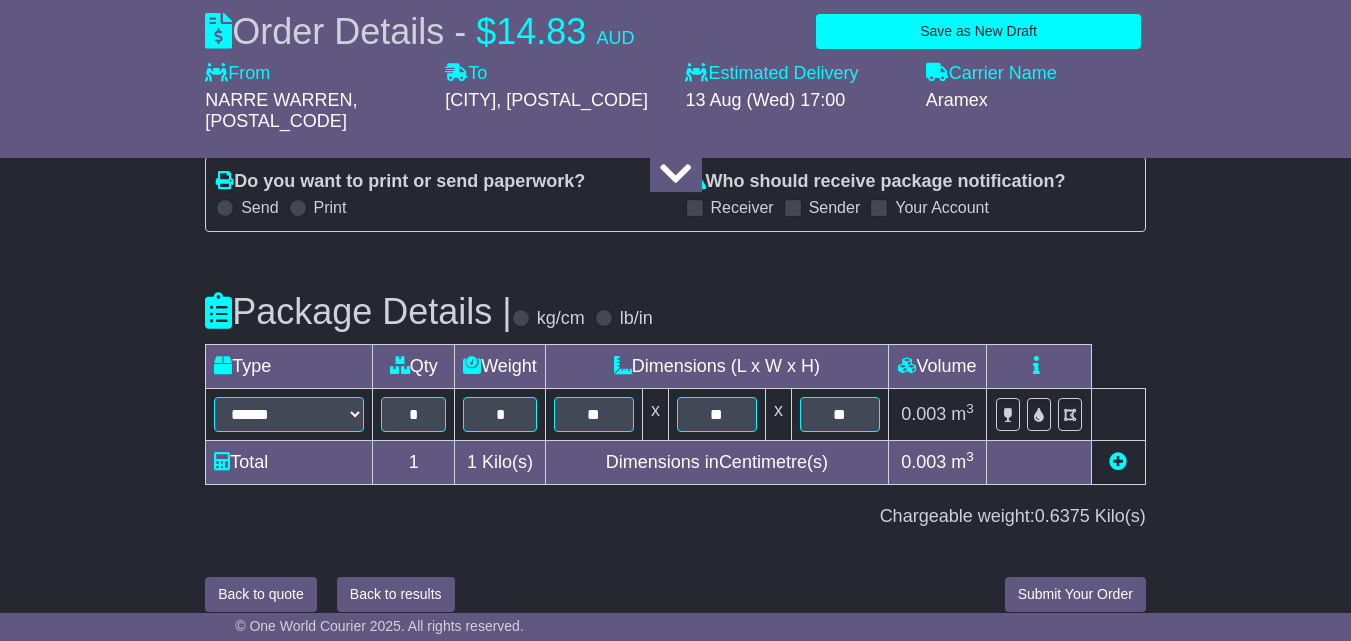 scroll, scrollTop: 2359, scrollLeft: 0, axis: vertical 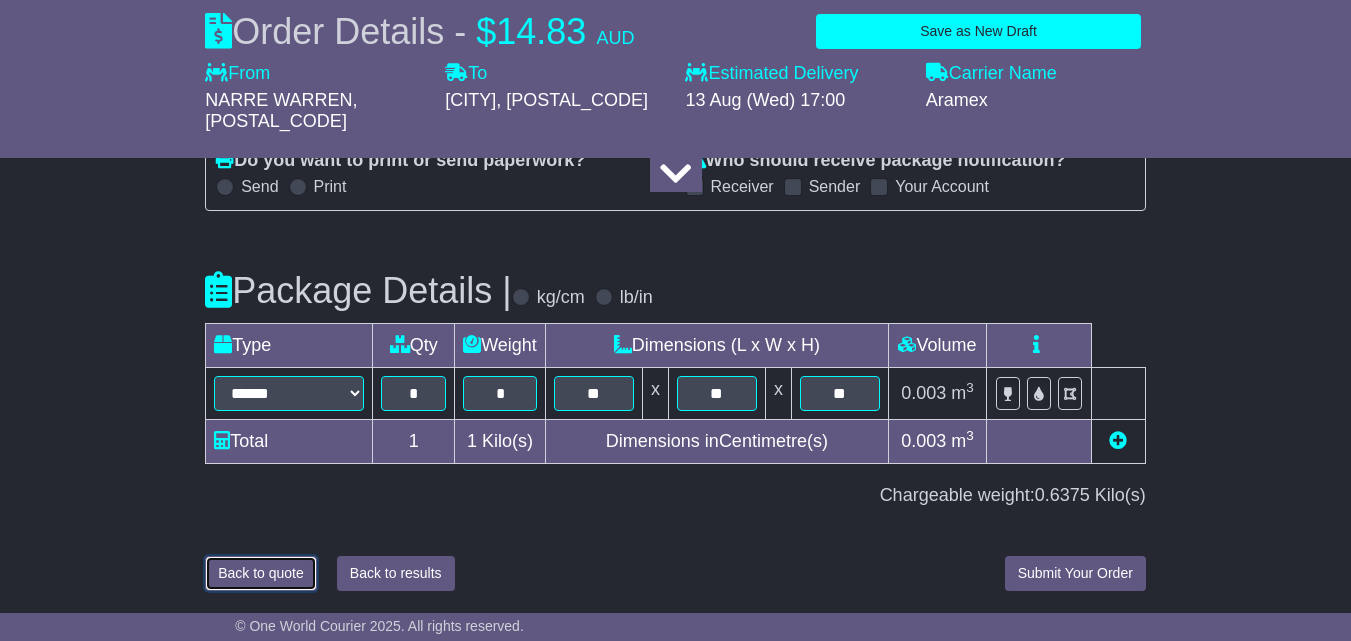 click on "Back to quote" at bounding box center [261, 573] 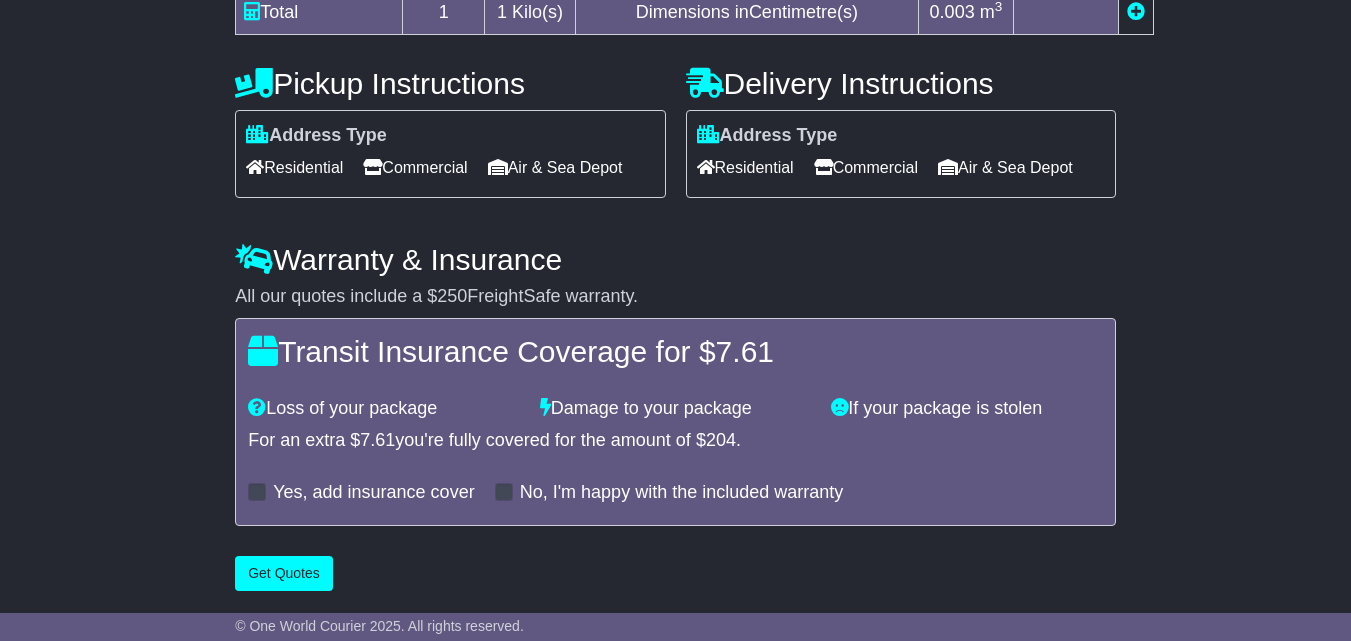 scroll, scrollTop: 701, scrollLeft: 0, axis: vertical 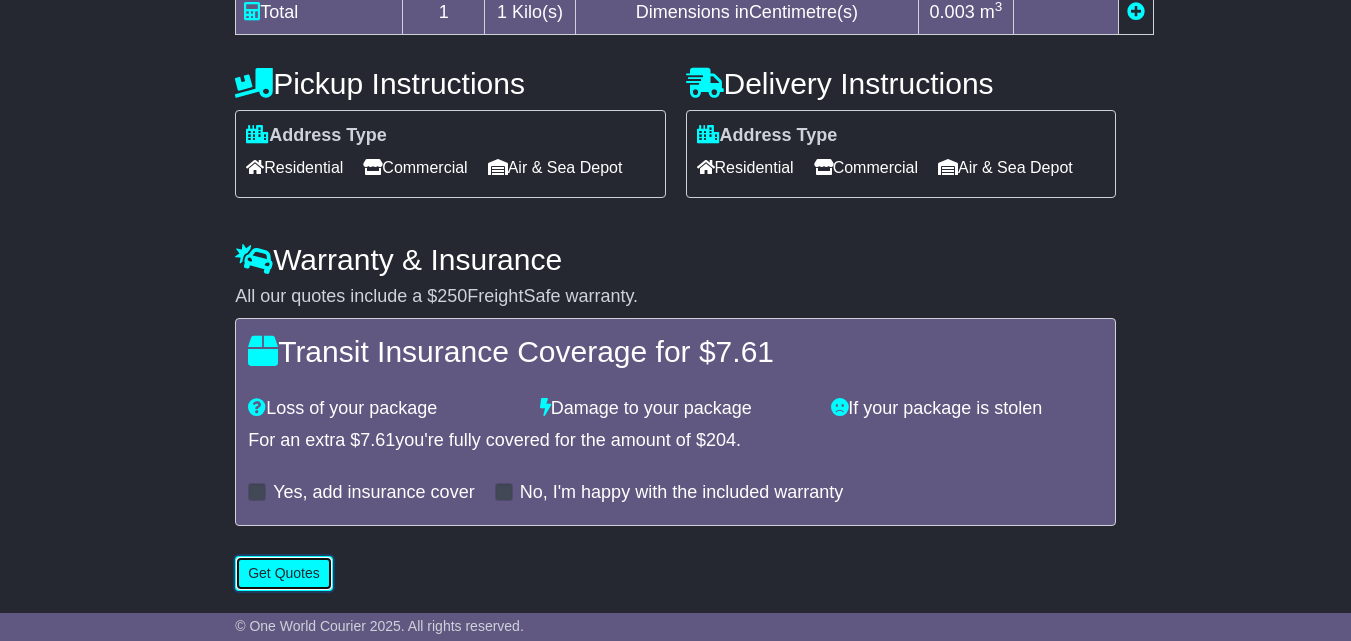 click on "Get Quotes" at bounding box center [284, 573] 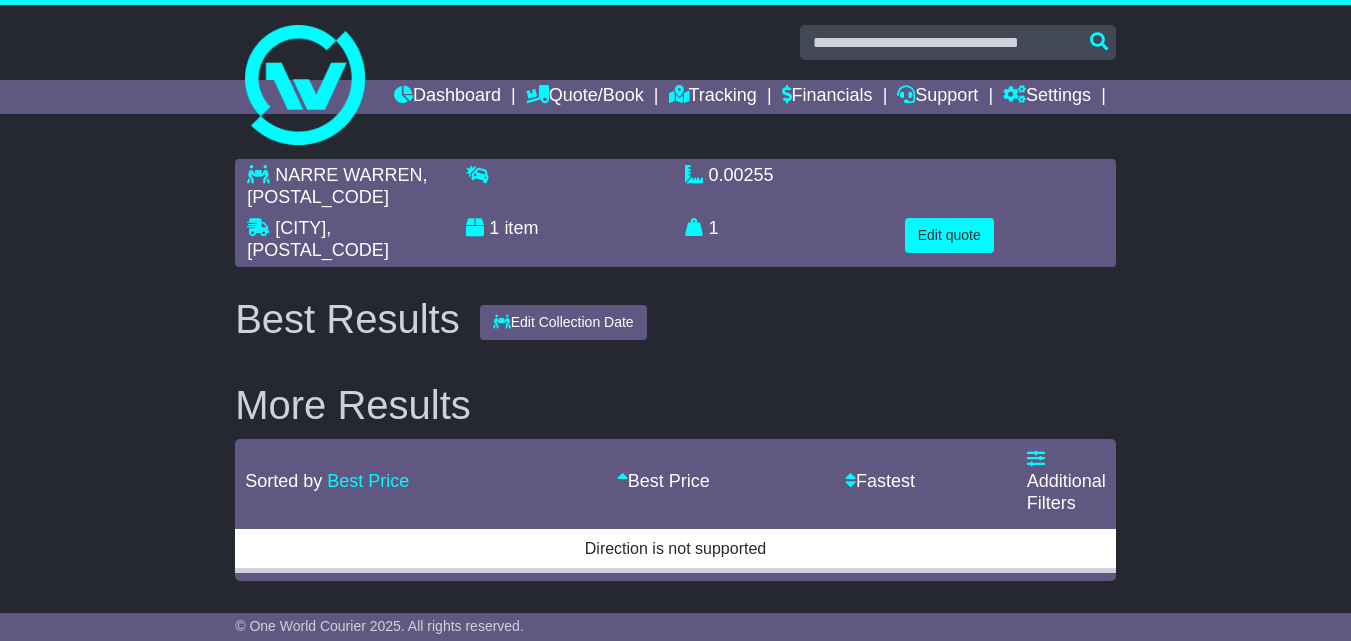 scroll, scrollTop: 16, scrollLeft: 0, axis: vertical 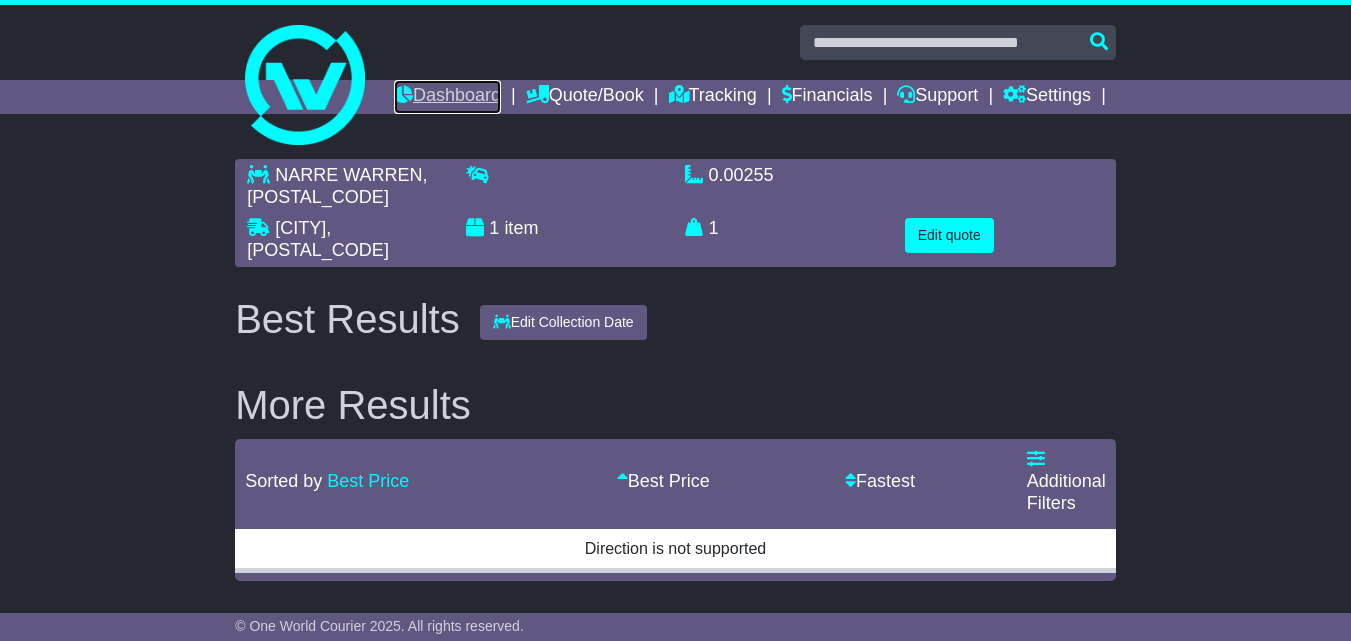 click on "Dashboard" at bounding box center (447, 97) 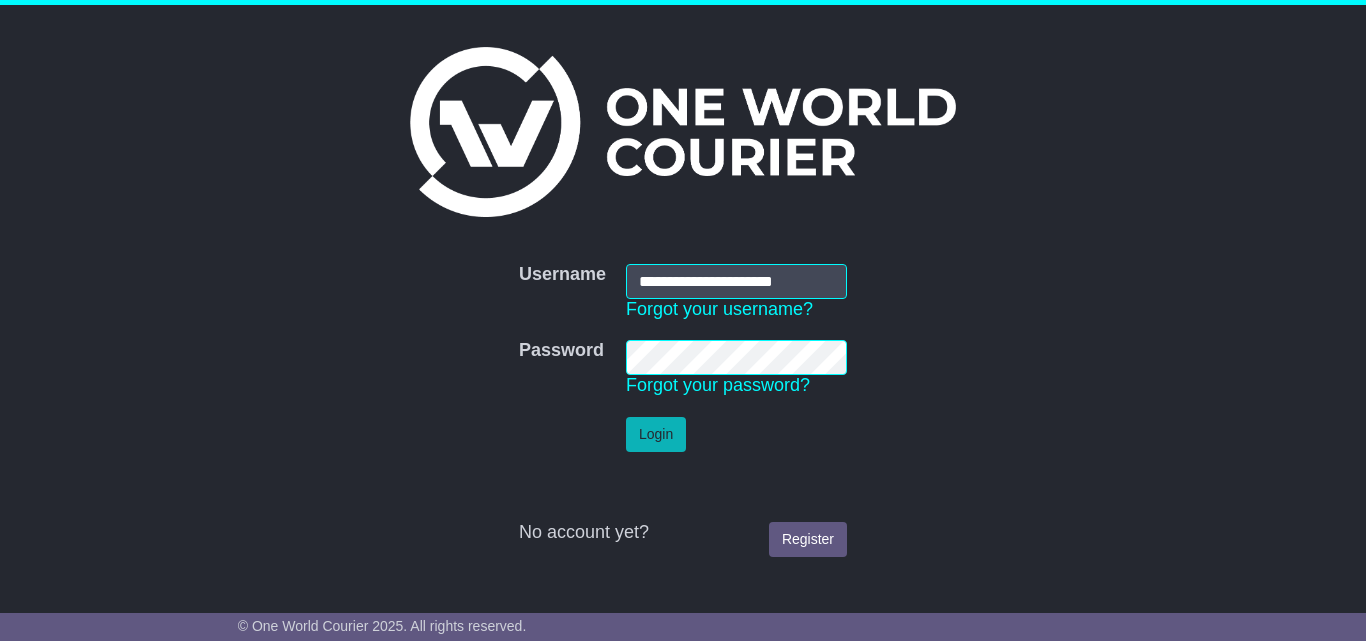 scroll, scrollTop: 0, scrollLeft: 0, axis: both 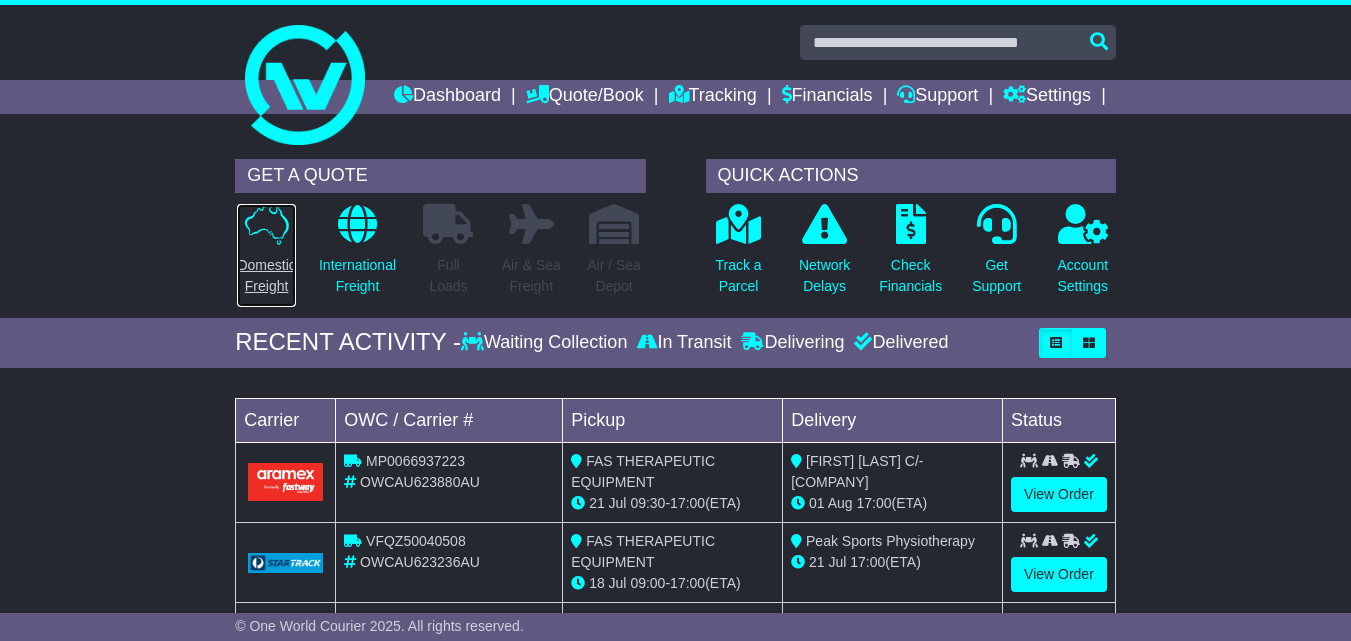 click at bounding box center [267, 224] 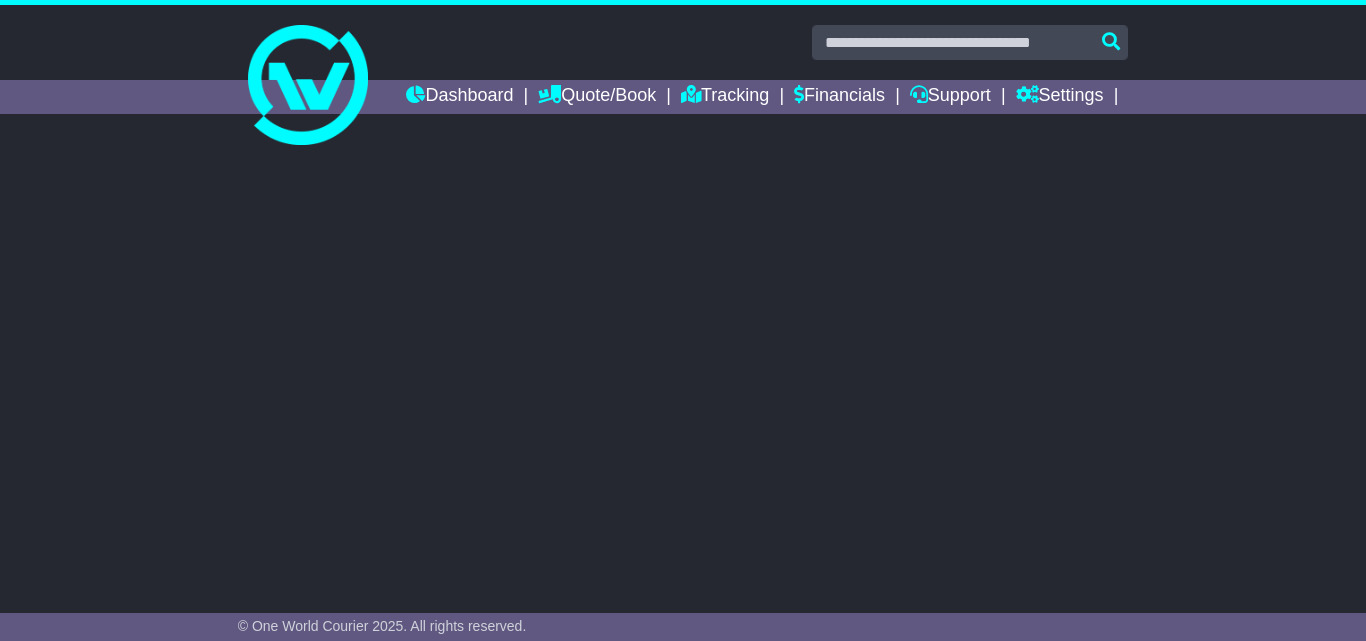 scroll, scrollTop: 0, scrollLeft: 0, axis: both 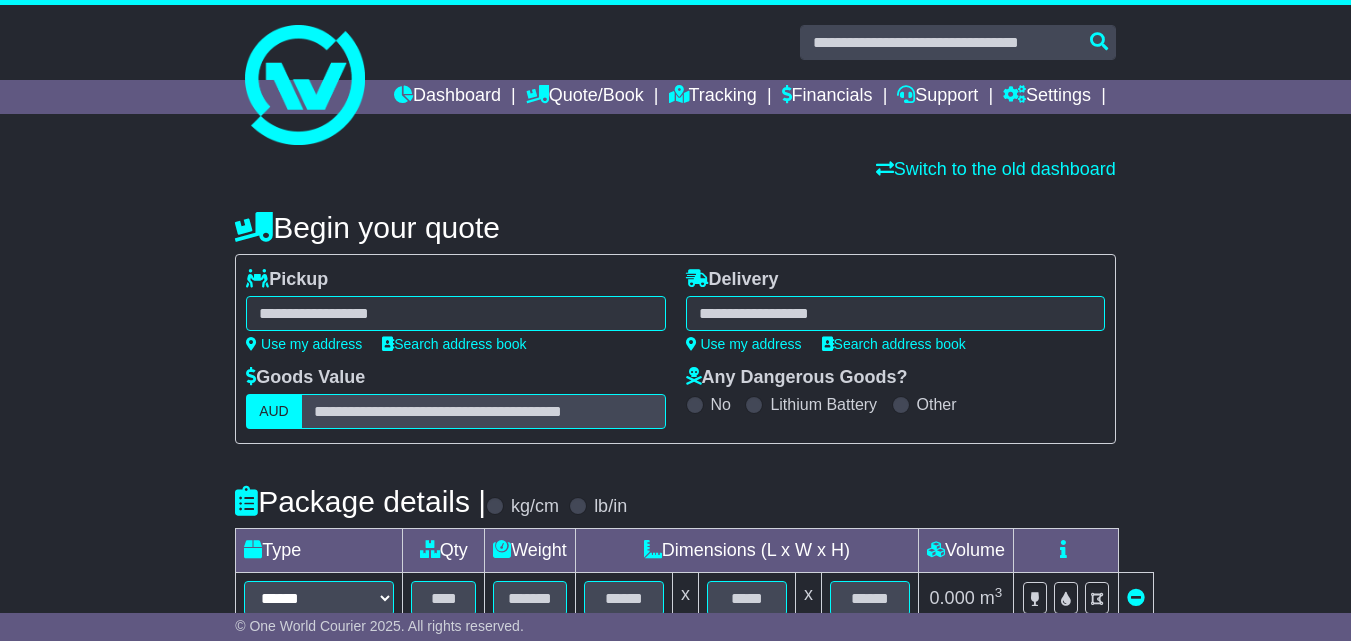 click at bounding box center [455, 313] 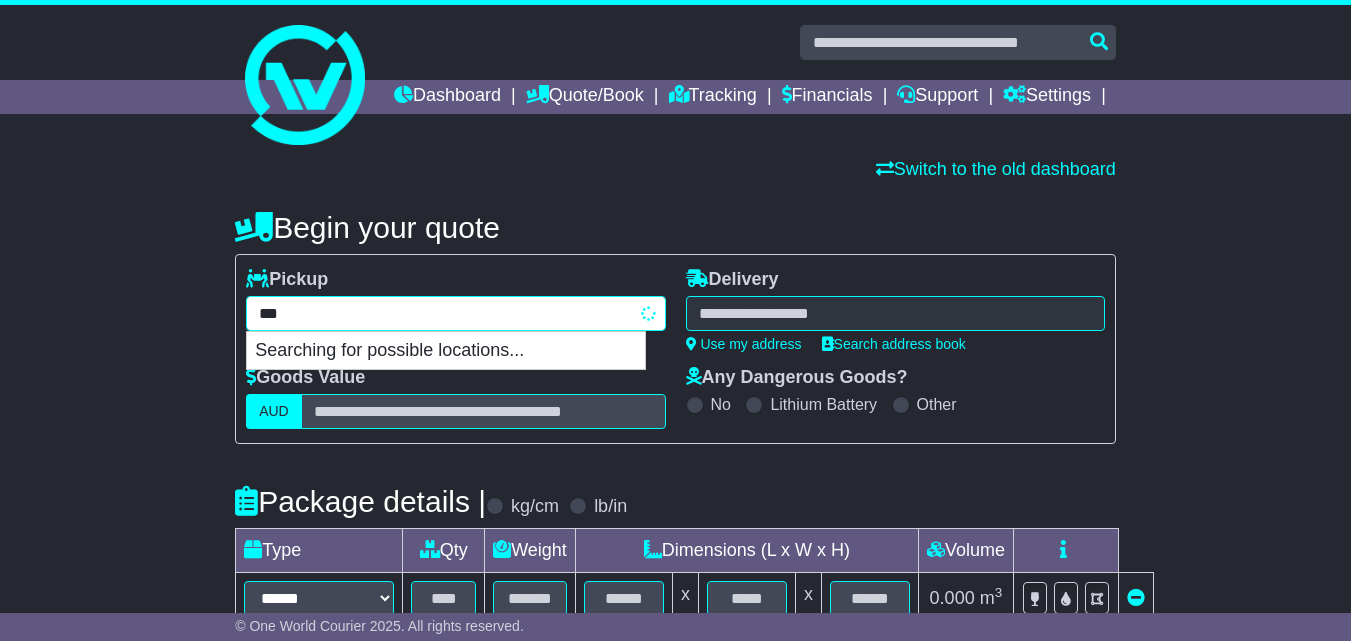 type on "****" 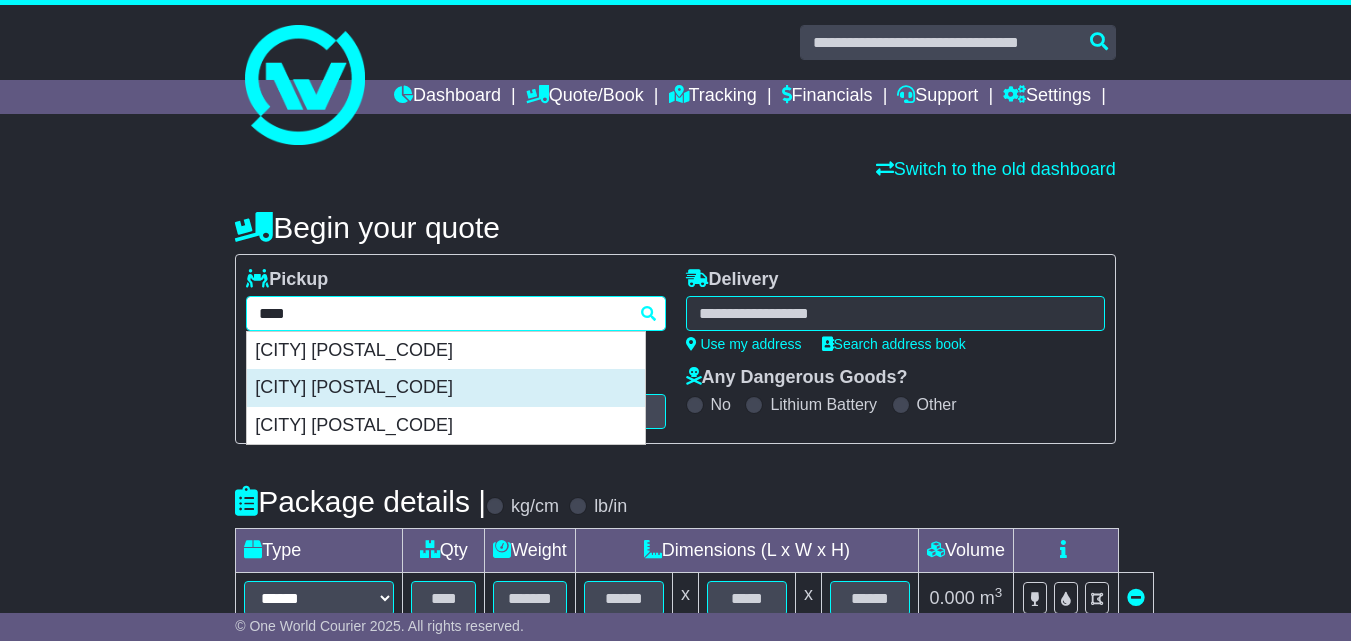 click on "[CITY] [POSTAL_CODE]" at bounding box center [446, 388] 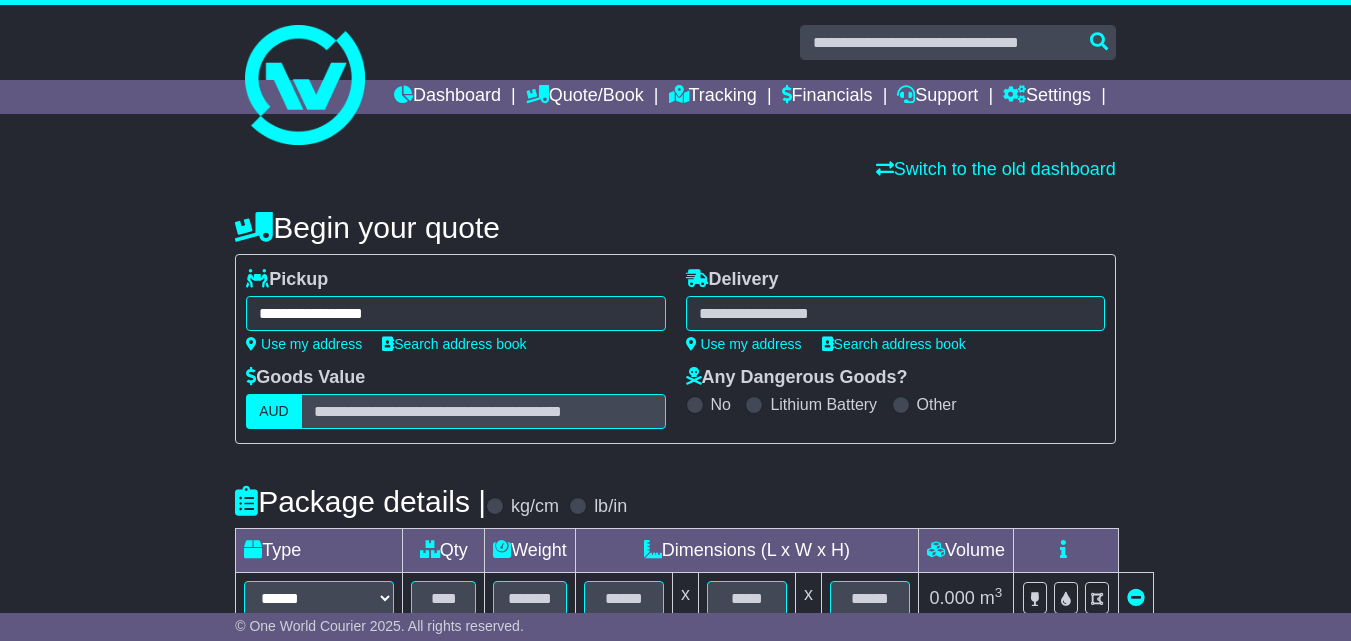 type on "**********" 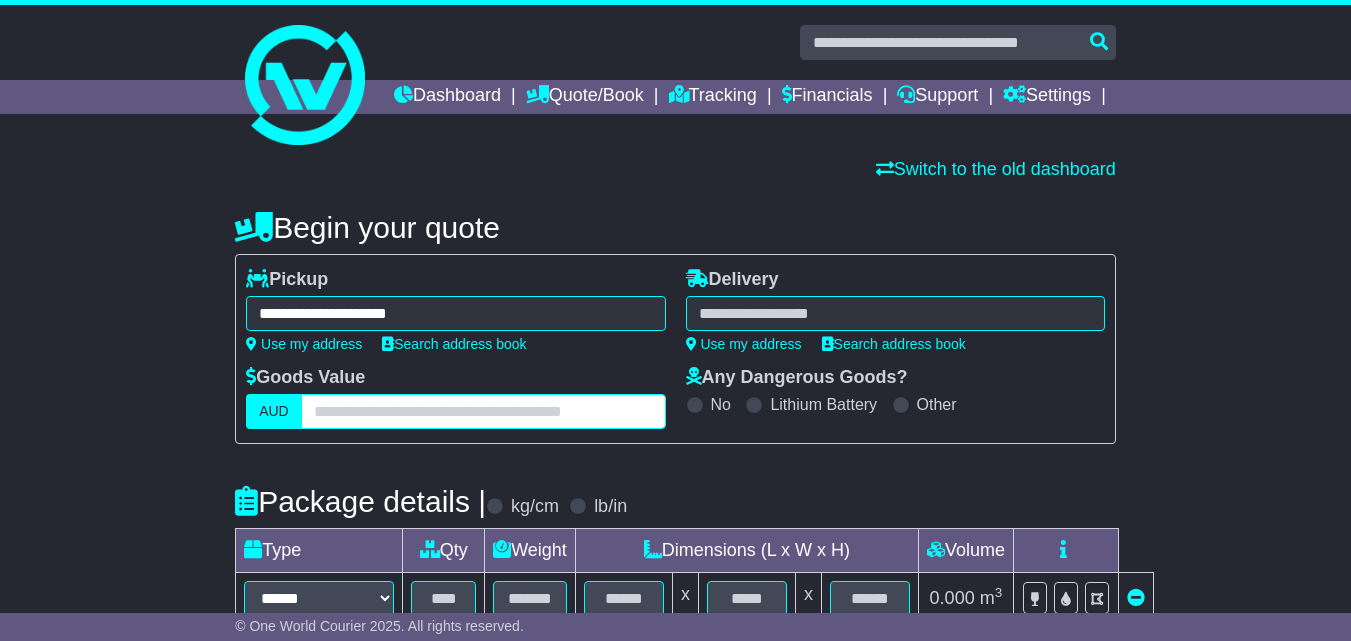 click at bounding box center [483, 411] 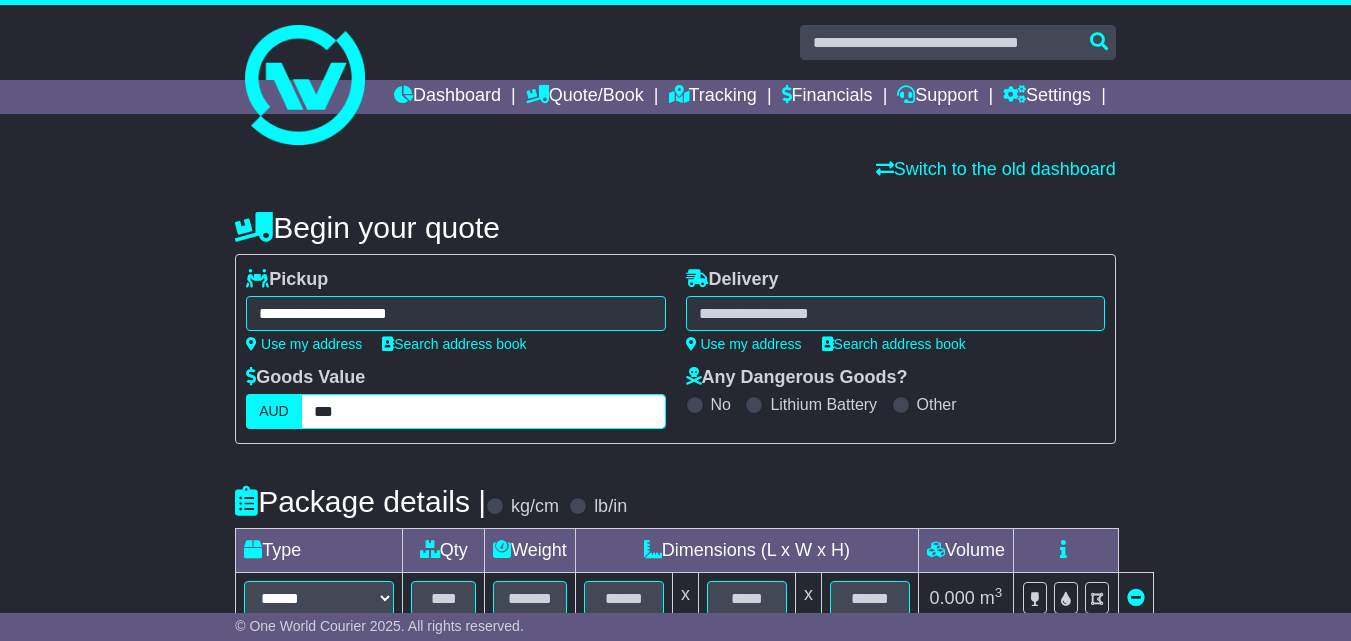 type on "***" 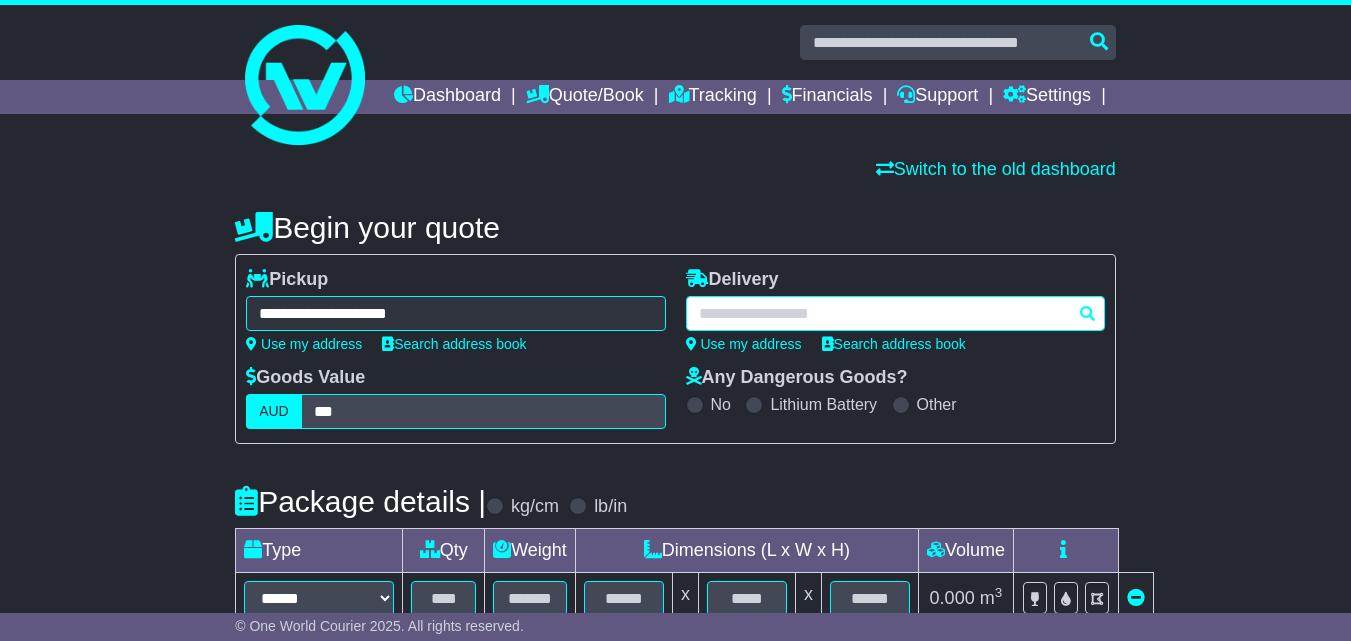click at bounding box center [895, 313] 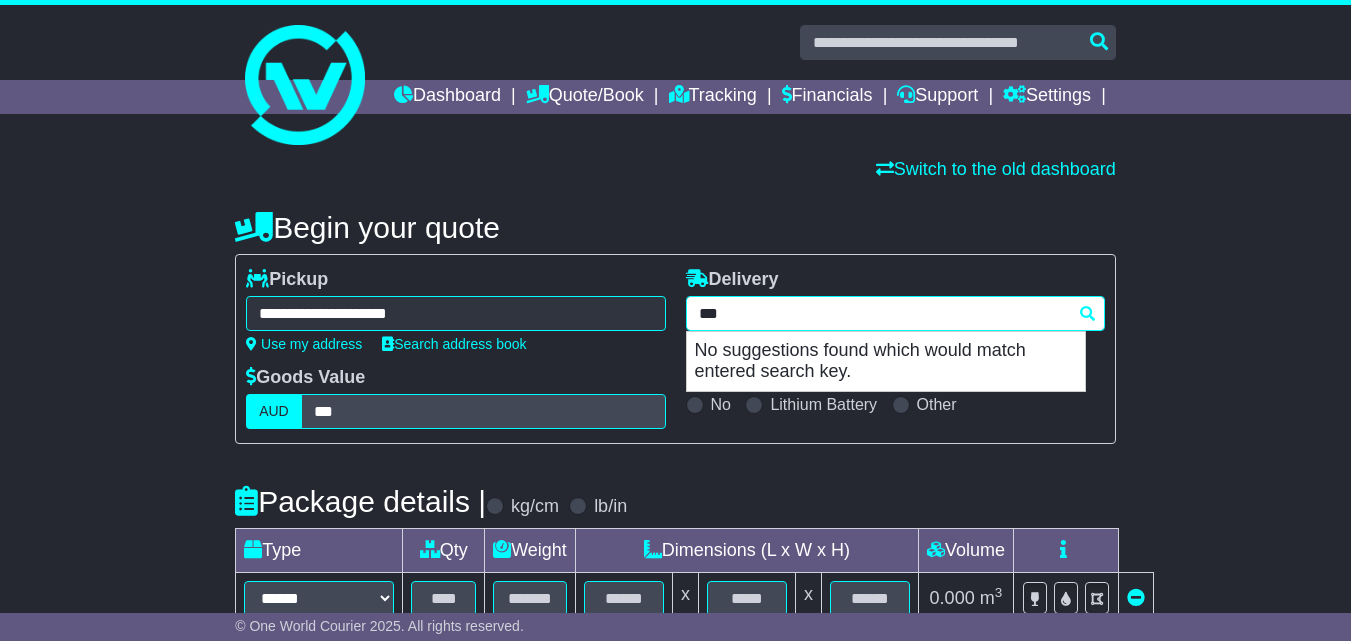 type on "****" 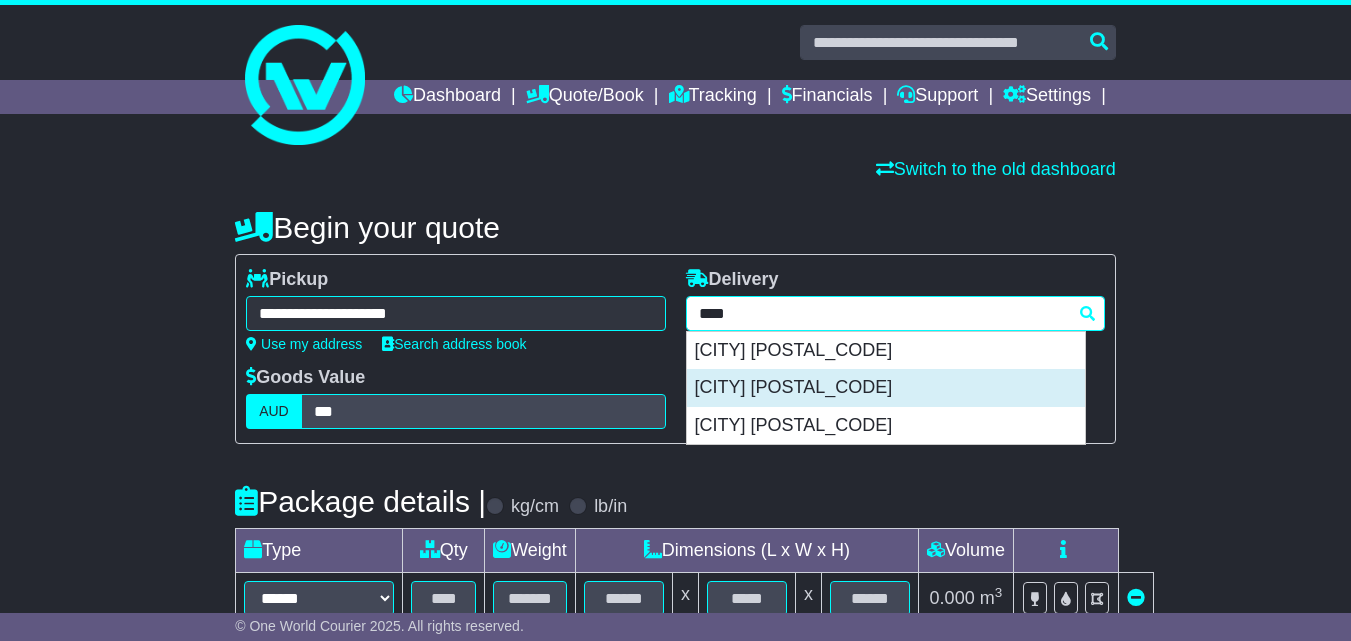 click on "[CITY] [POSTAL_CODE]" at bounding box center [886, 388] 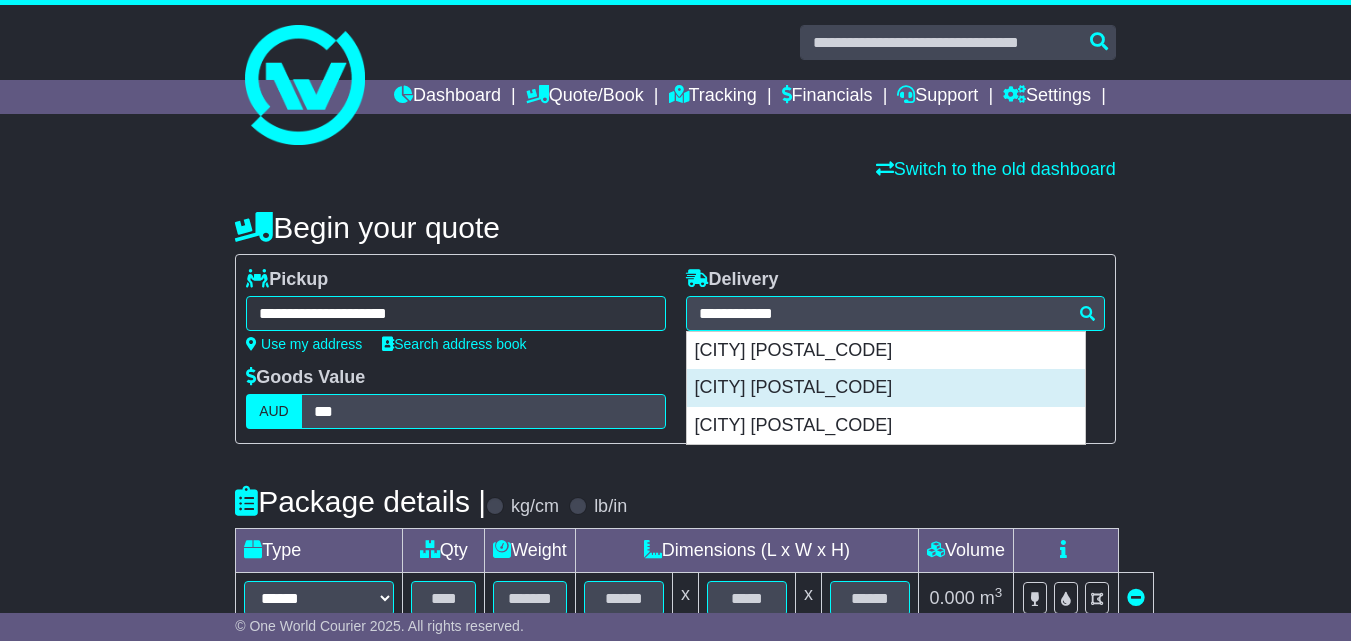 type on "**********" 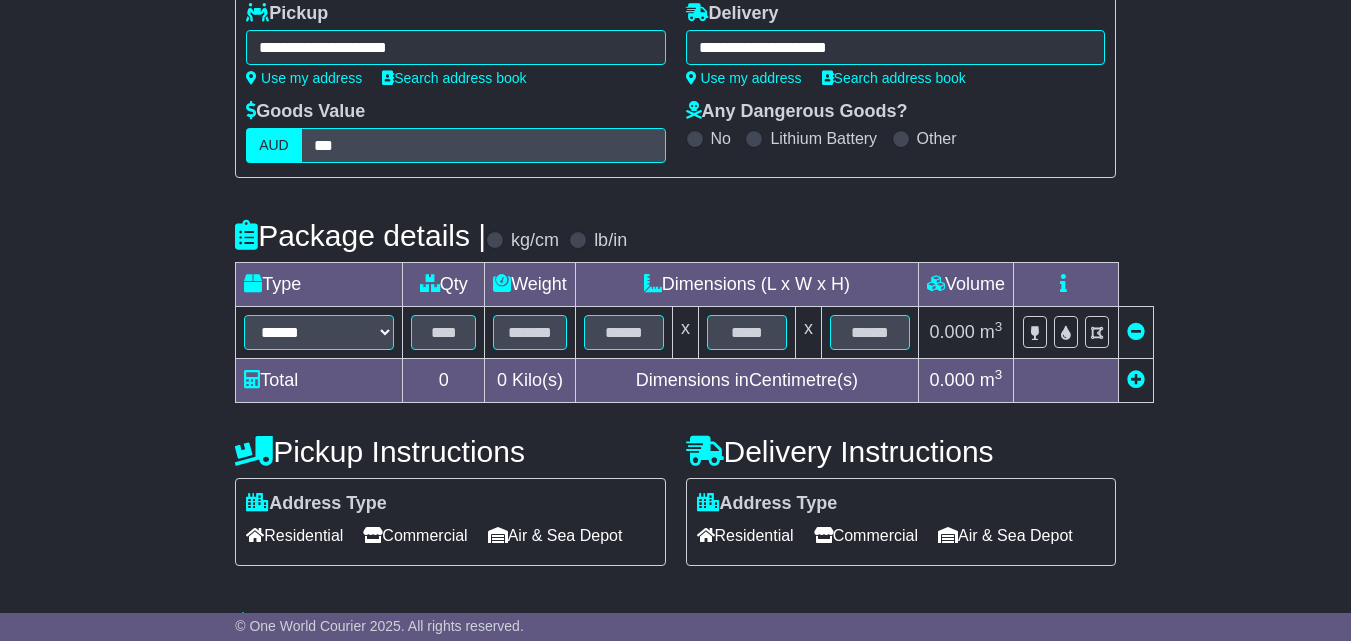 scroll, scrollTop: 300, scrollLeft: 0, axis: vertical 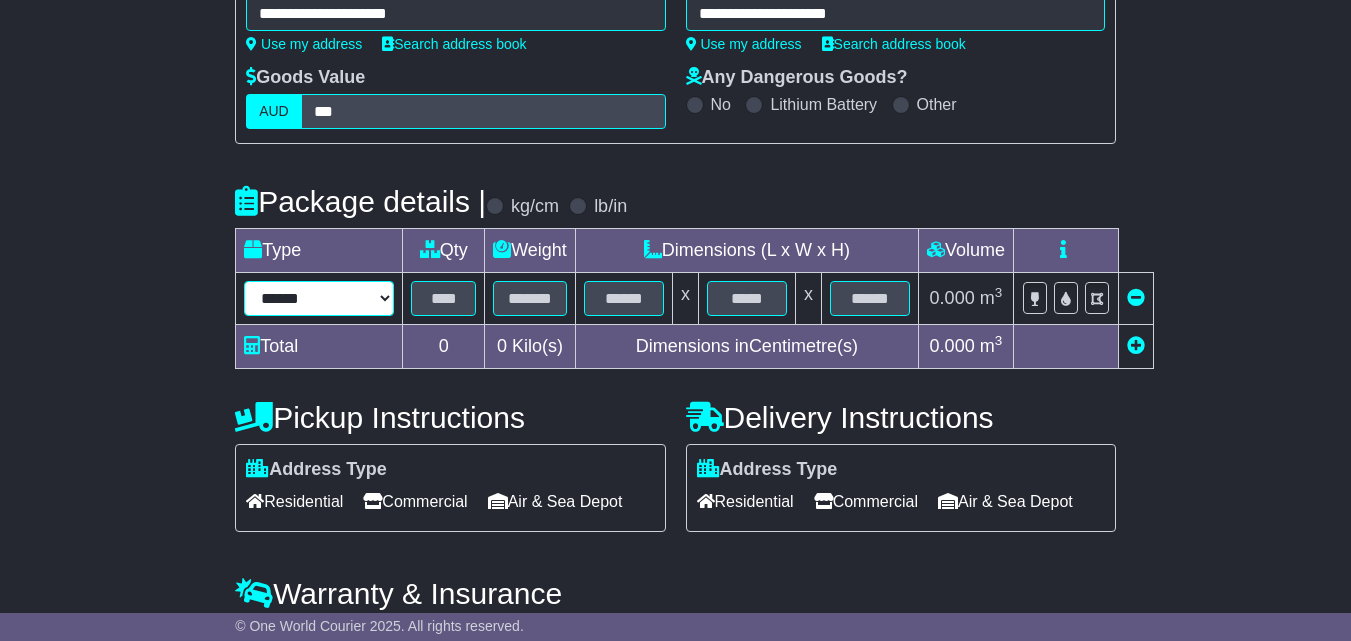 click on "****** ****** *** ******** ***** **** **** ****** *** *******" at bounding box center (319, 298) 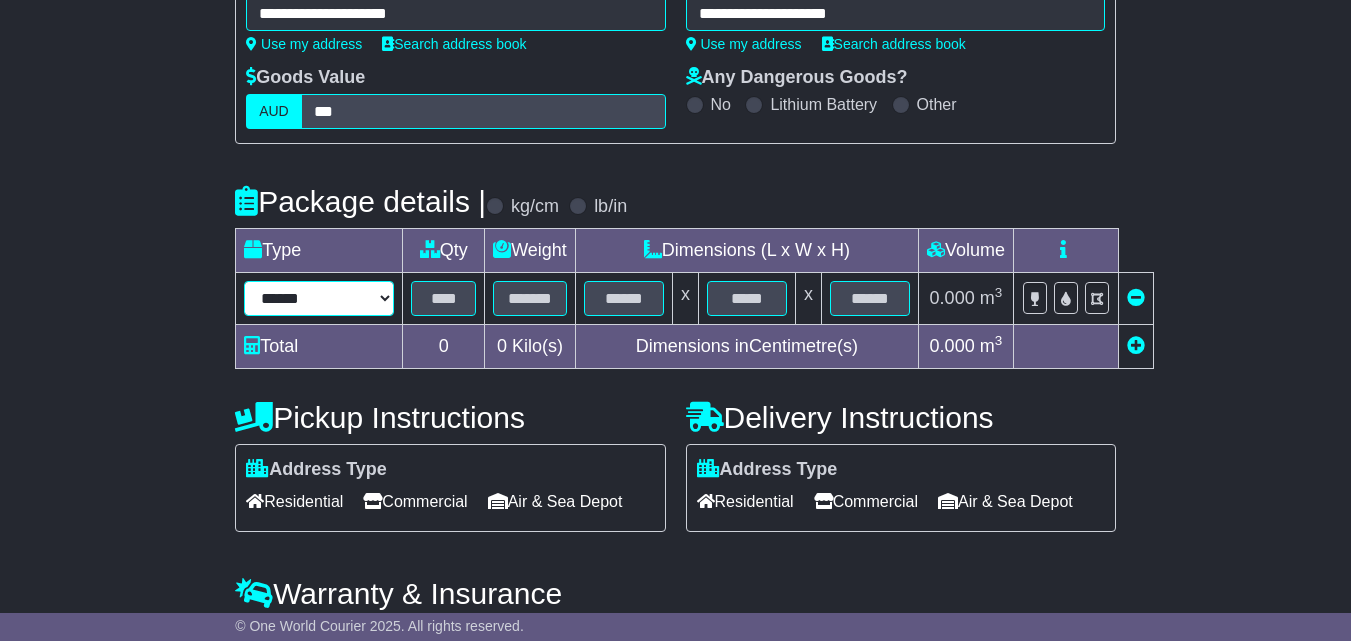 select on "*****" 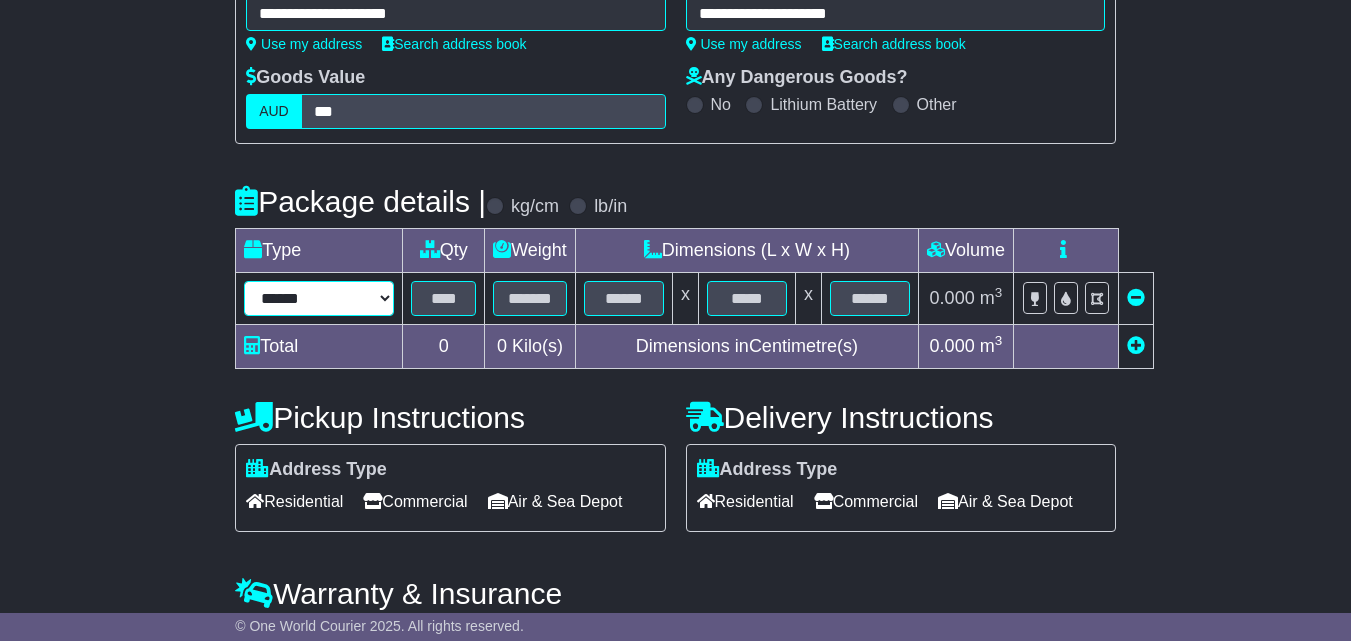 click on "****** ****** *** ******** ***** **** **** ****** *** *******" at bounding box center [319, 298] 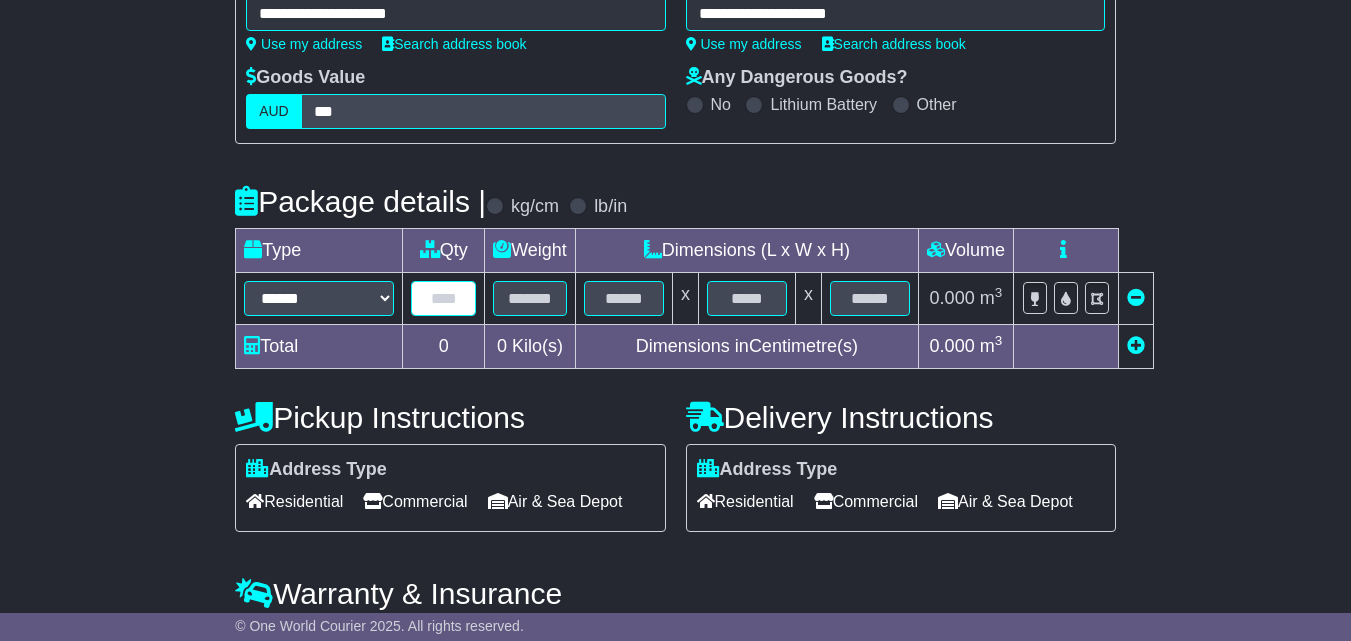 click at bounding box center [443, 298] 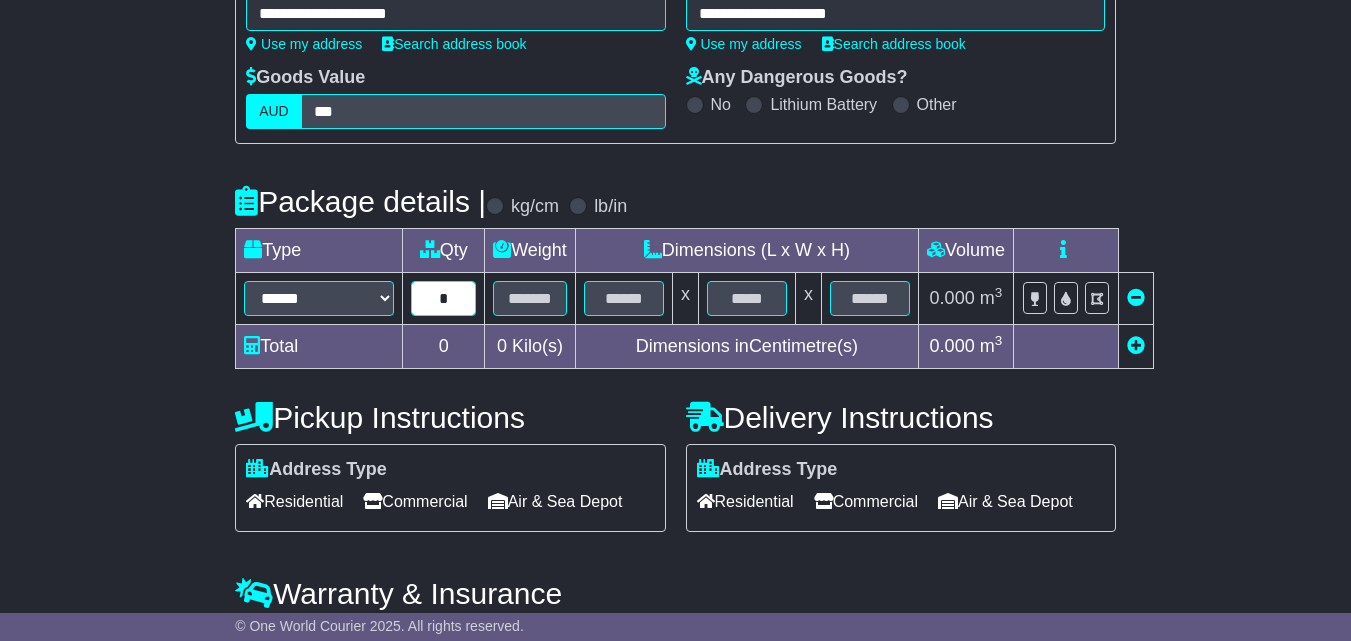 type on "*" 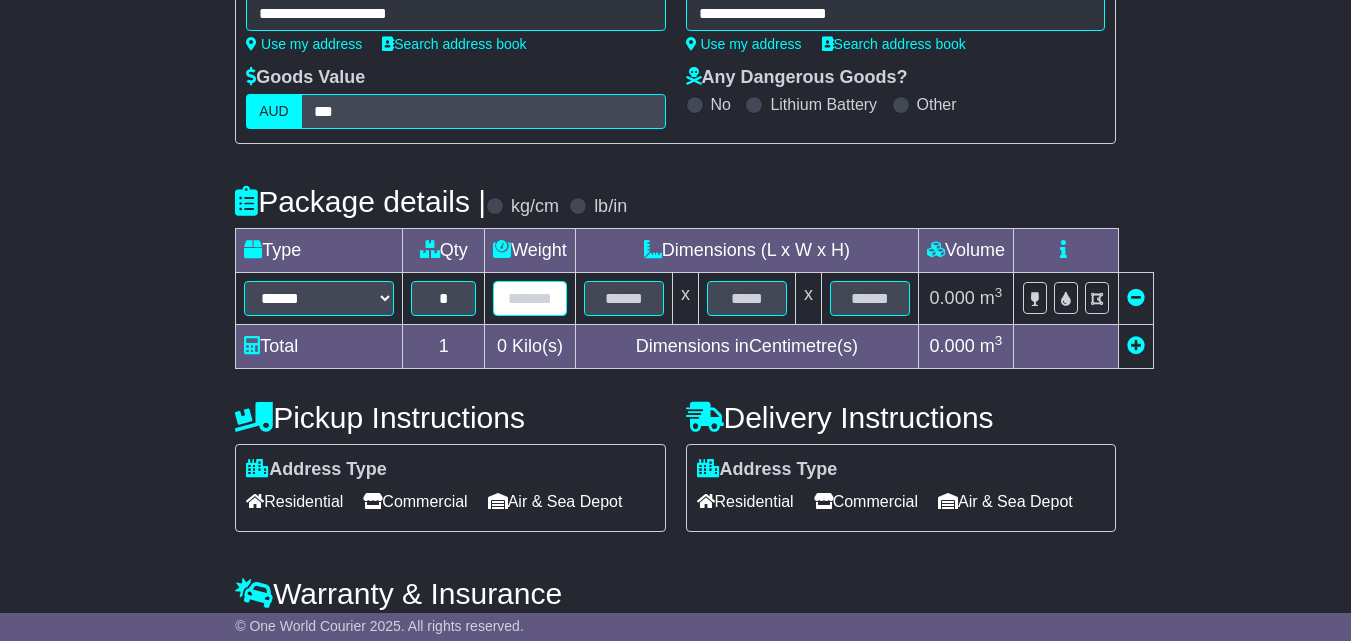 click at bounding box center [530, 298] 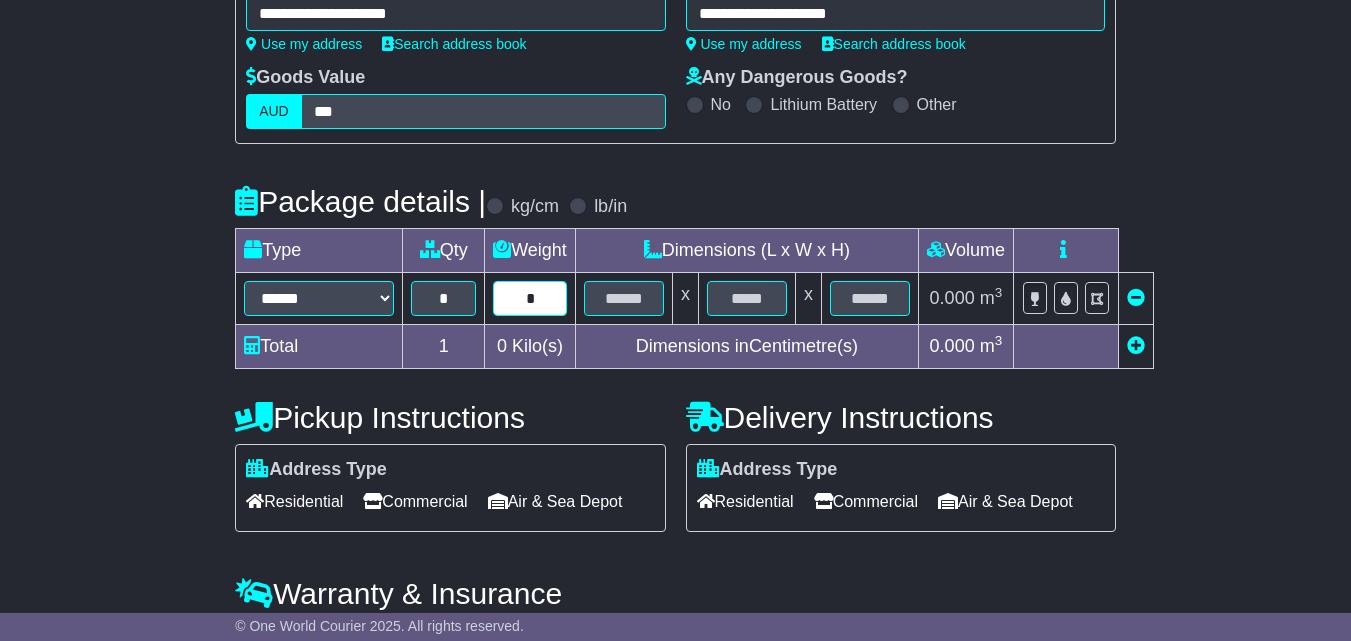 type on "*" 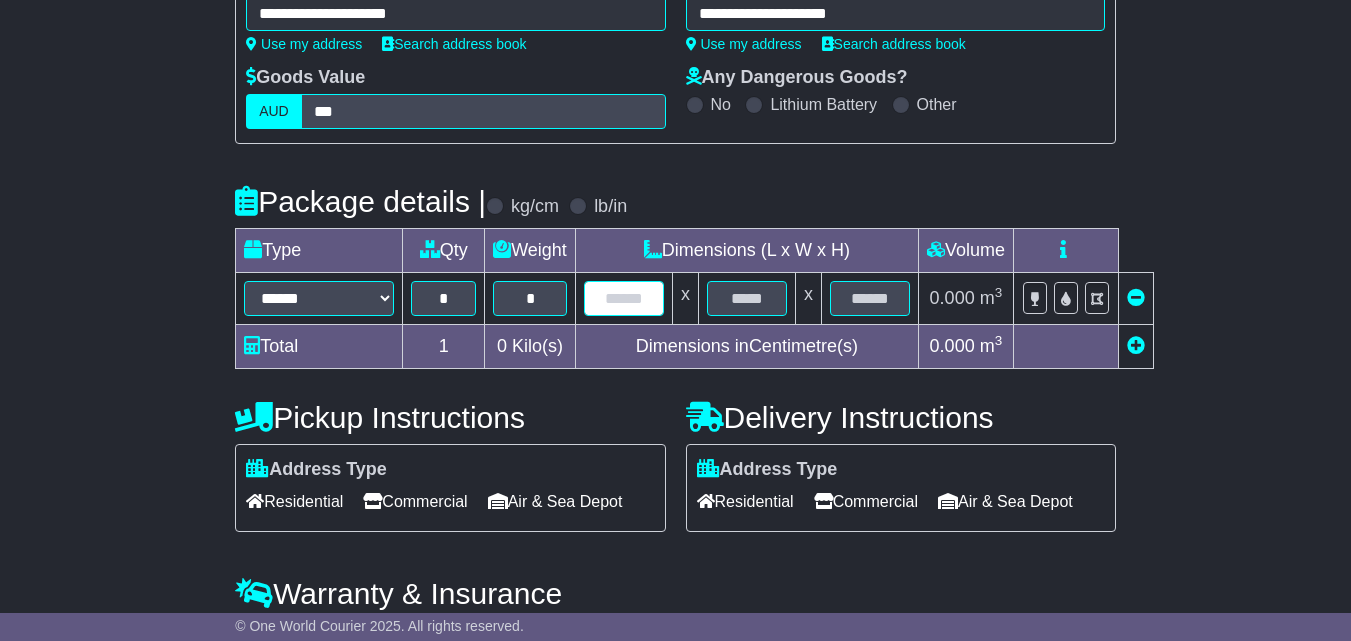 click at bounding box center [624, 298] 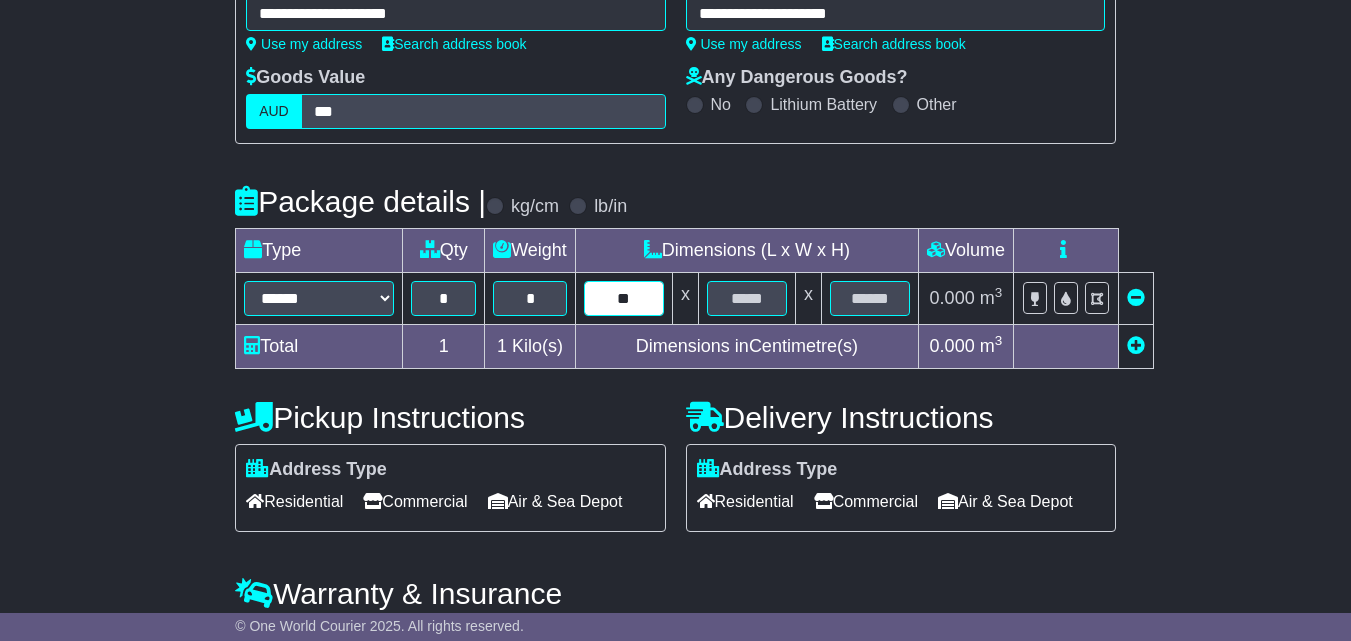 type on "**" 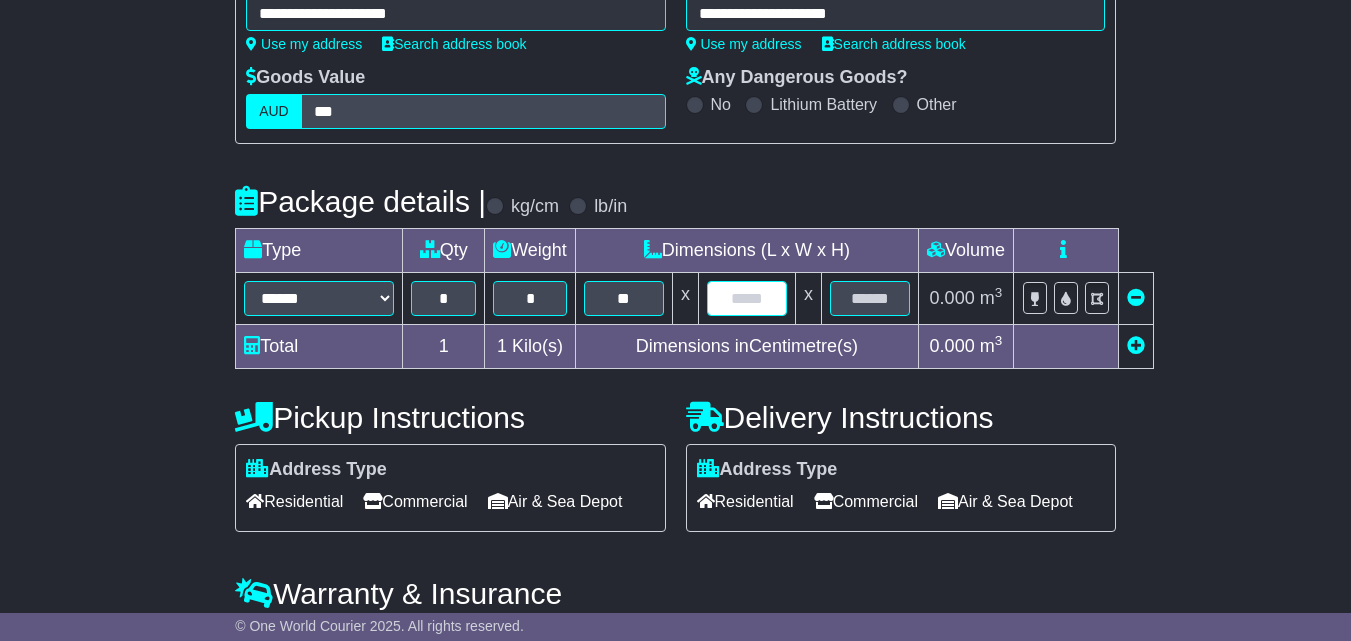 click at bounding box center (747, 298) 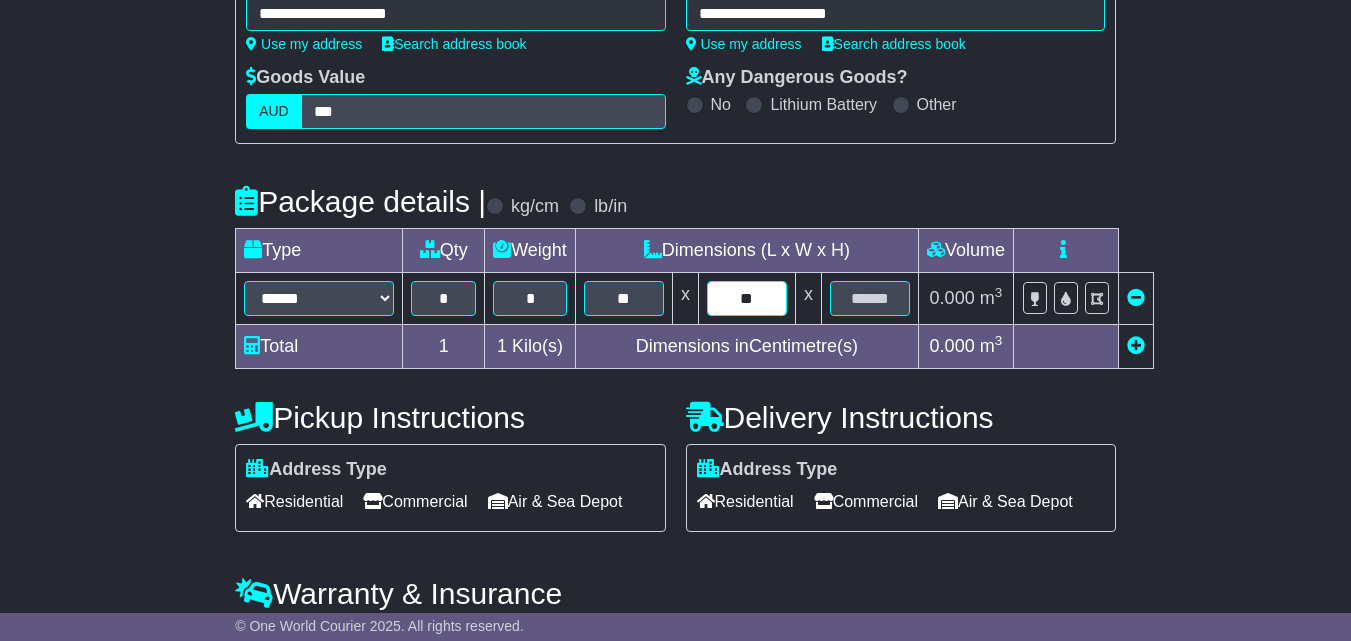 type on "**" 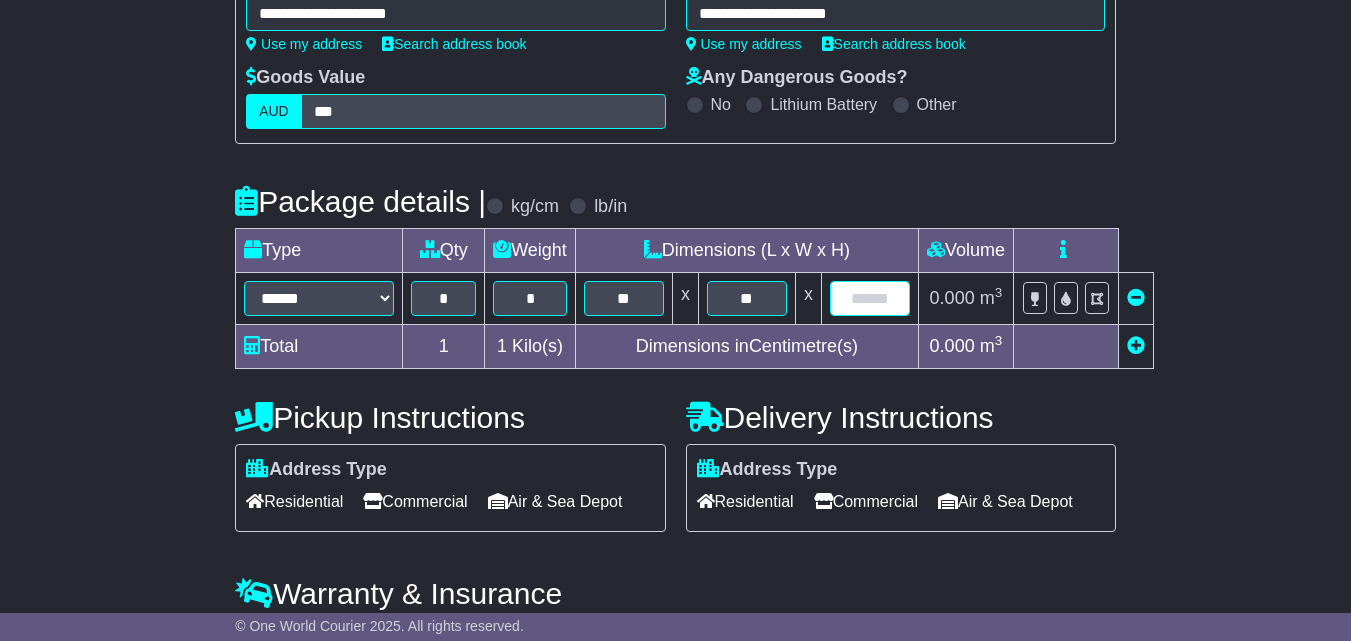 click at bounding box center (870, 298) 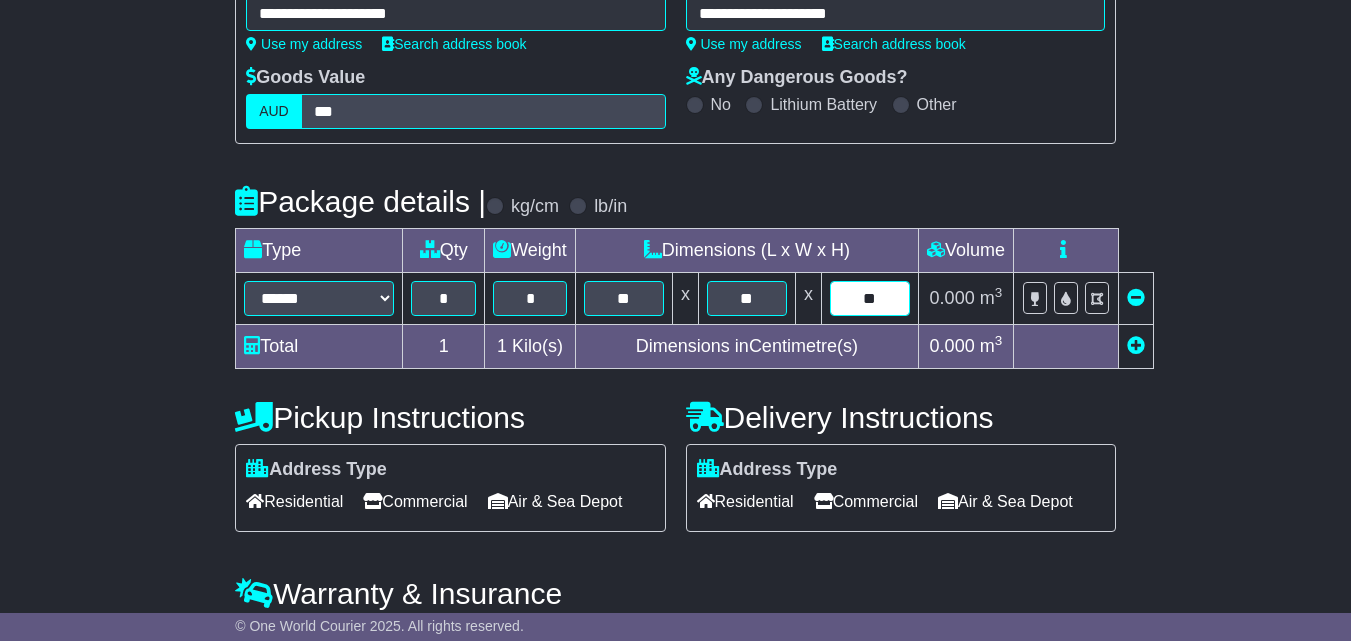 type on "**" 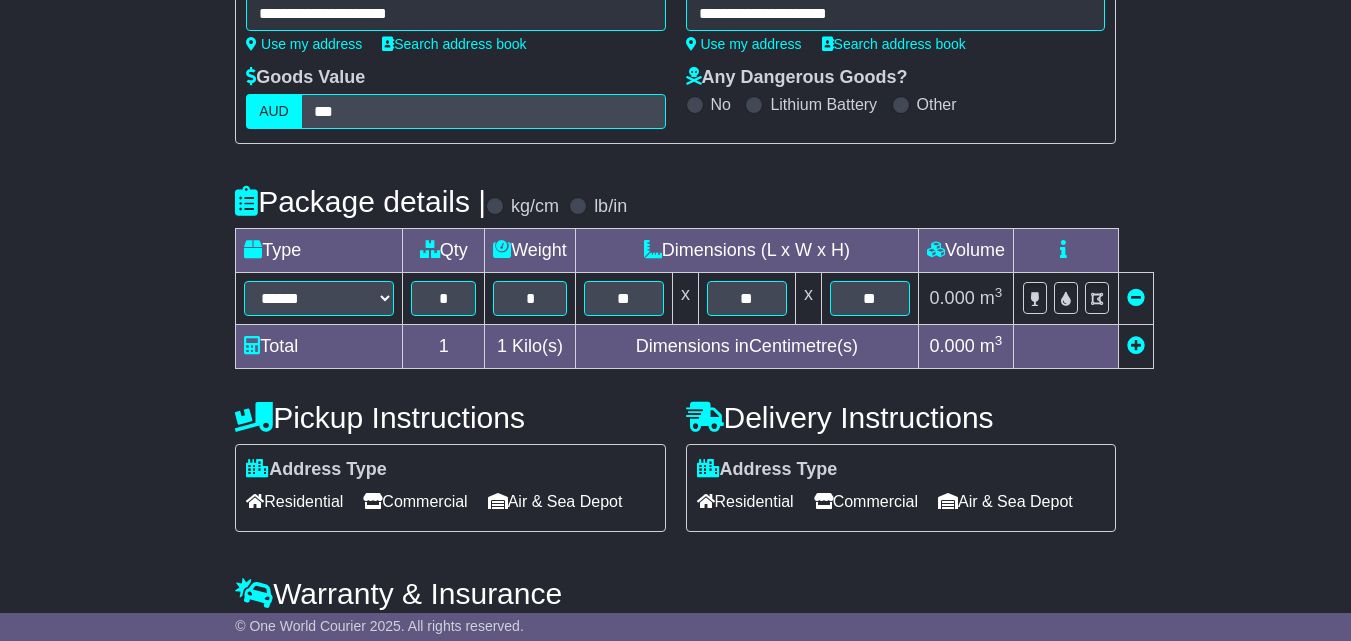 click on "0.000" at bounding box center (952, 298) 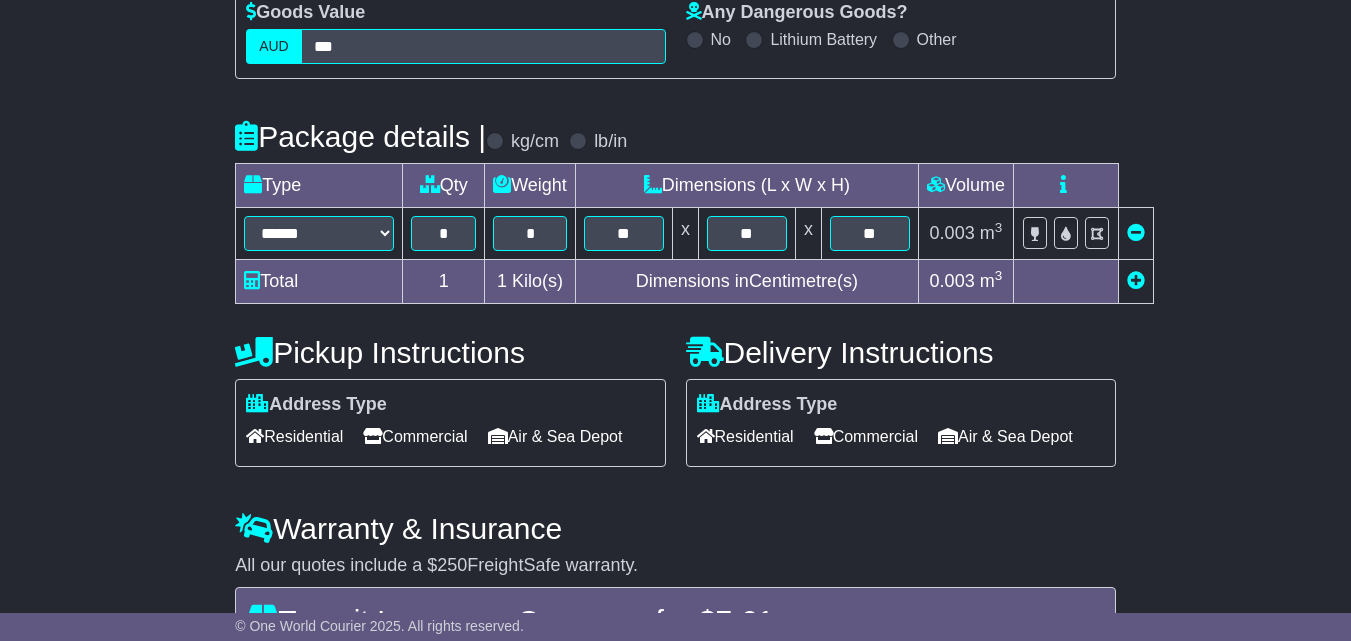 scroll, scrollTop: 400, scrollLeft: 0, axis: vertical 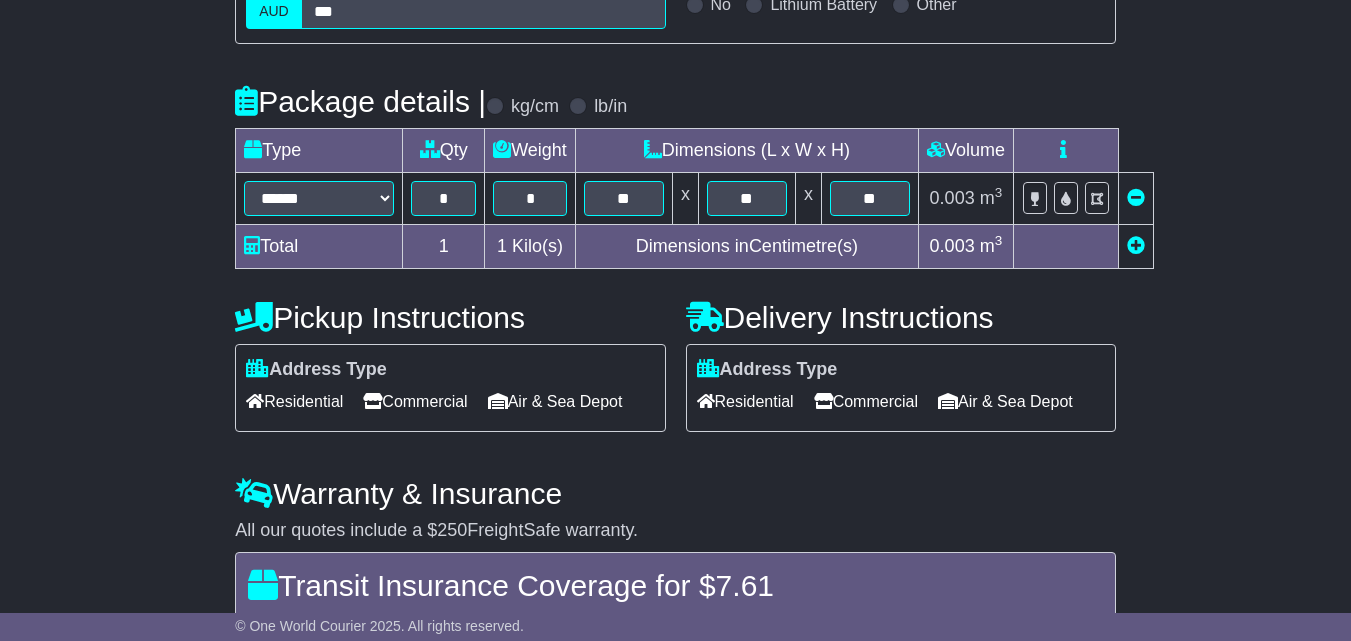 click on "Residential" at bounding box center (294, 401) 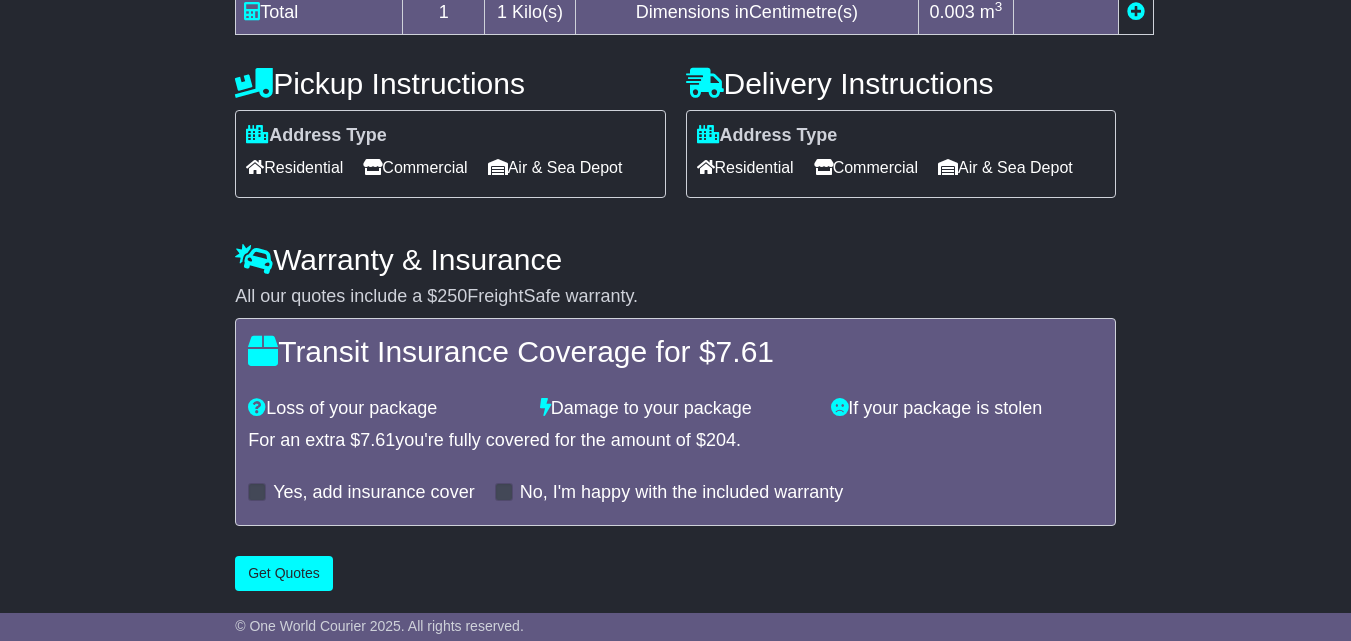 scroll, scrollTop: 701, scrollLeft: 0, axis: vertical 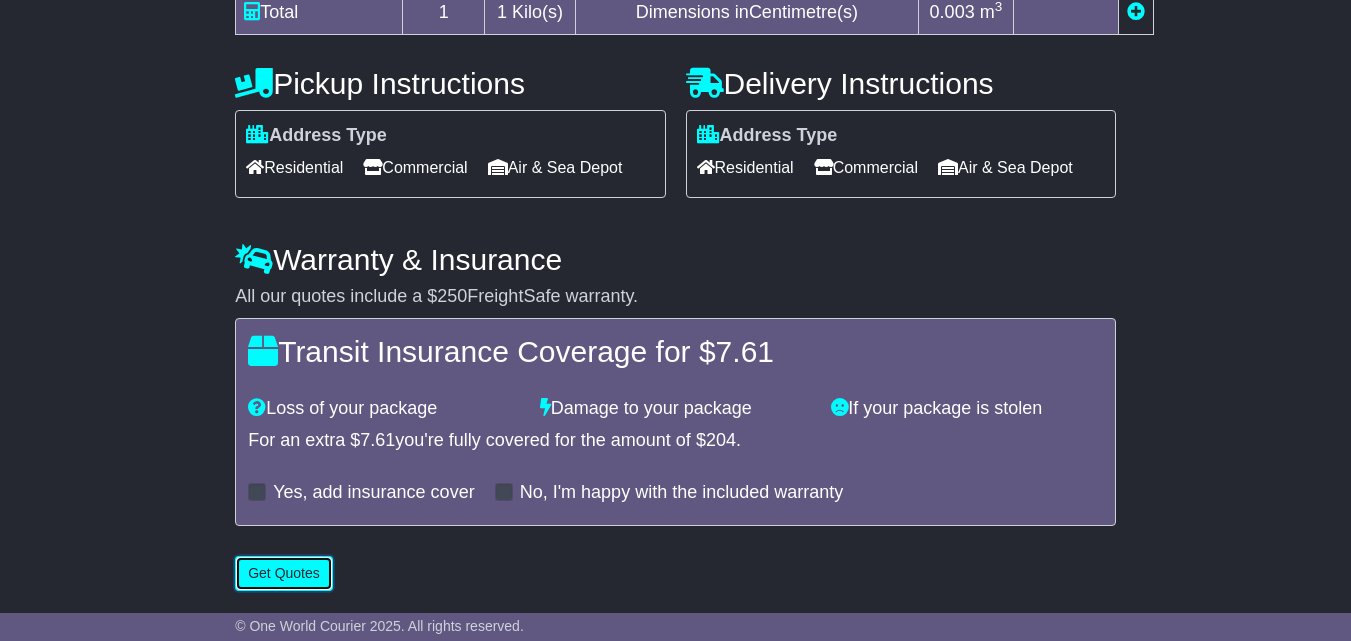 click on "Get Quotes" at bounding box center [284, 573] 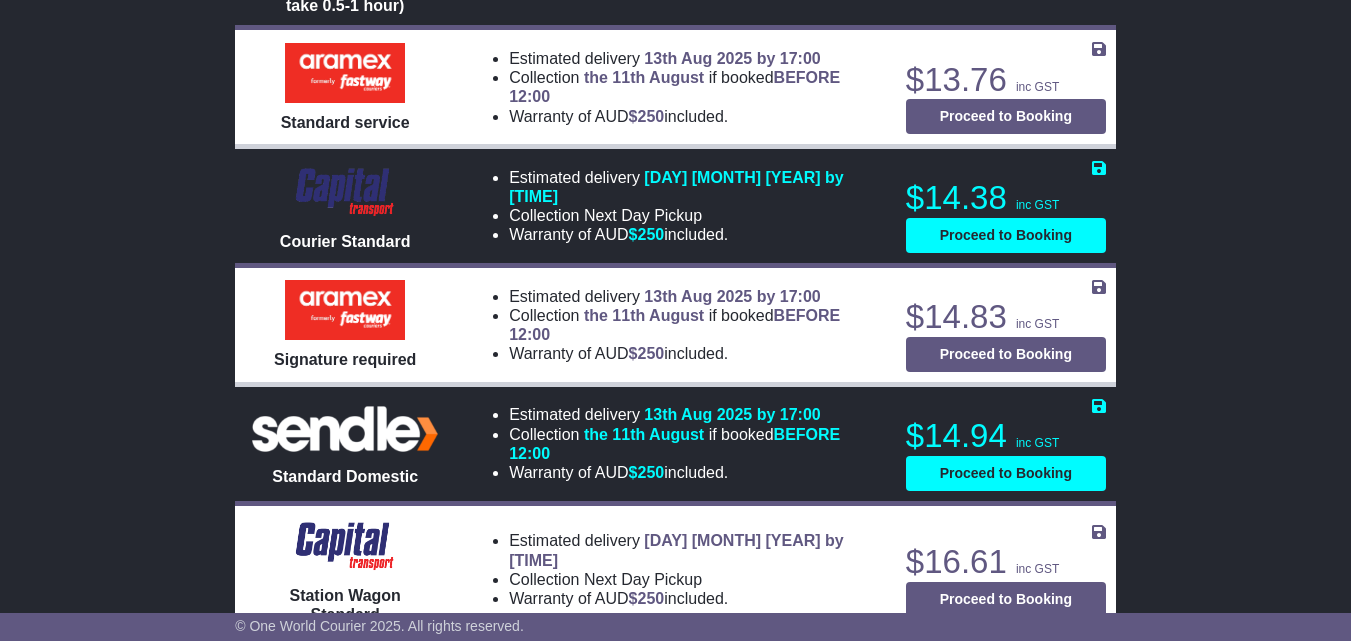 scroll, scrollTop: 1000, scrollLeft: 0, axis: vertical 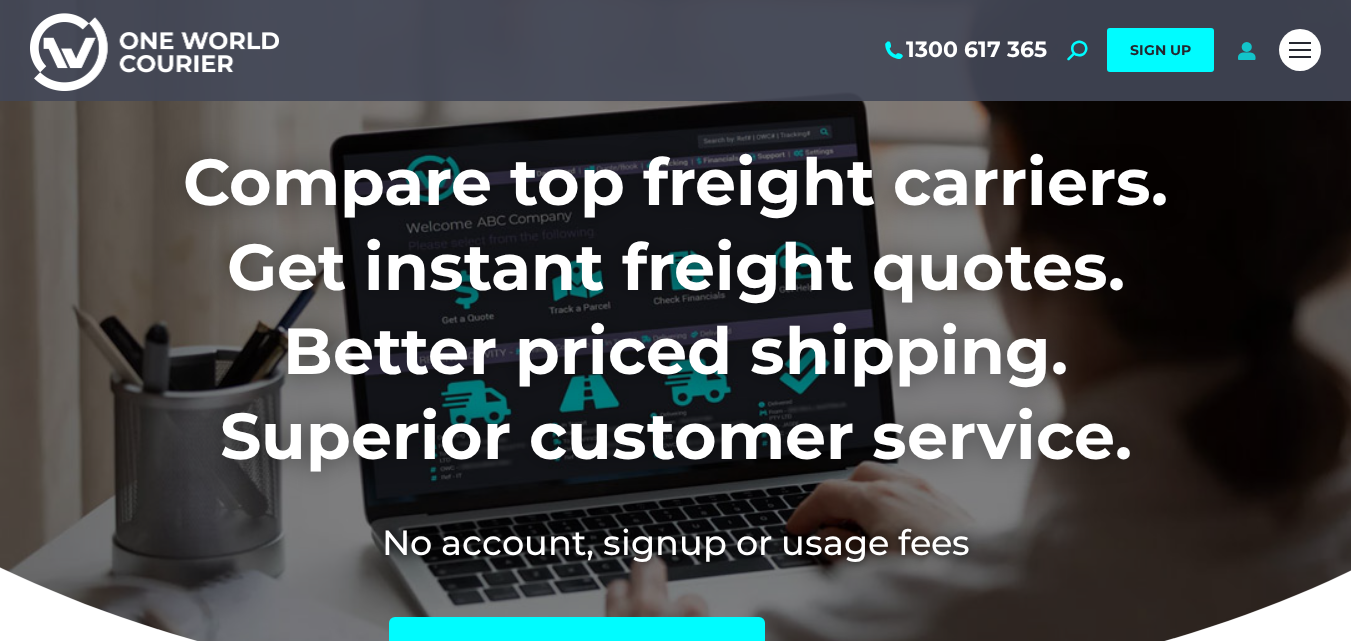 click at bounding box center [1246, 50] 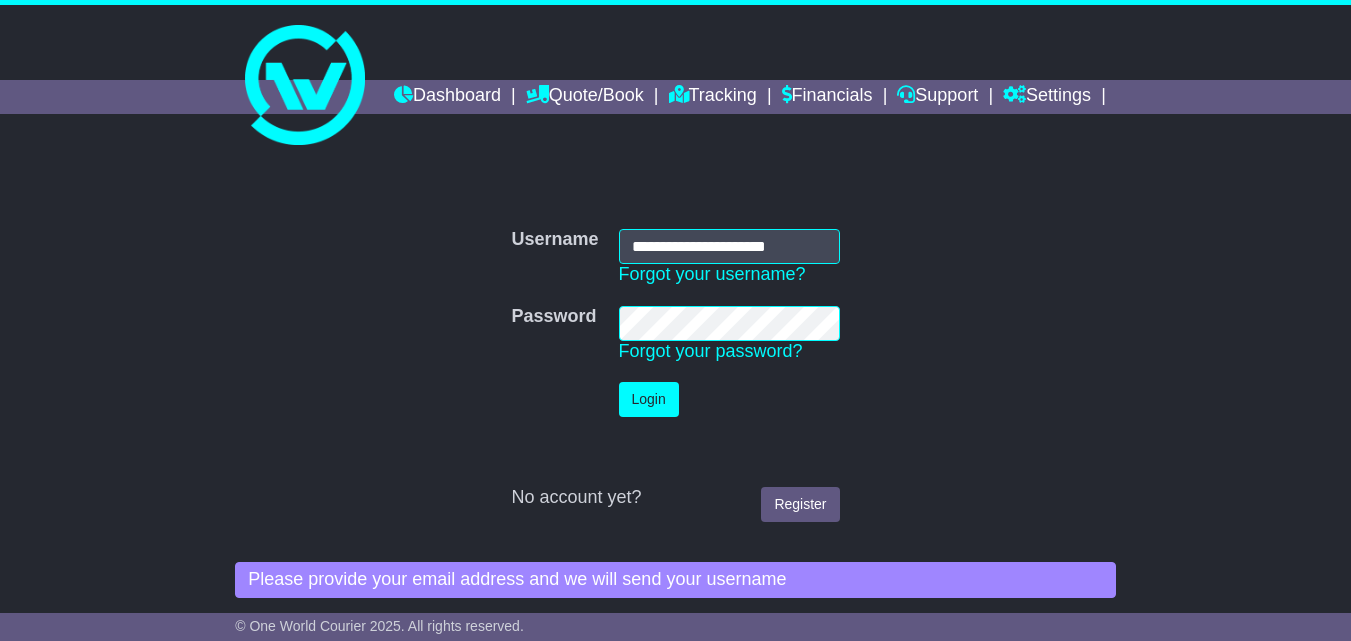 scroll, scrollTop: 0, scrollLeft: 0, axis: both 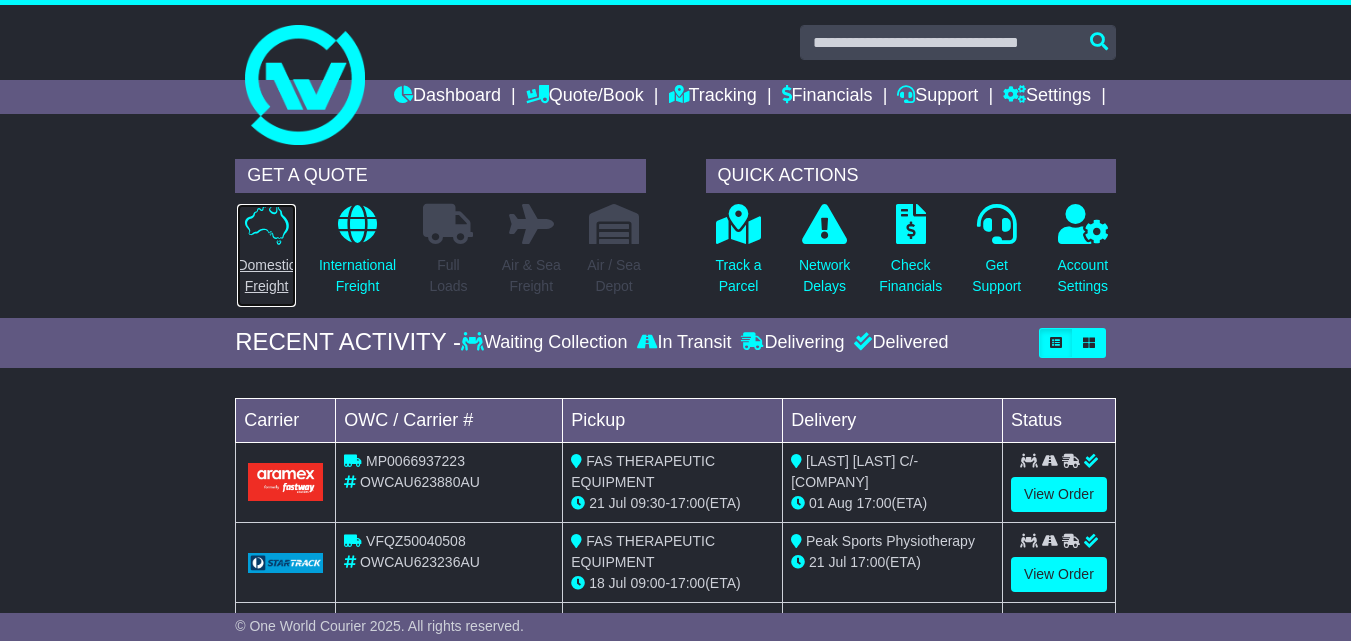 click at bounding box center [267, 224] 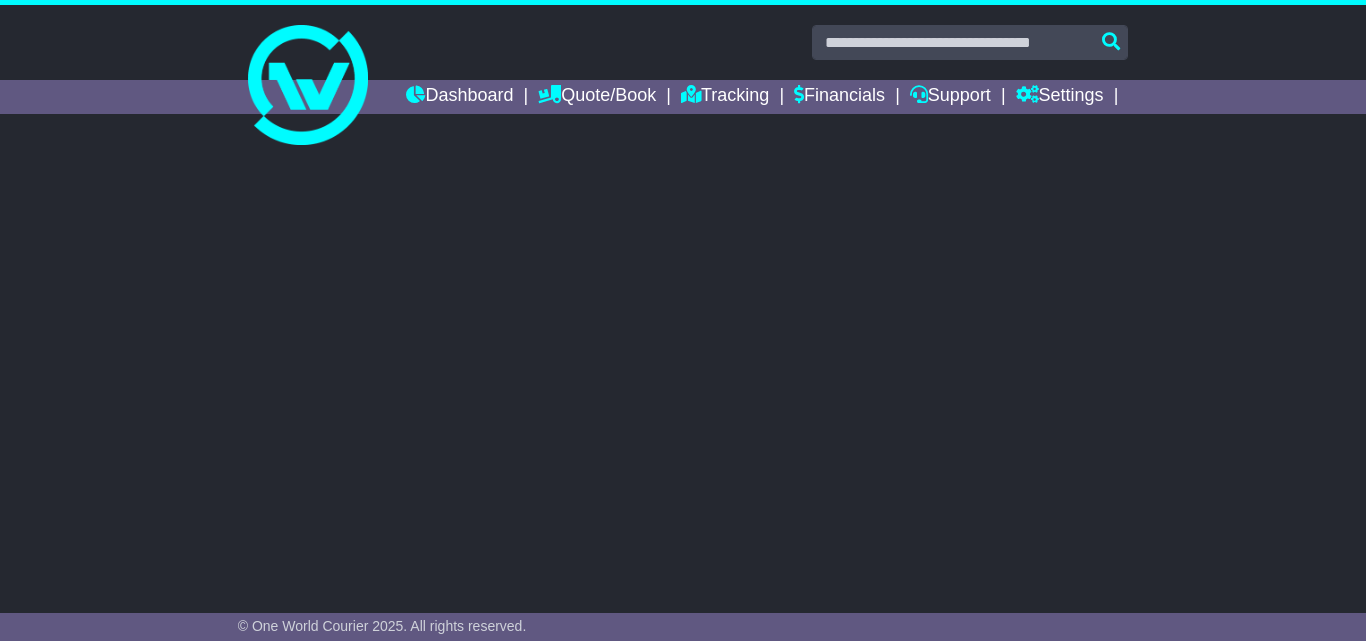 scroll, scrollTop: 0, scrollLeft: 0, axis: both 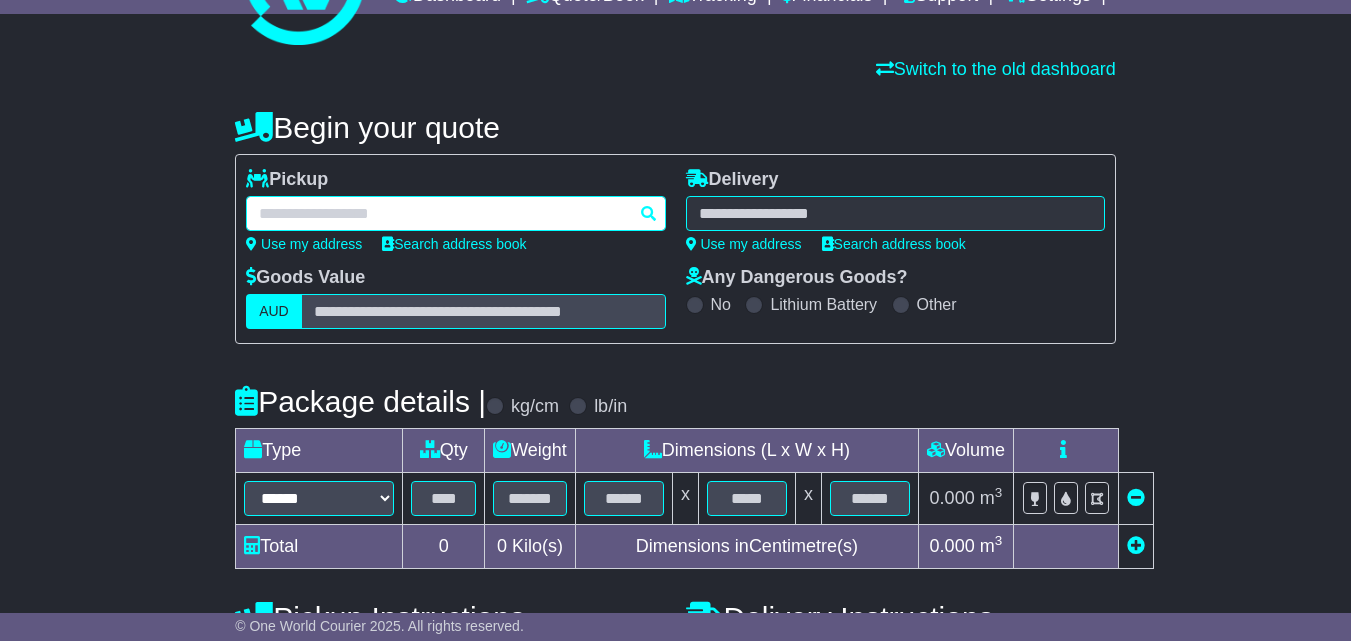 click at bounding box center (455, 213) 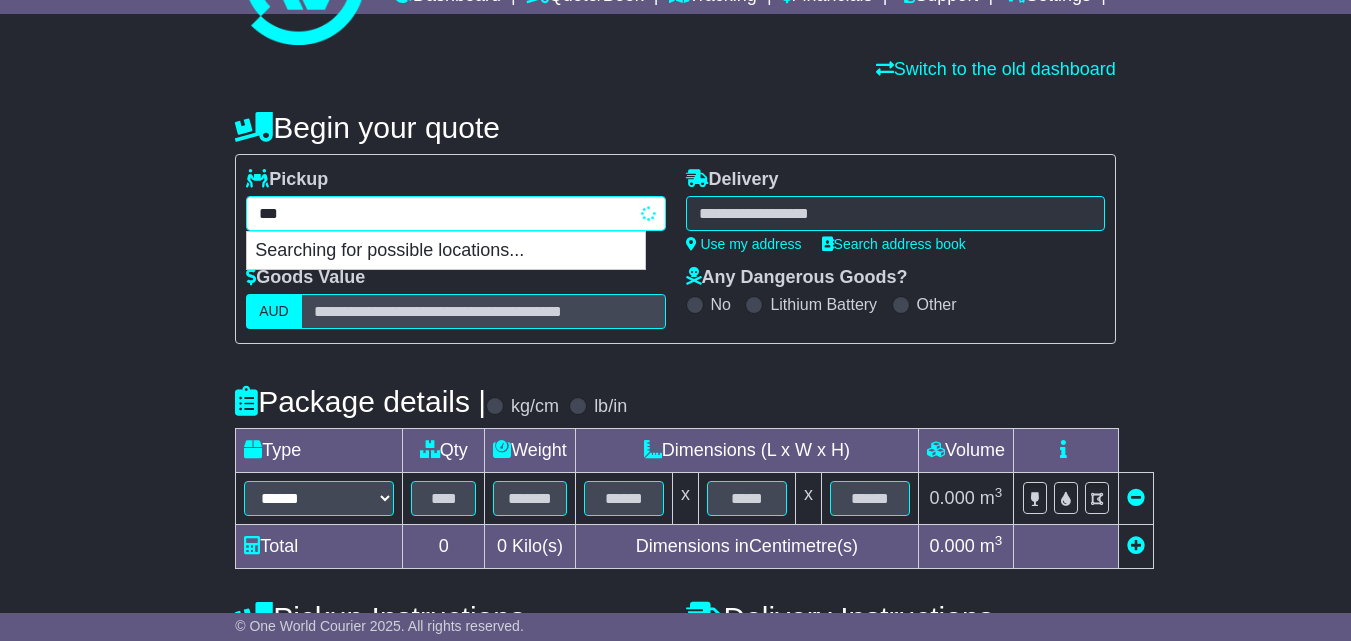 type on "****" 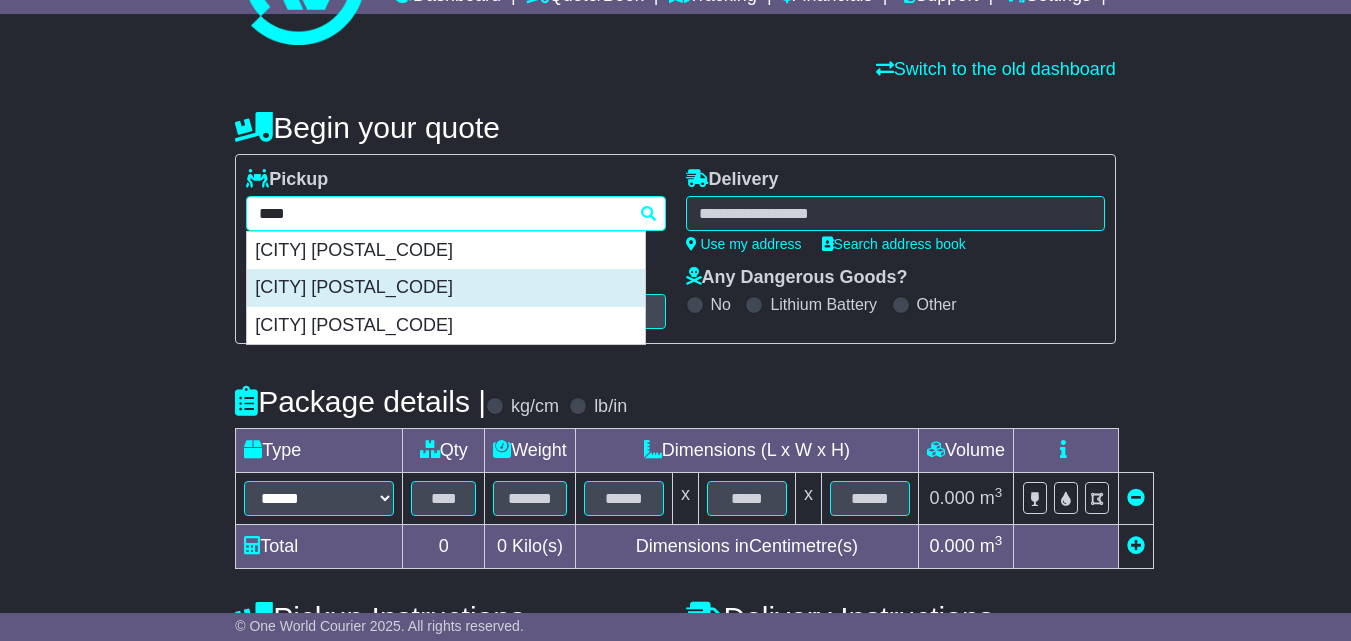 click on "[CITY] [POSTAL_CODE]" at bounding box center [446, 288] 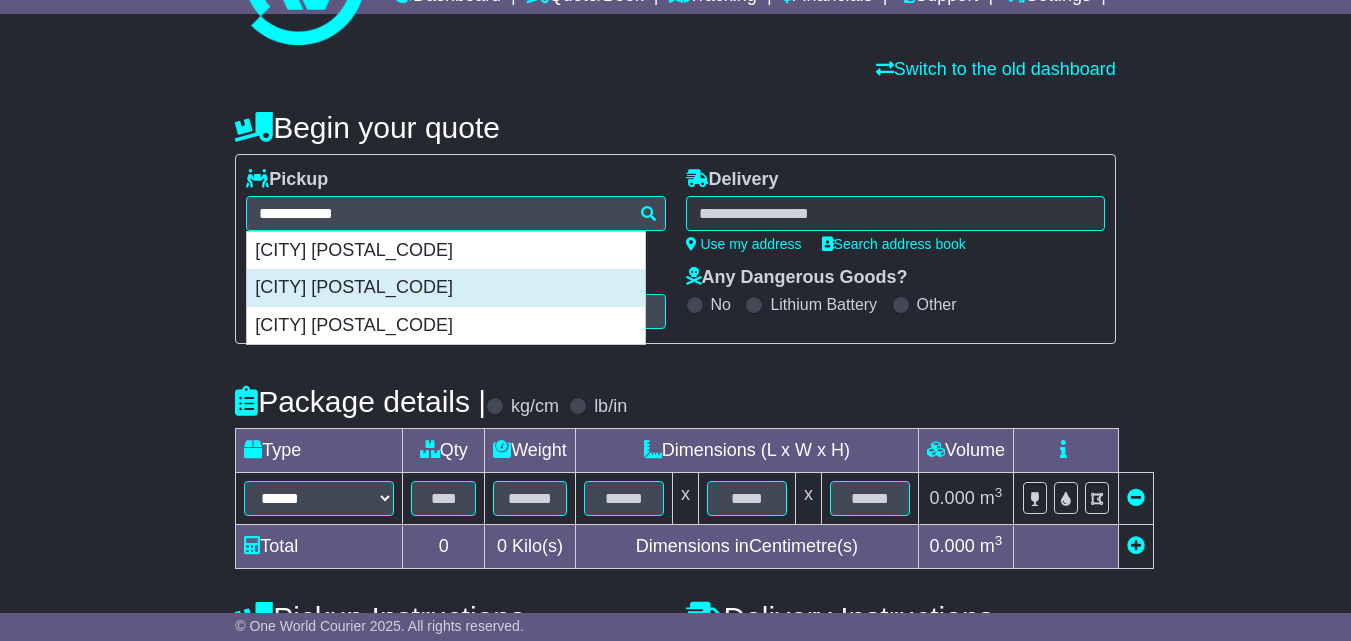 type on "**********" 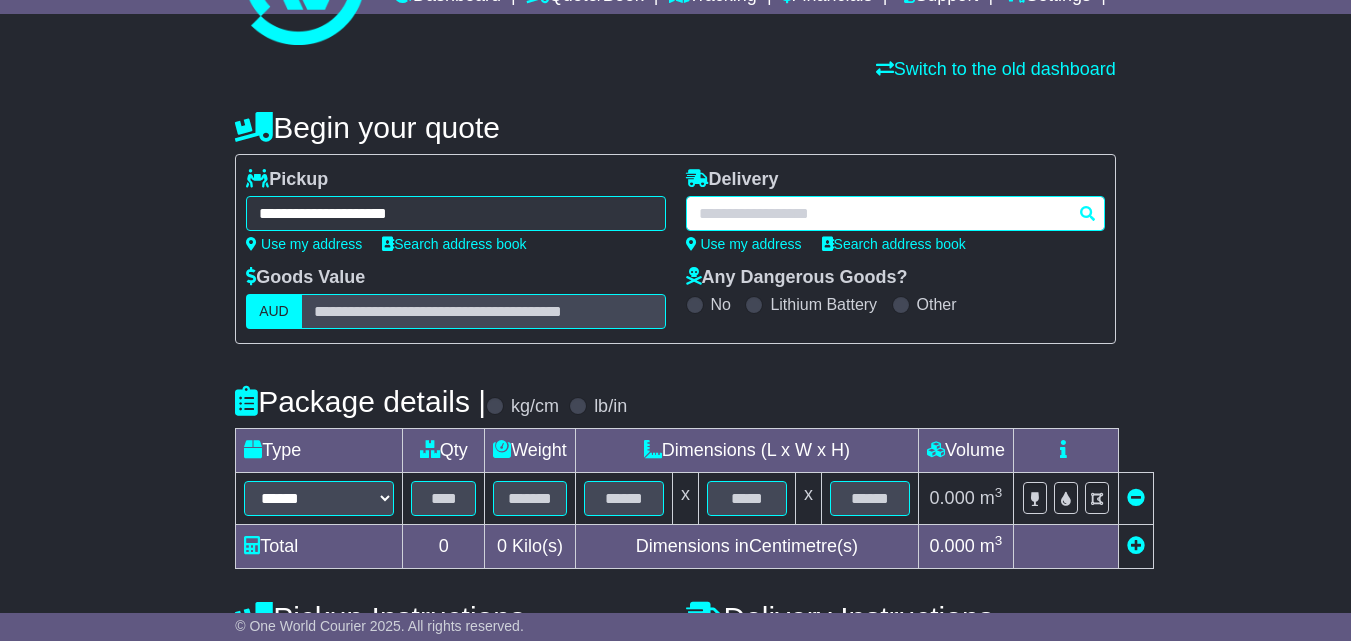 click at bounding box center (895, 213) 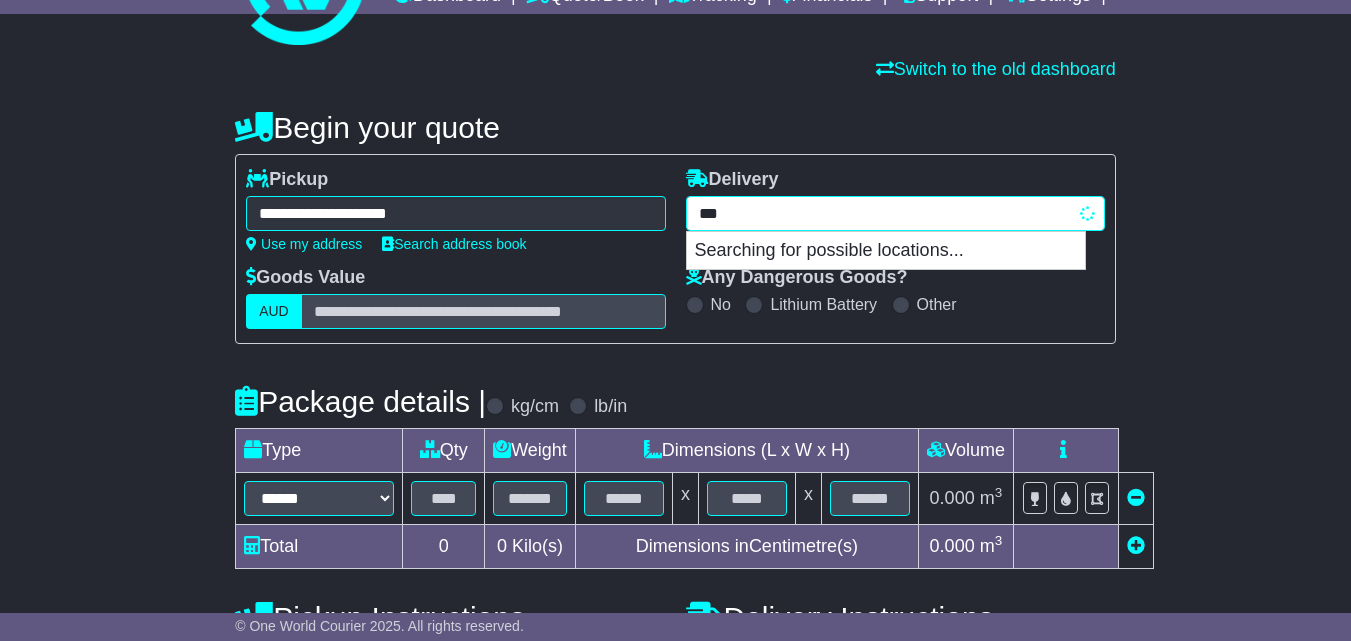 type on "****" 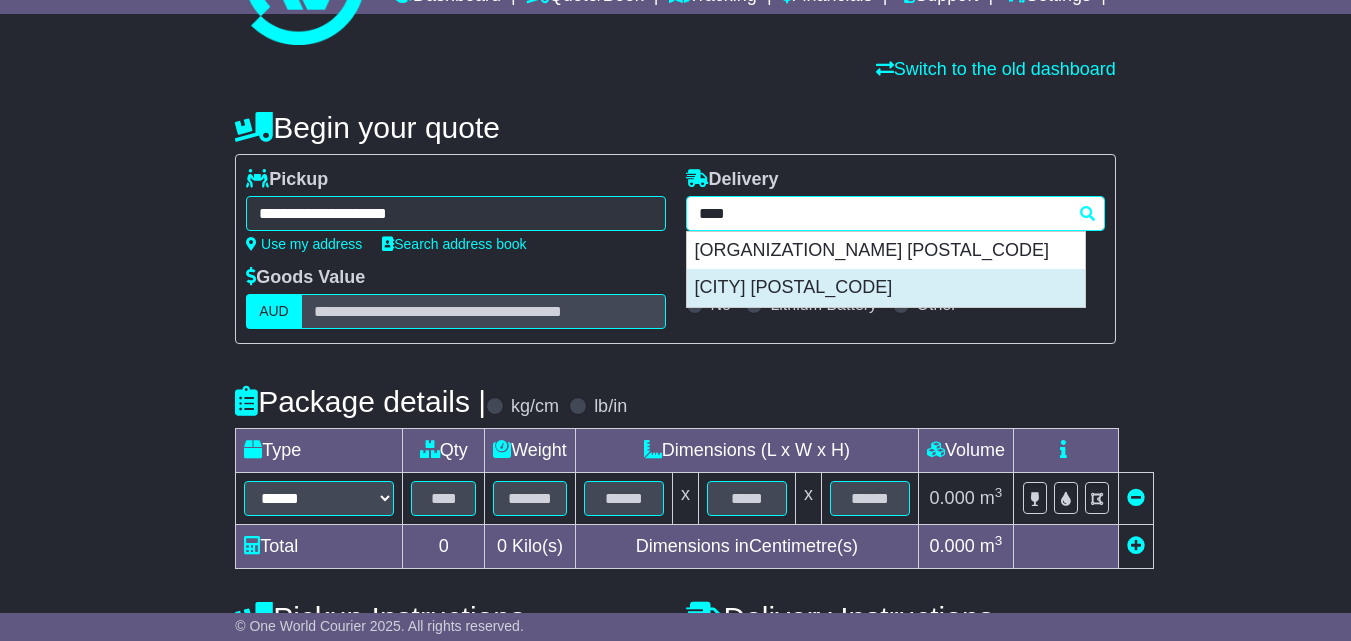 click on "[CITY] [POSTAL_CODE]" at bounding box center (886, 288) 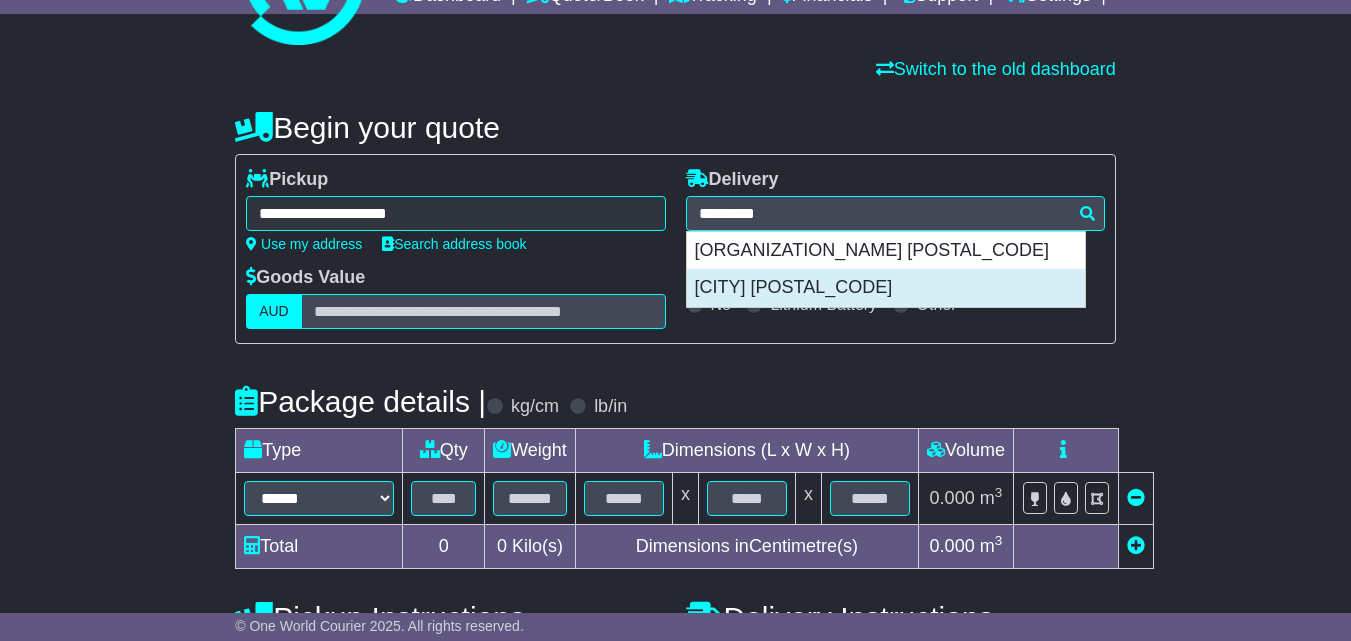 type on "**********" 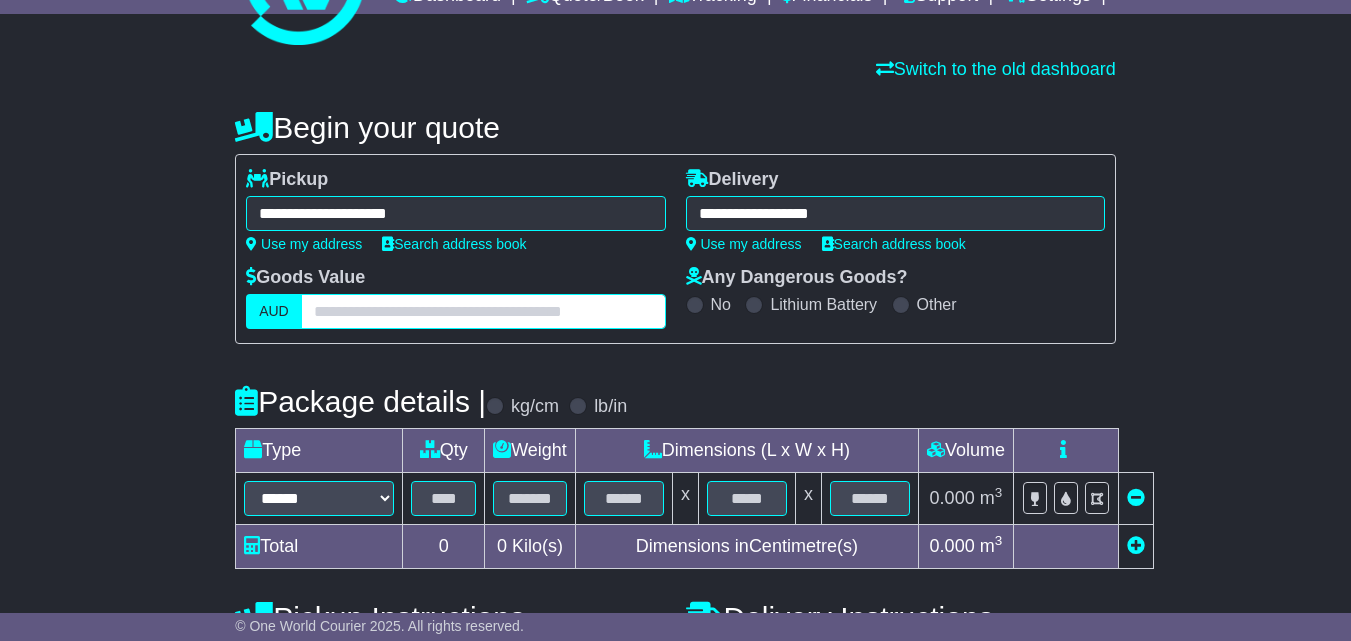 click at bounding box center [483, 311] 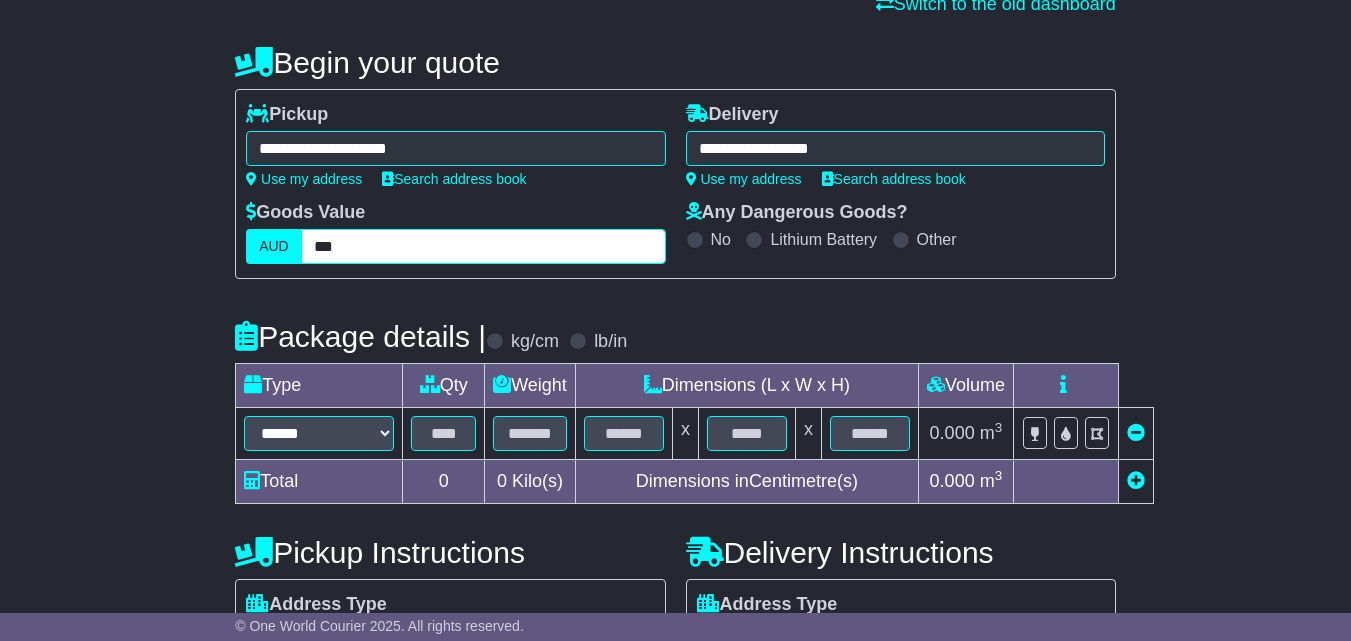 scroll, scrollTop: 200, scrollLeft: 0, axis: vertical 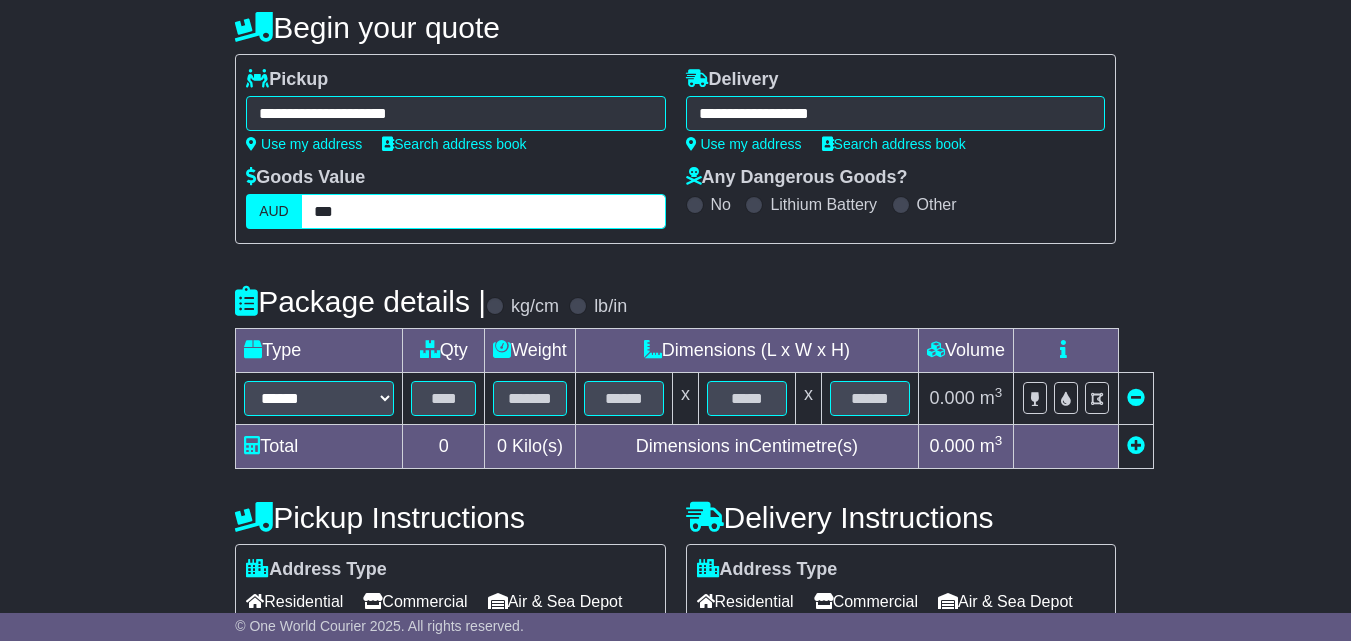 type on "***" 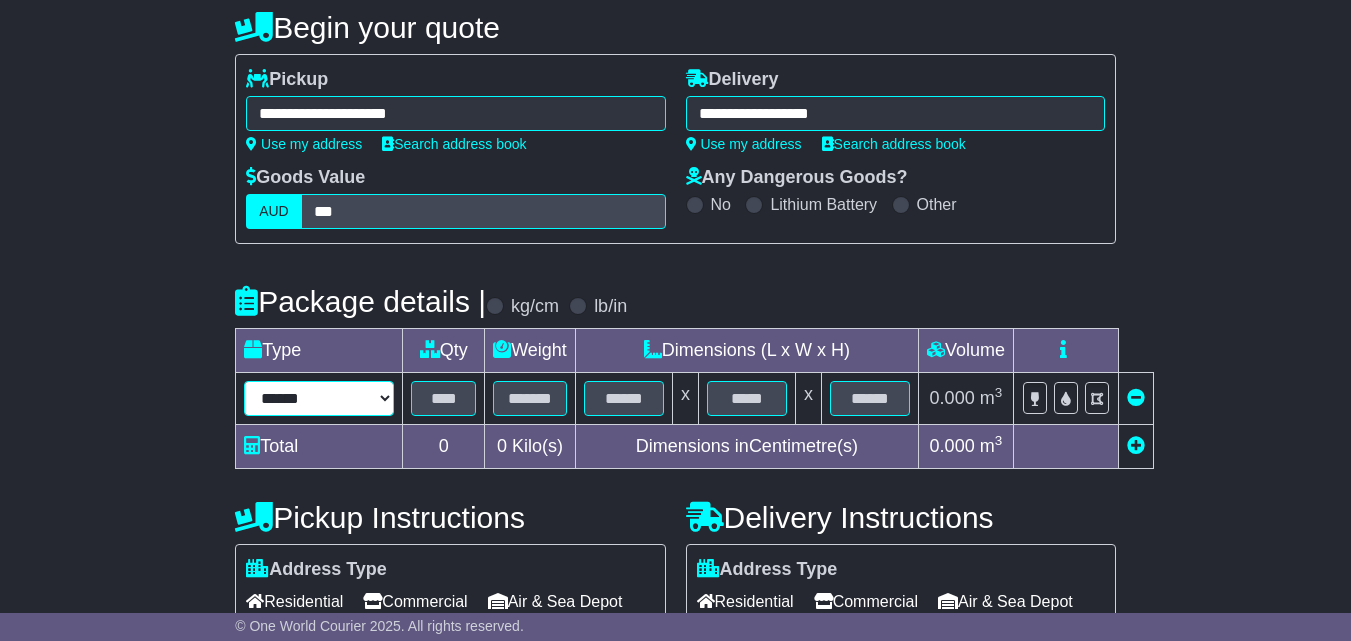 click on "****** ****** *** ******** ***** **** **** ****** *** *******" at bounding box center (319, 398) 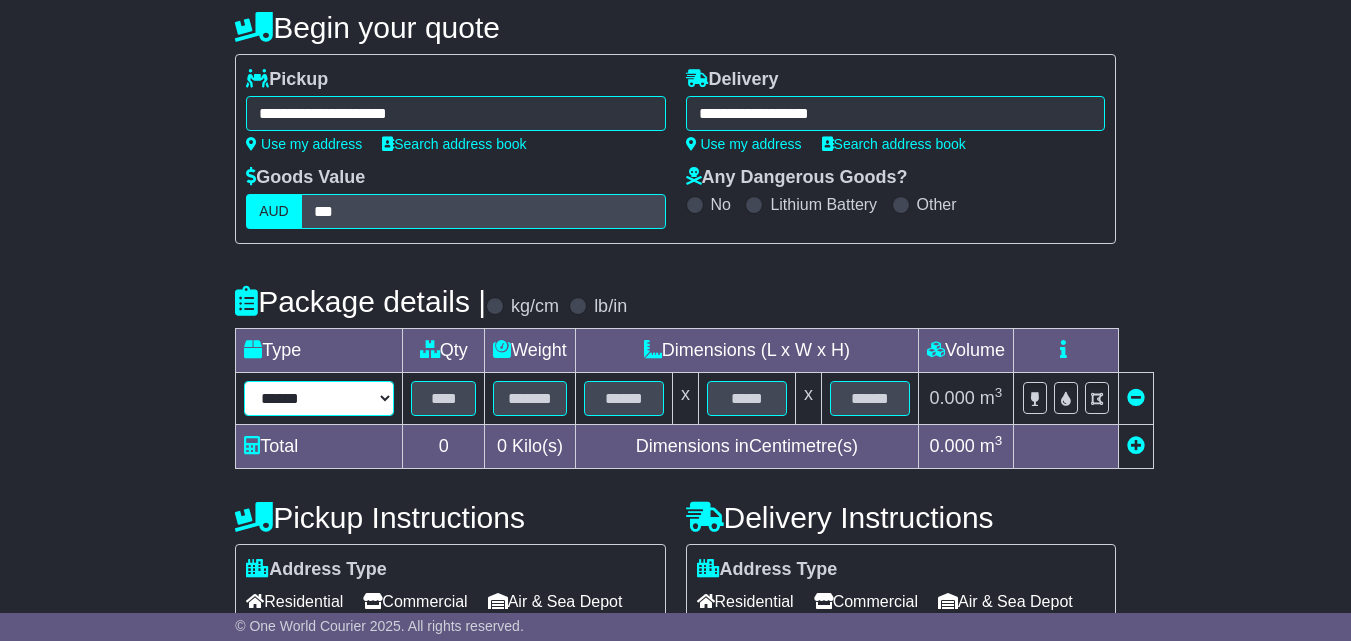 select on "*****" 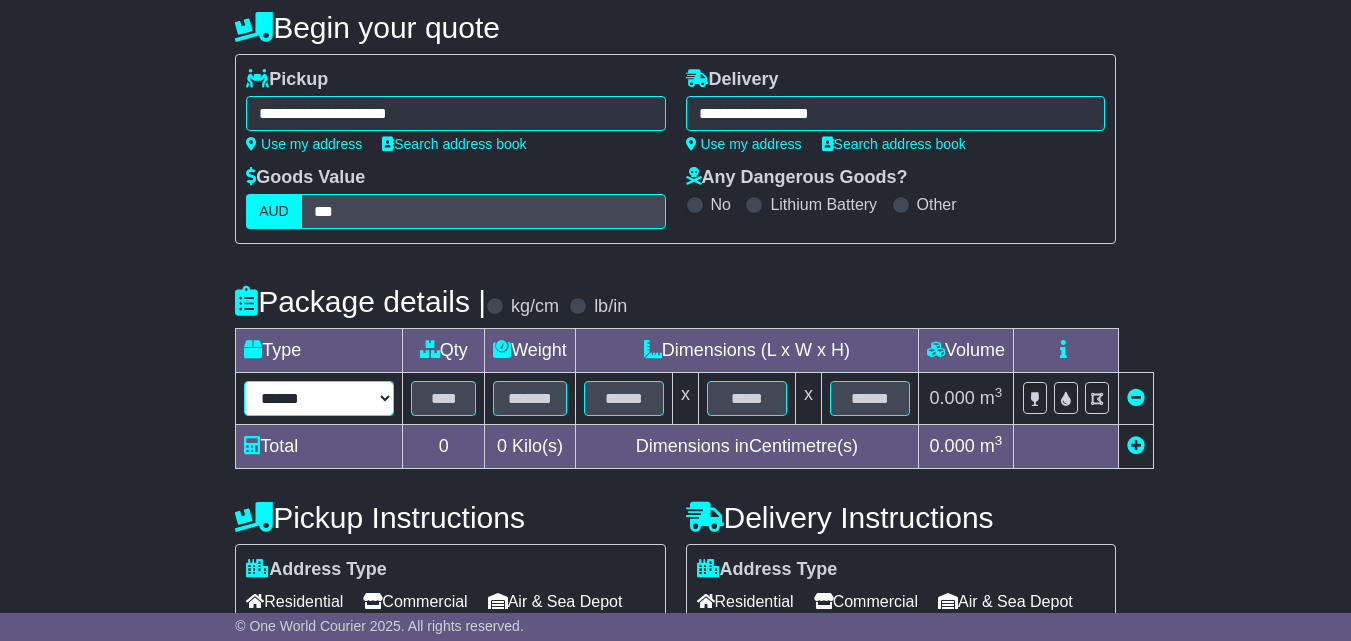 click on "****** ****** *** ******** ***** **** **** ****** *** *******" at bounding box center (319, 398) 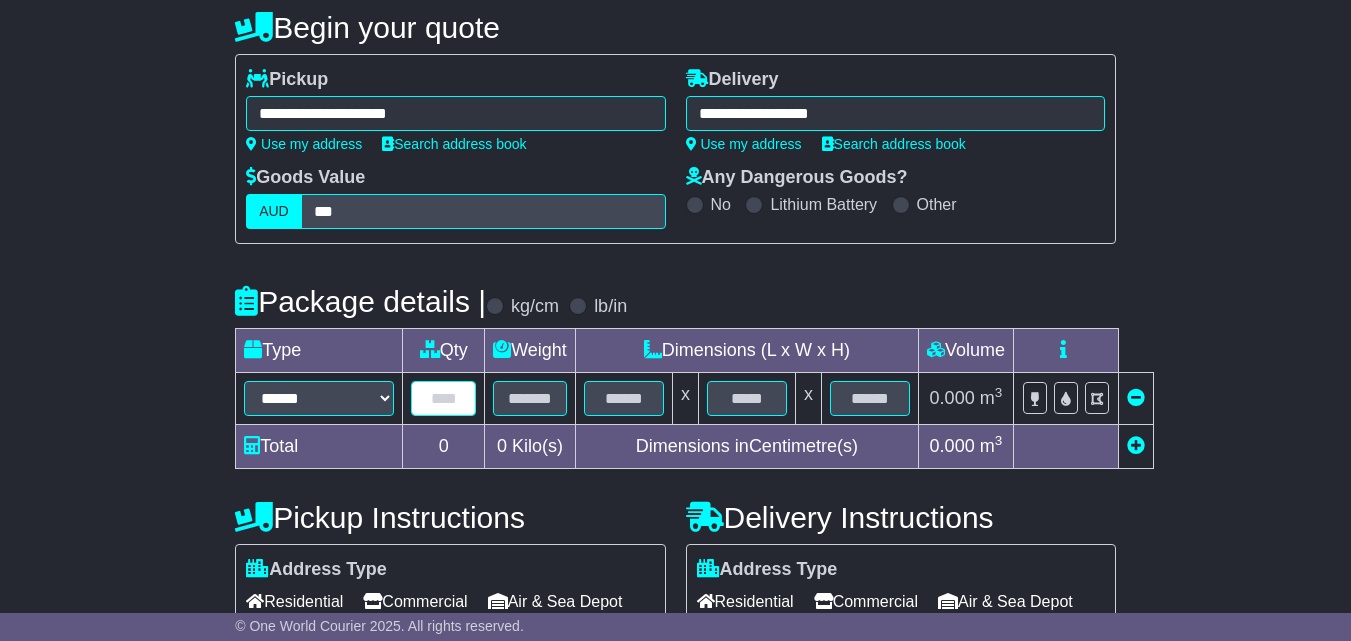 click at bounding box center (443, 398) 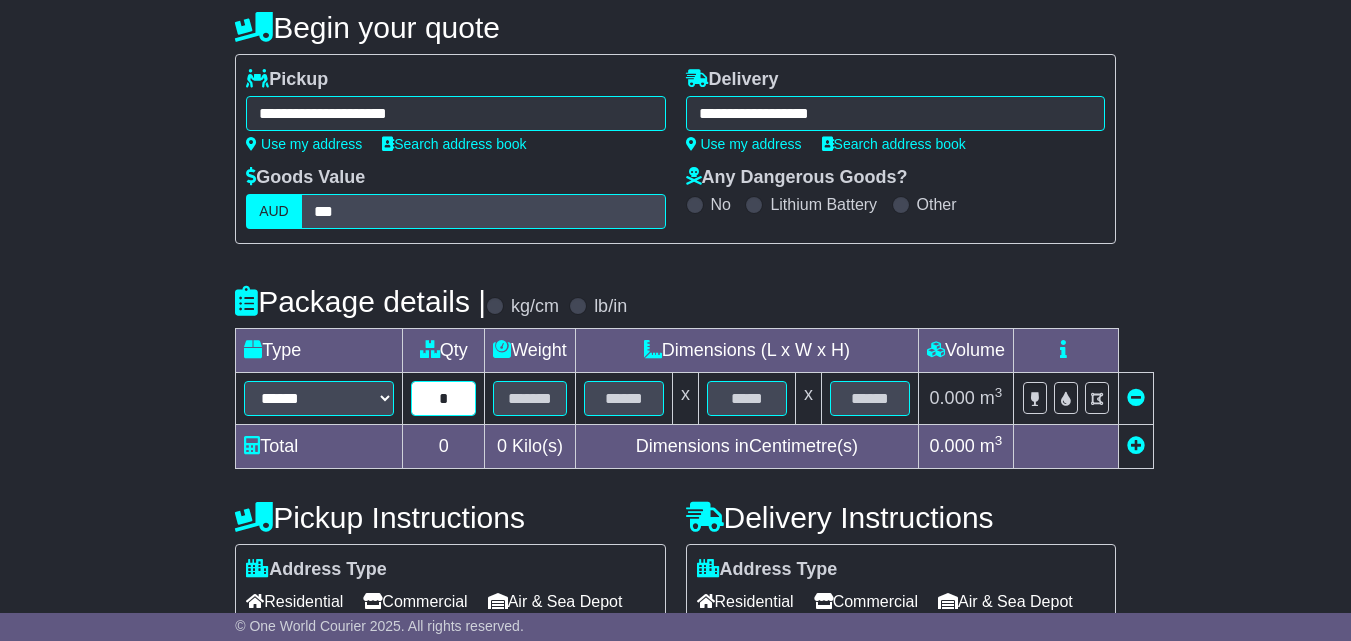 type on "*" 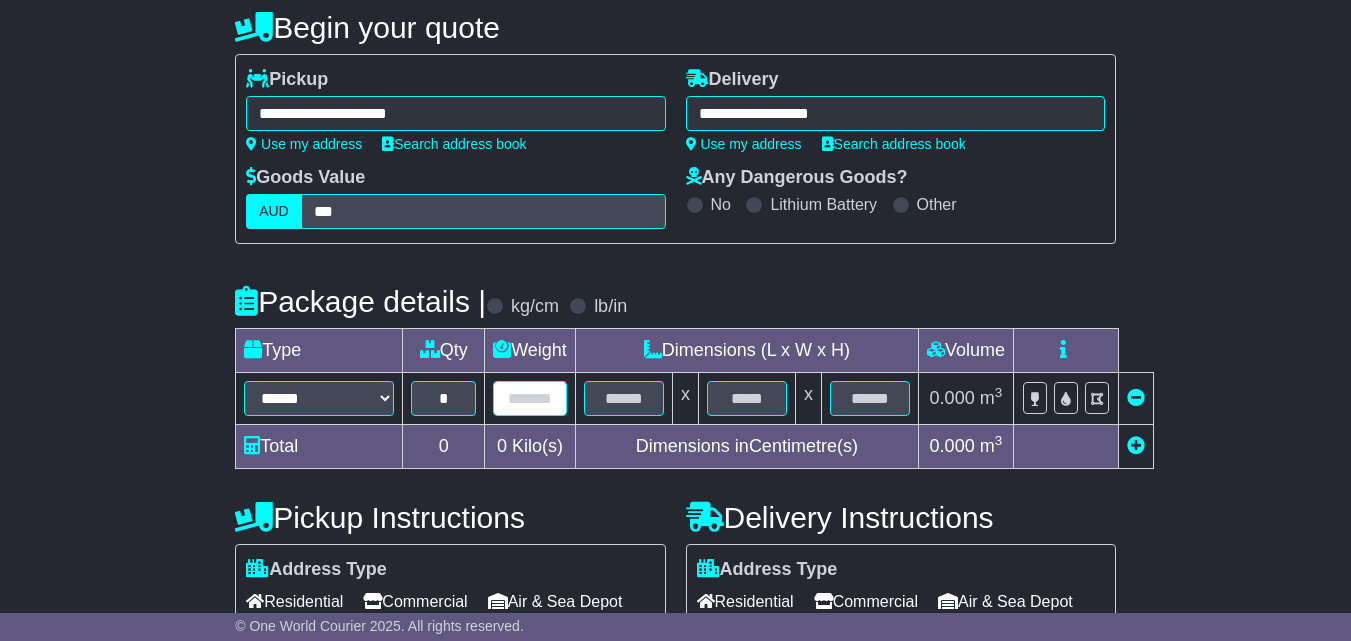 click at bounding box center (530, 398) 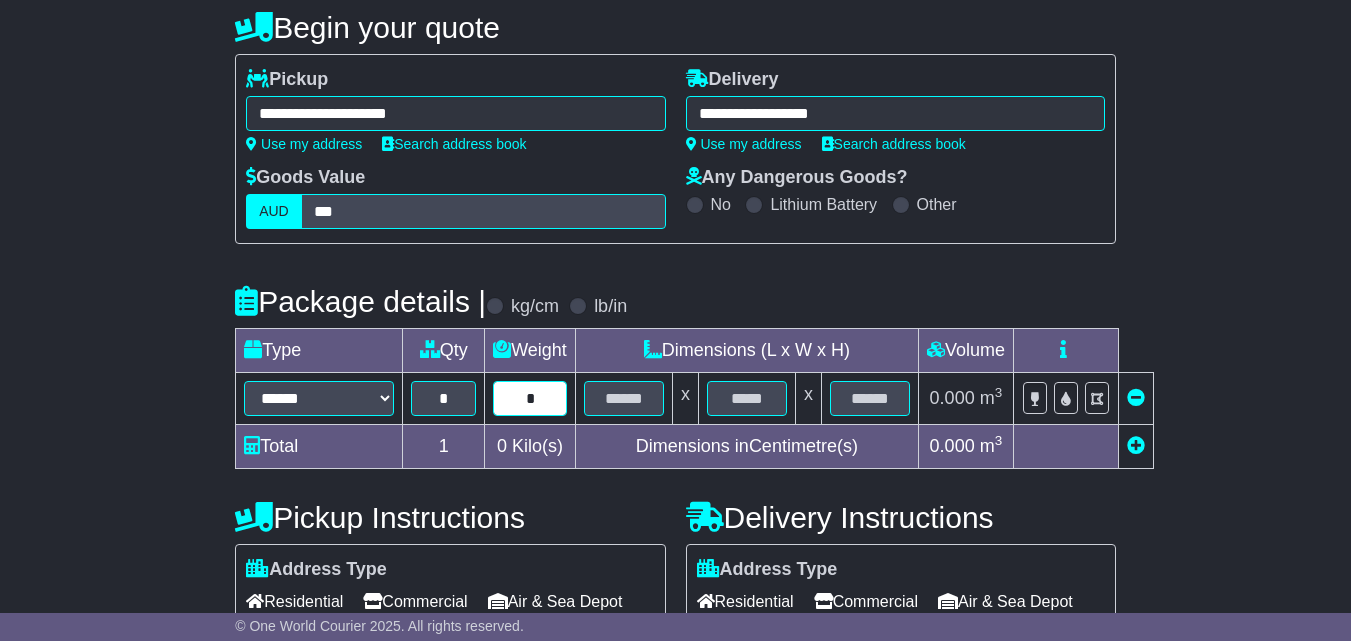 drag, startPoint x: 536, startPoint y: 437, endPoint x: 491, endPoint y: 437, distance: 45 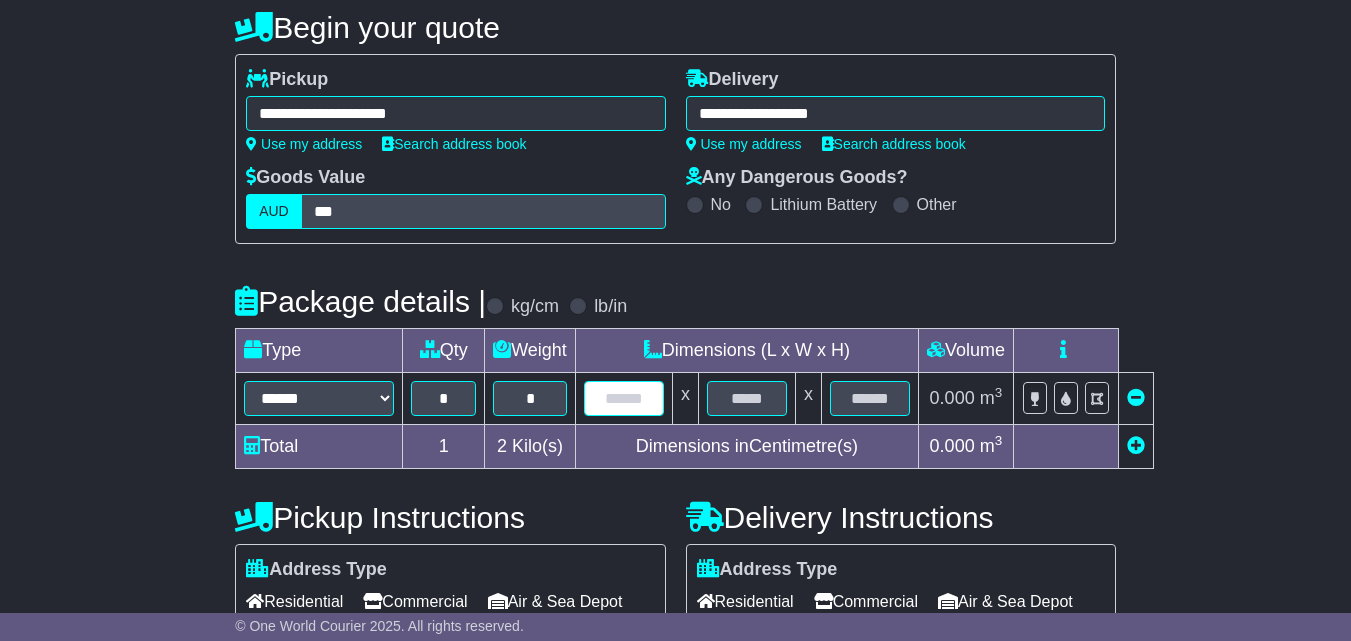 click at bounding box center [624, 398] 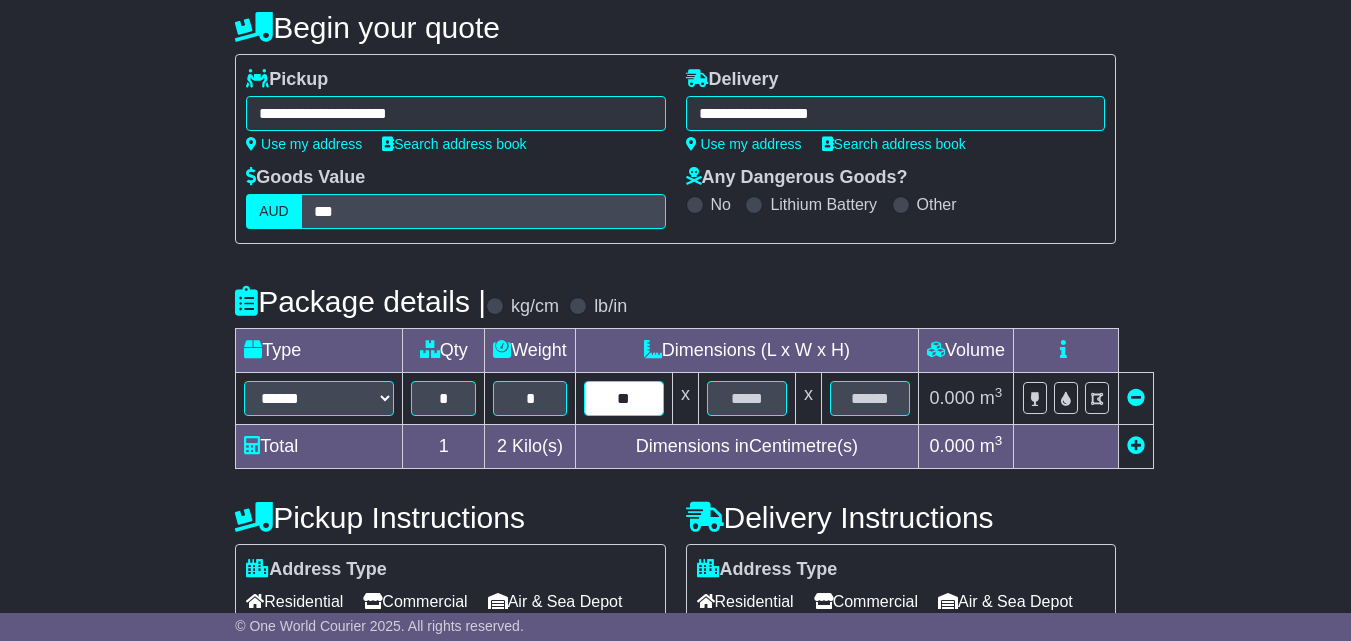 type on "**" 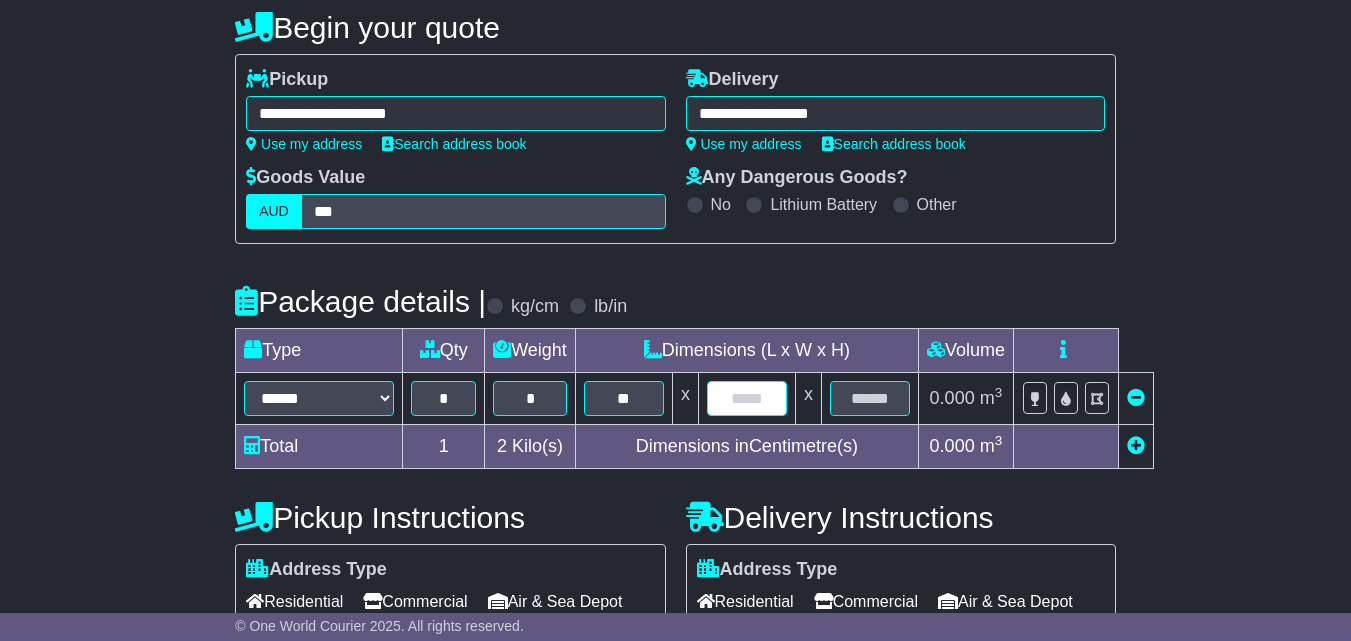 click at bounding box center (747, 398) 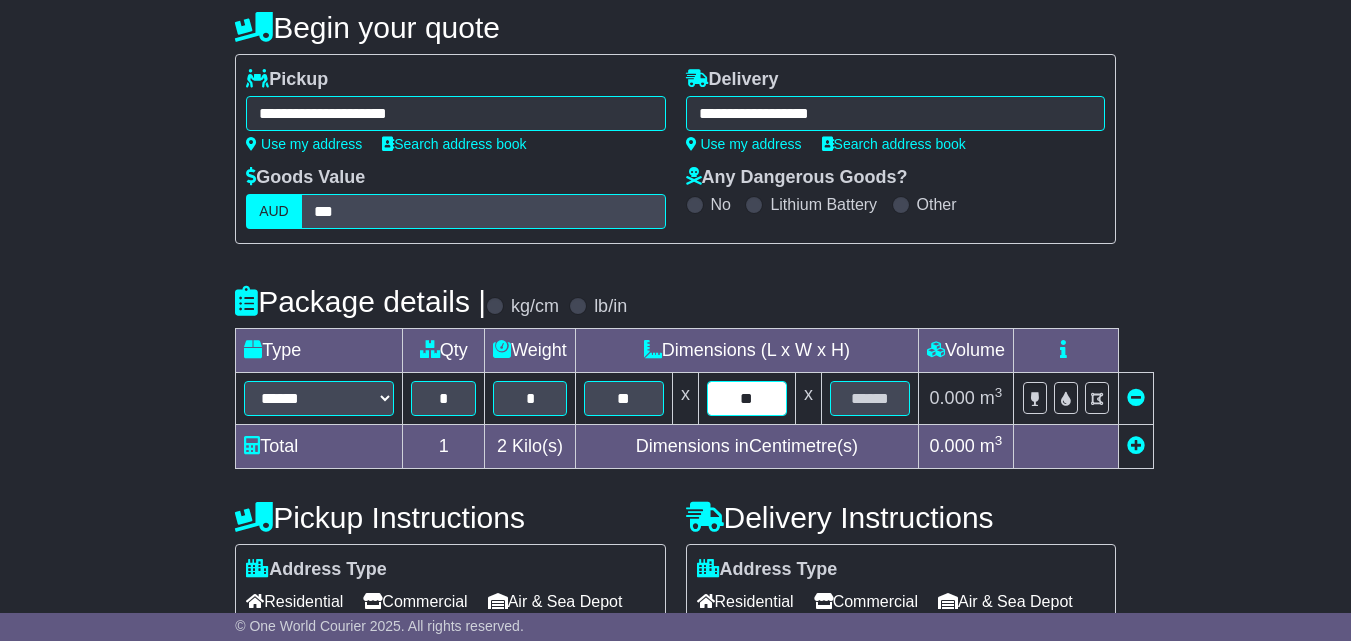 type on "**" 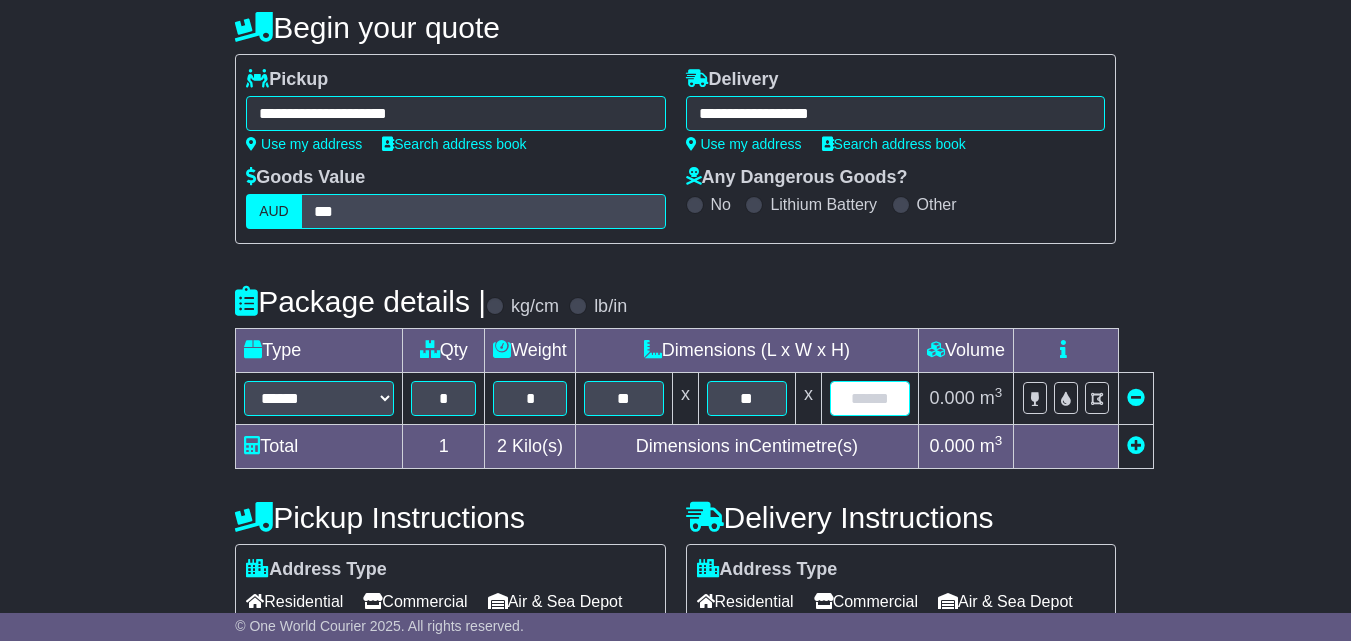 click at bounding box center [870, 398] 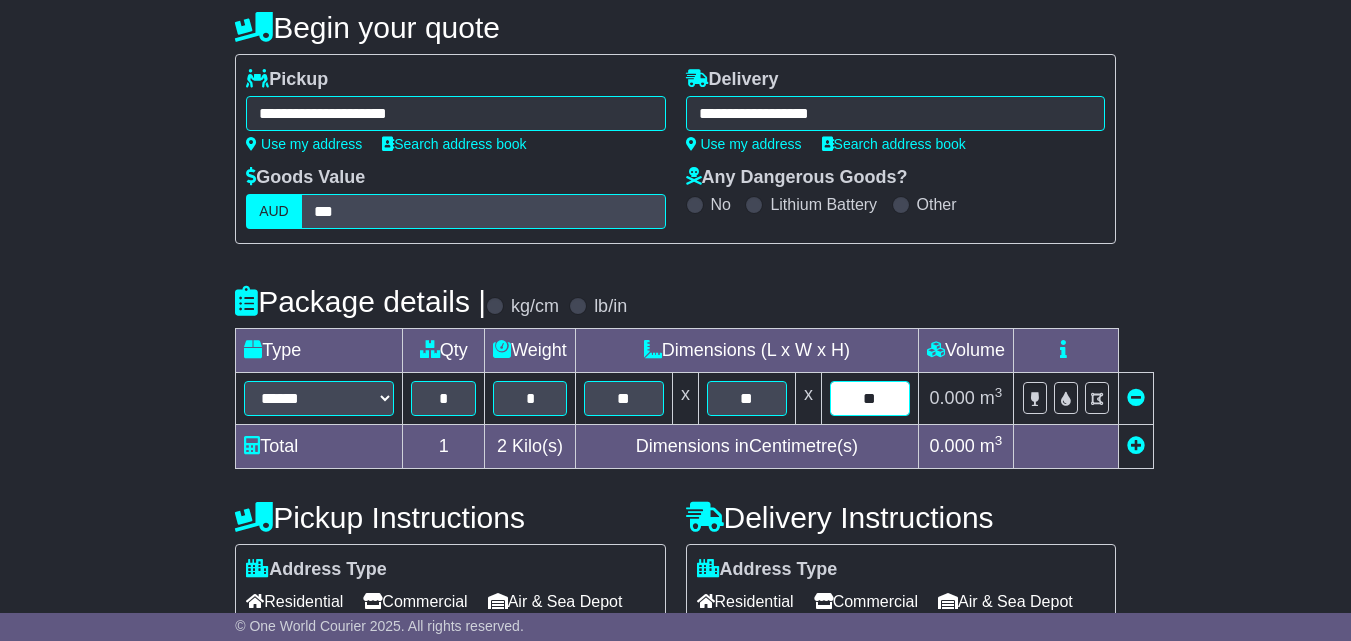 type on "**" 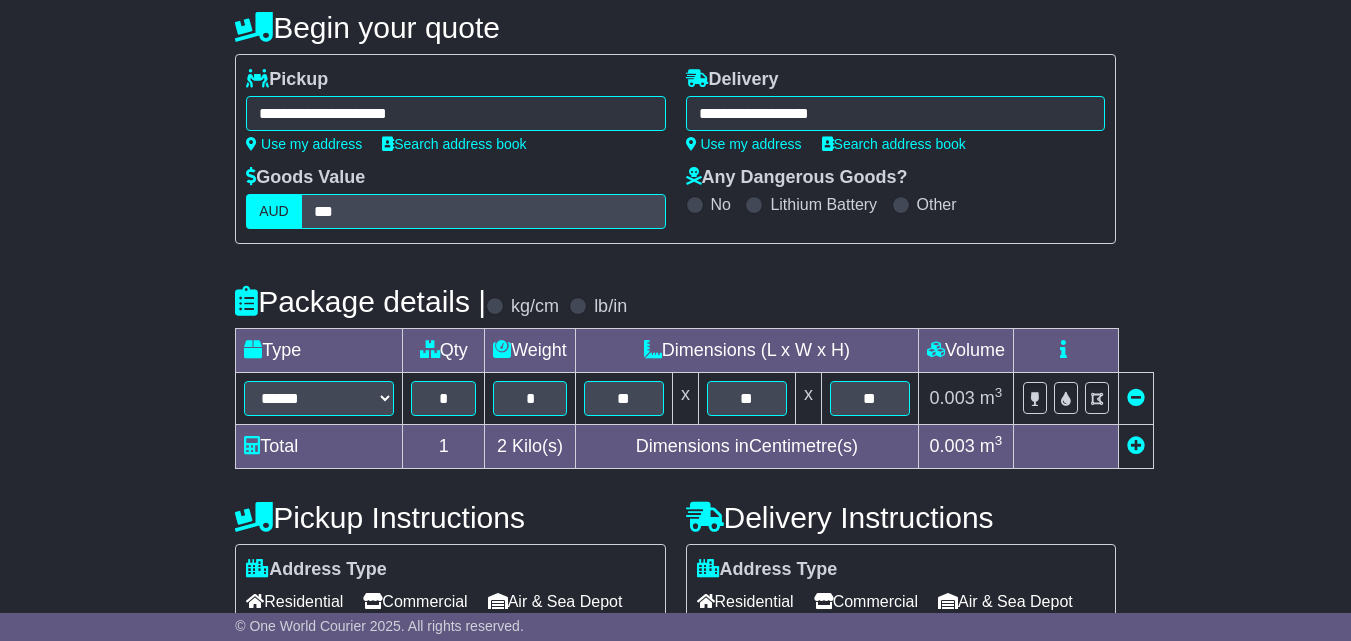 click on "0.003
m 3
ft 3" at bounding box center (965, 399) 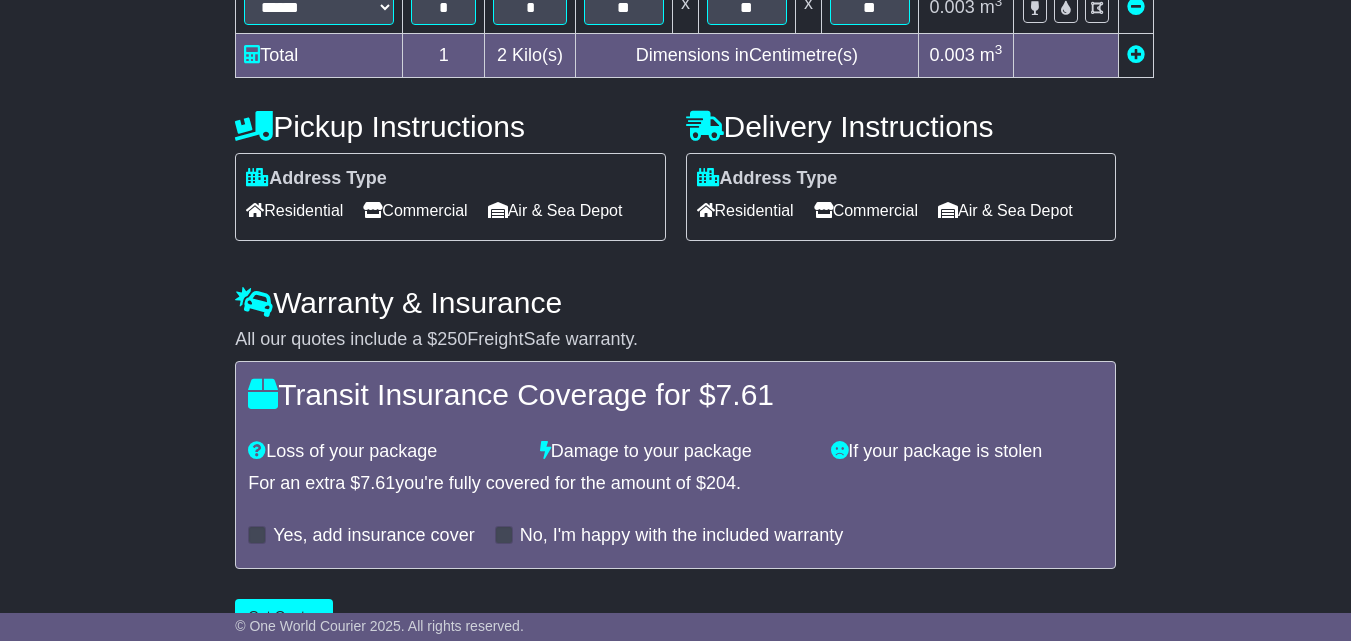 scroll, scrollTop: 600, scrollLeft: 0, axis: vertical 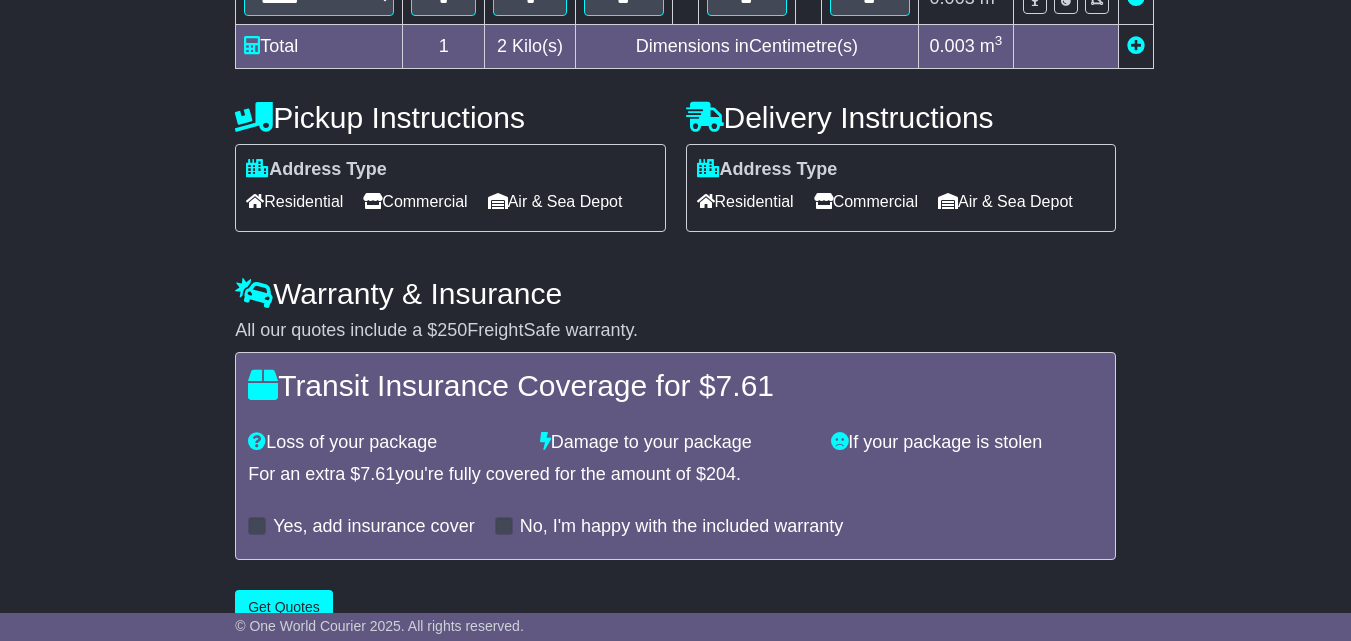 click on "Residential" at bounding box center [294, 201] 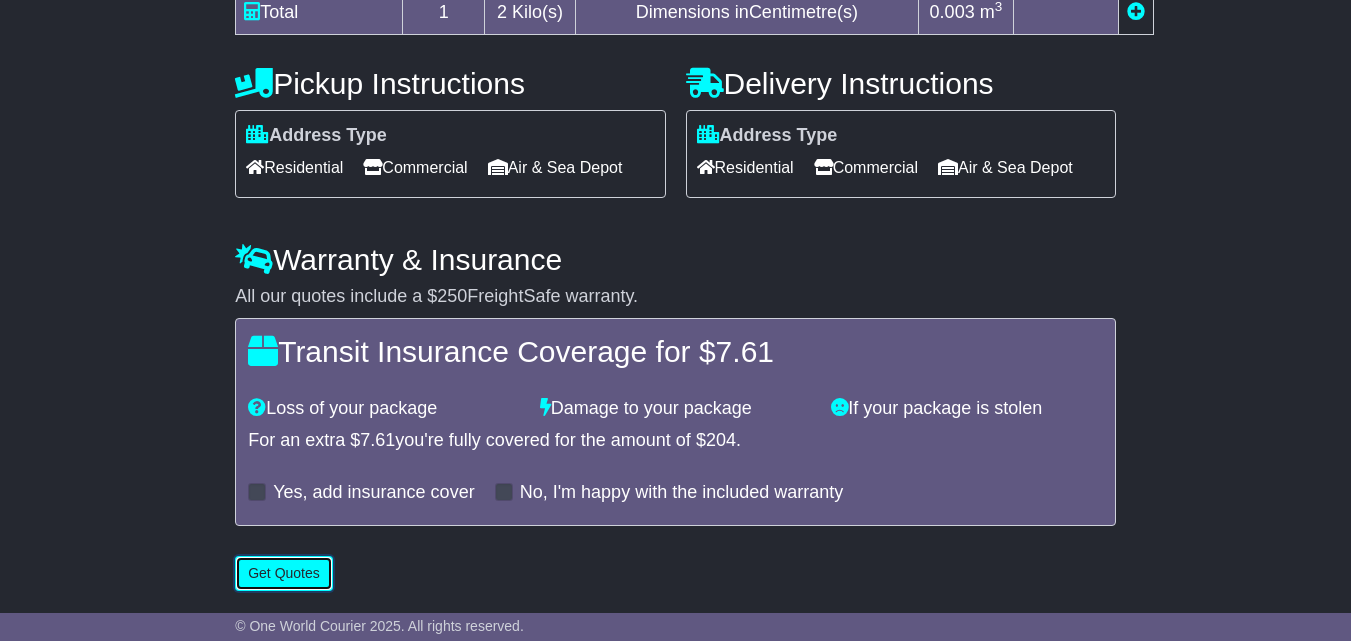 click on "Get Quotes" at bounding box center (284, 573) 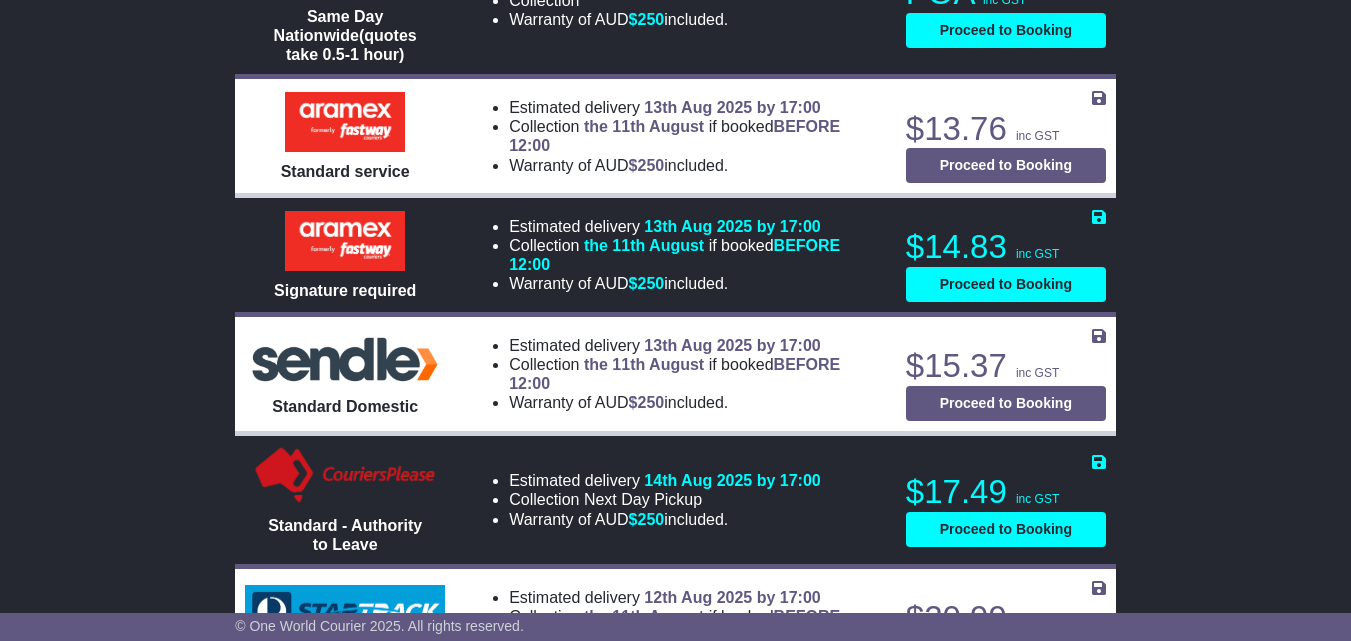 scroll, scrollTop: 1000, scrollLeft: 0, axis: vertical 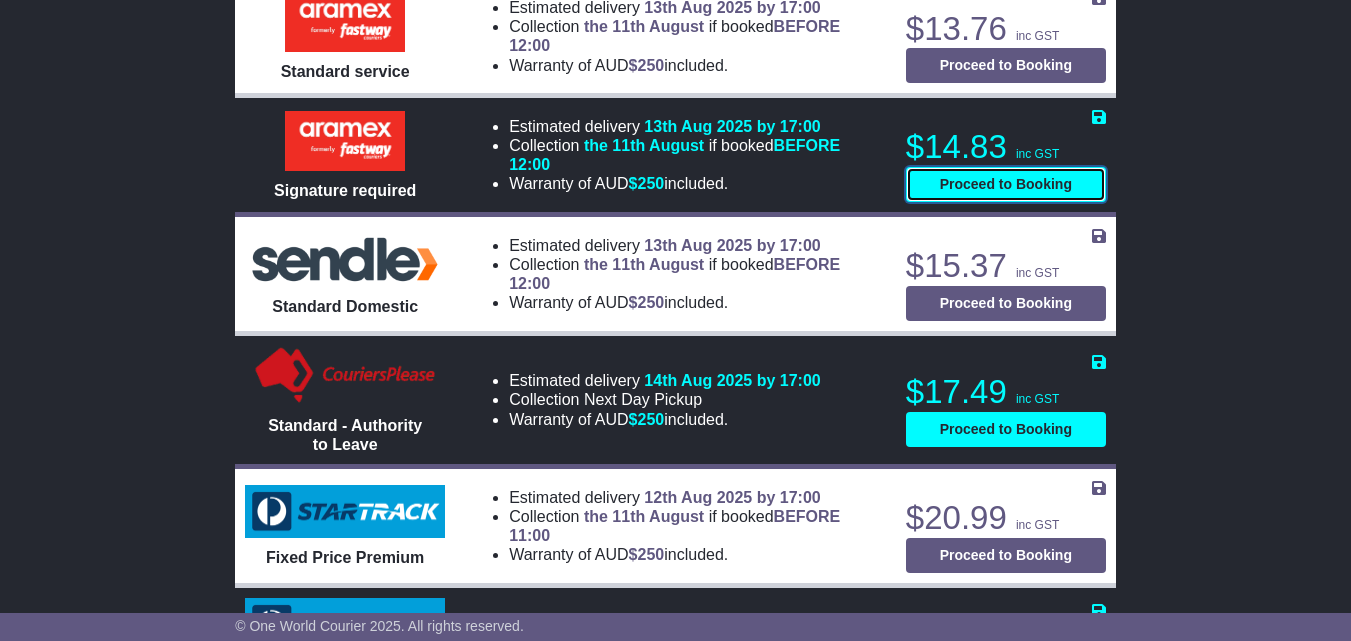 click on "Proceed to Booking" at bounding box center (1006, 184) 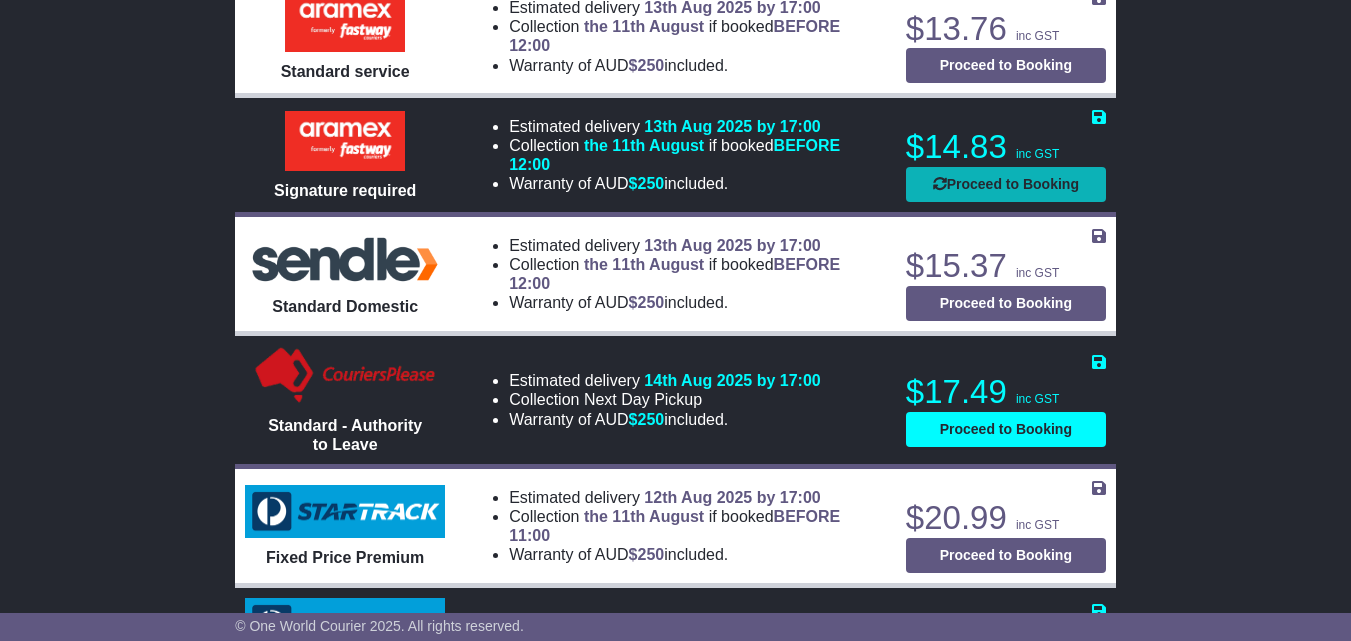 select on "**********" 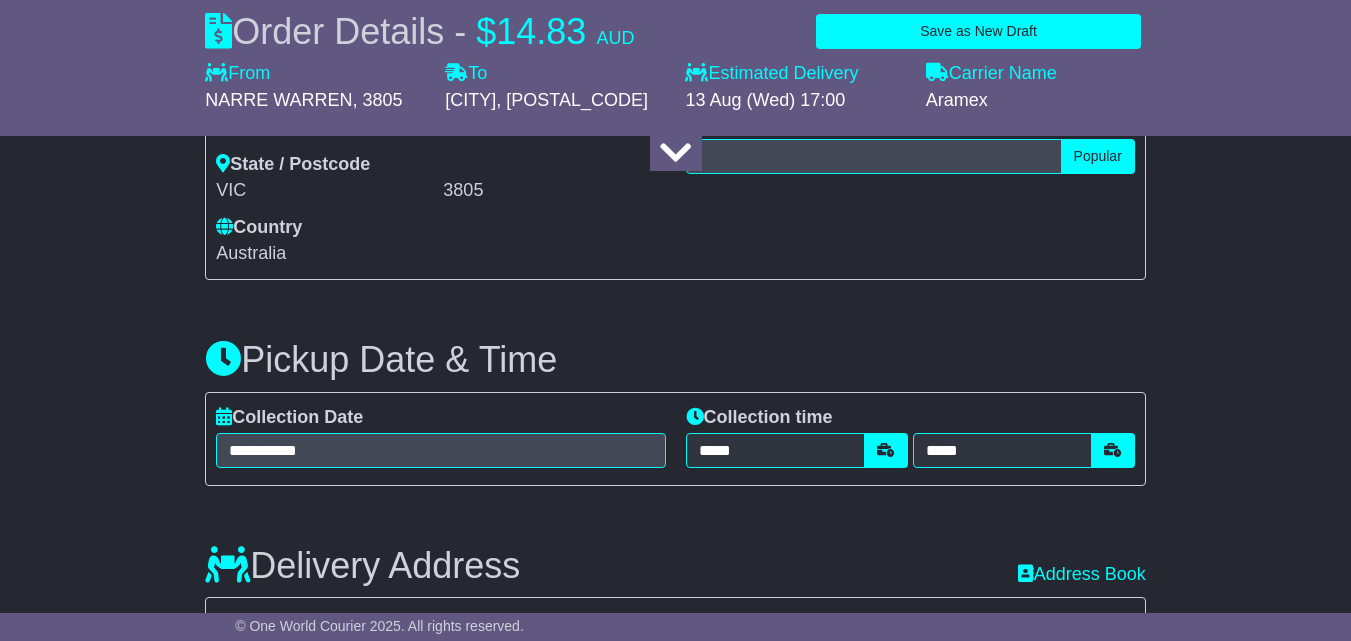 select 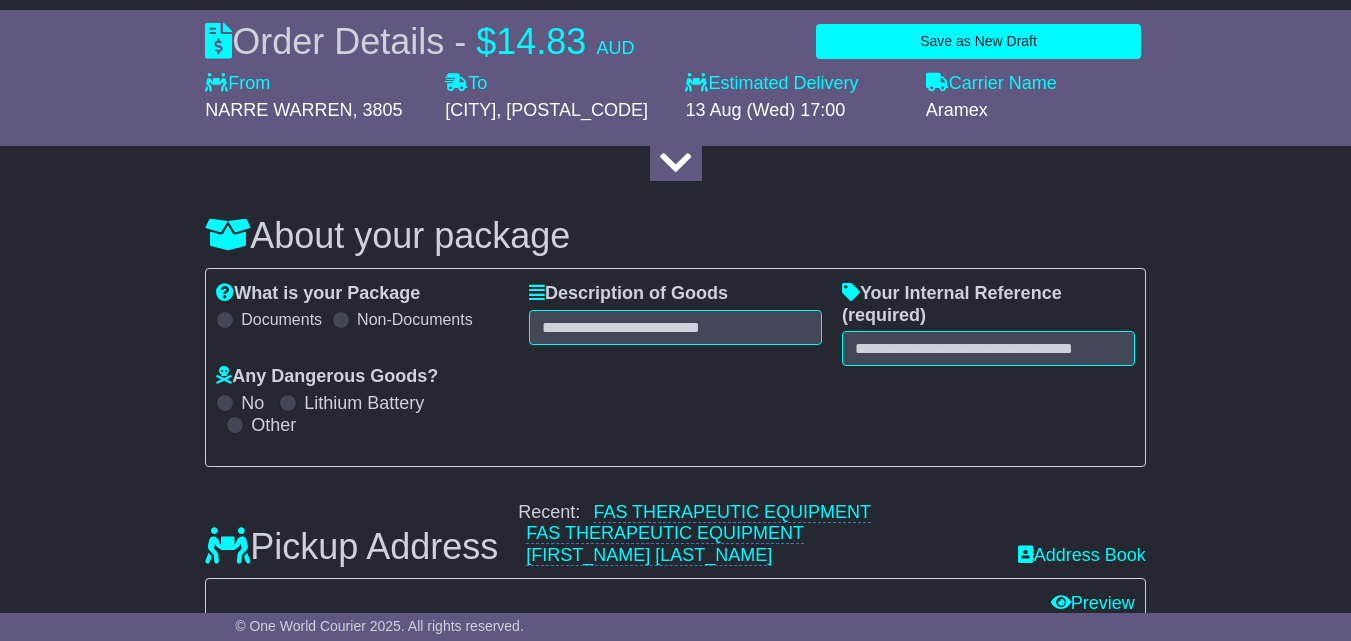 scroll, scrollTop: 200, scrollLeft: 0, axis: vertical 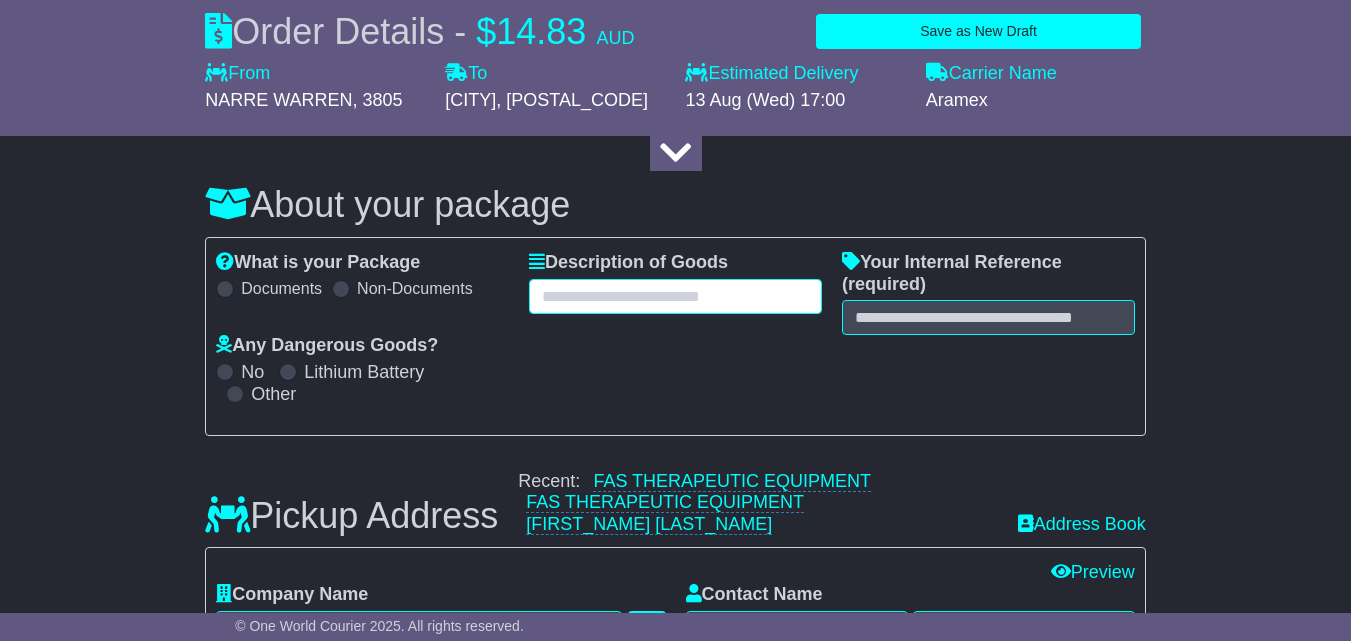 click at bounding box center [675, 296] 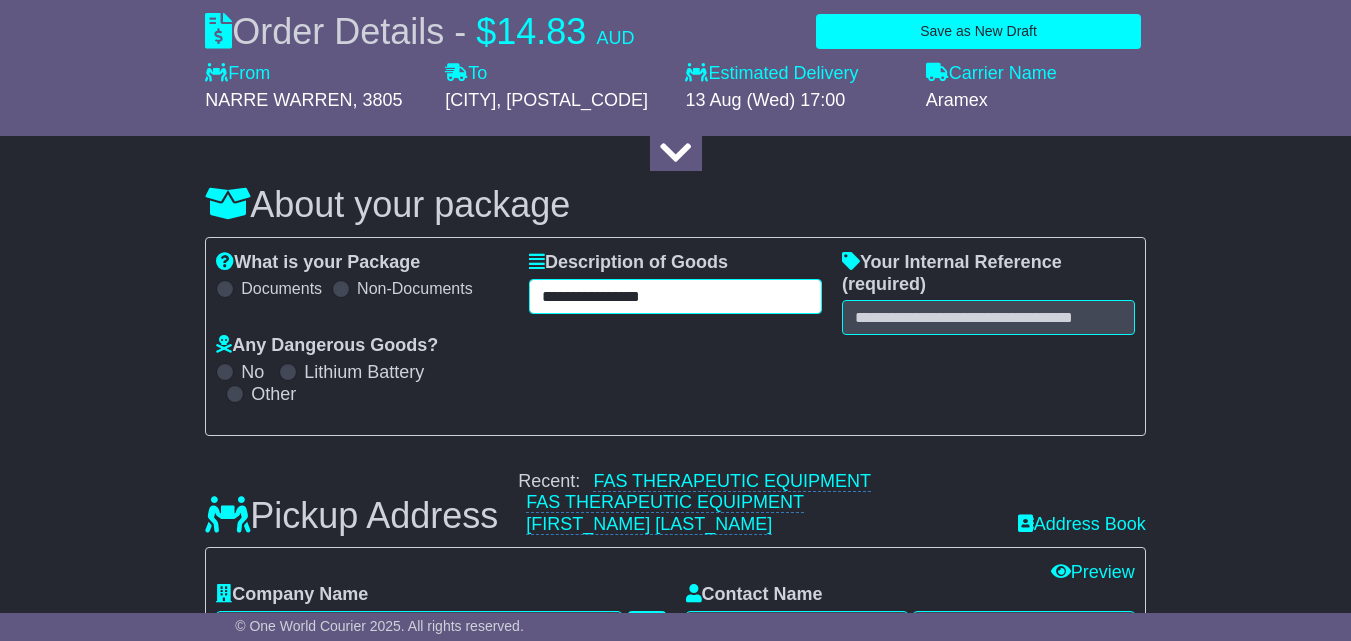 type on "**********" 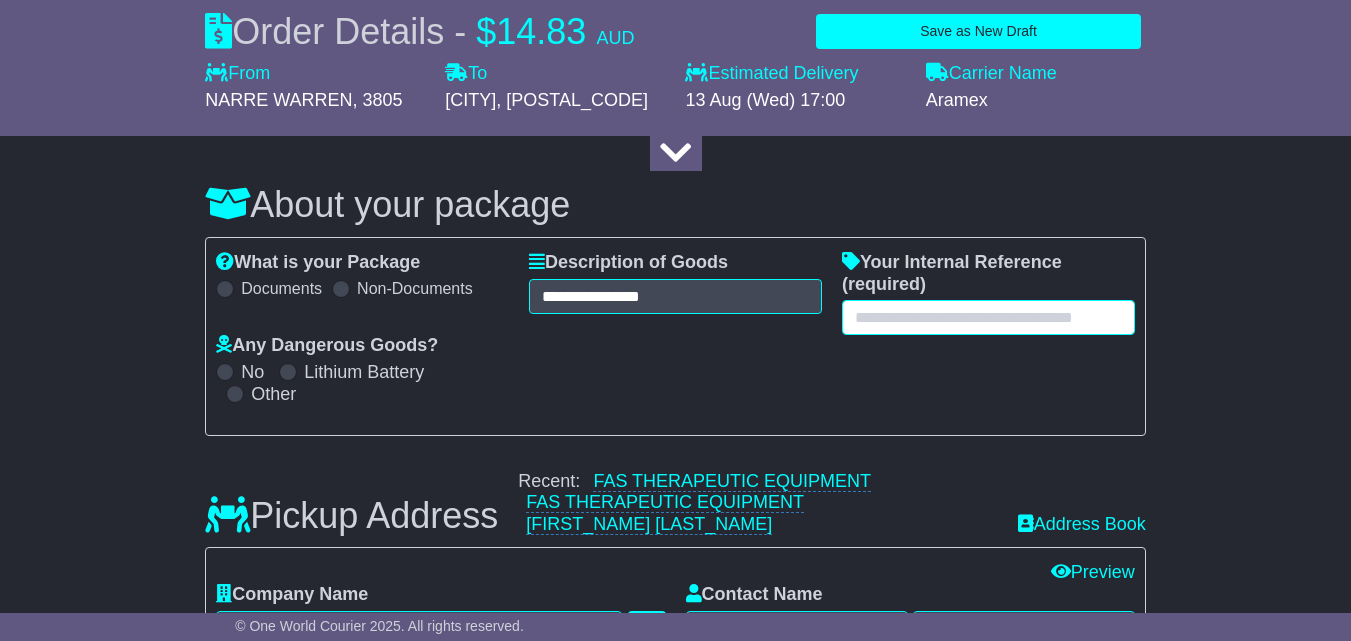 click at bounding box center (988, 317) 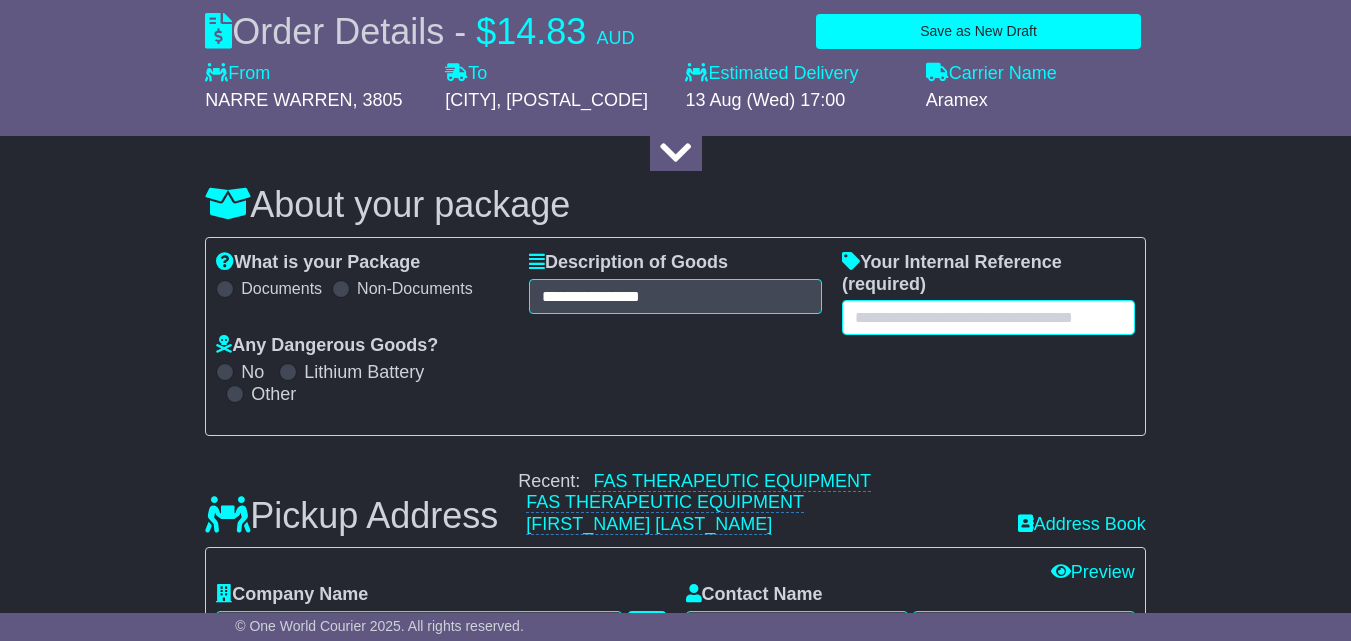 type on "*" 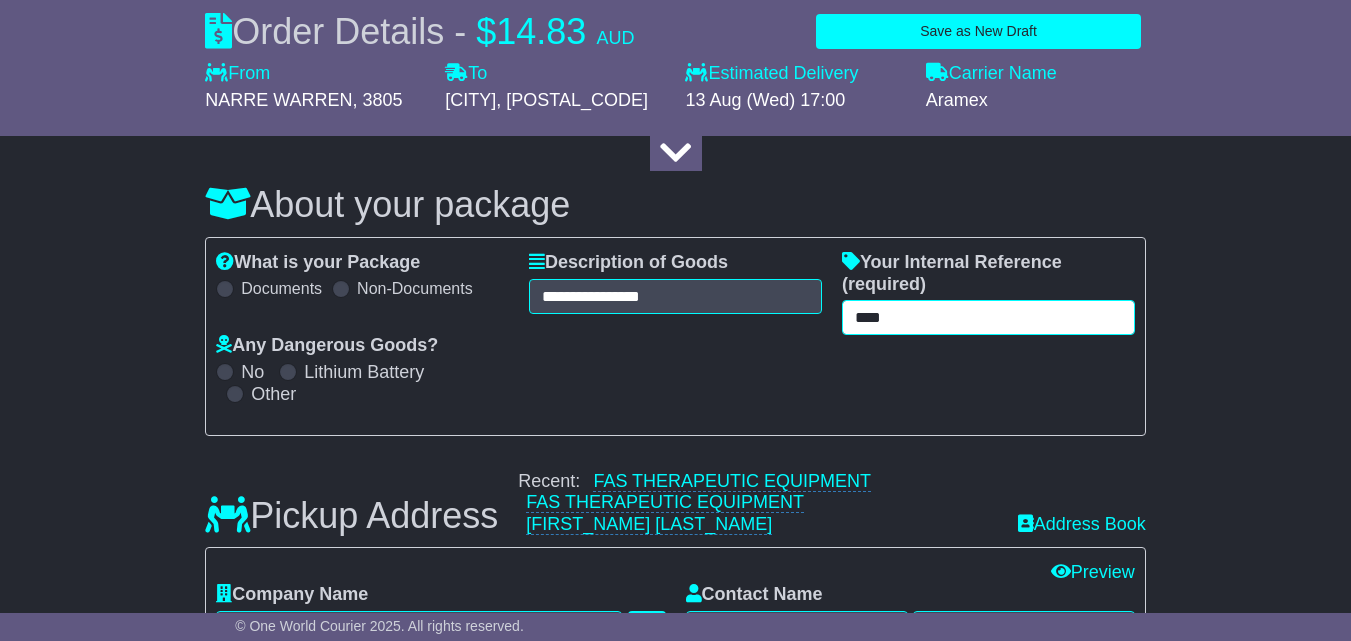 drag, startPoint x: 907, startPoint y: 351, endPoint x: 828, endPoint y: 349, distance: 79.025314 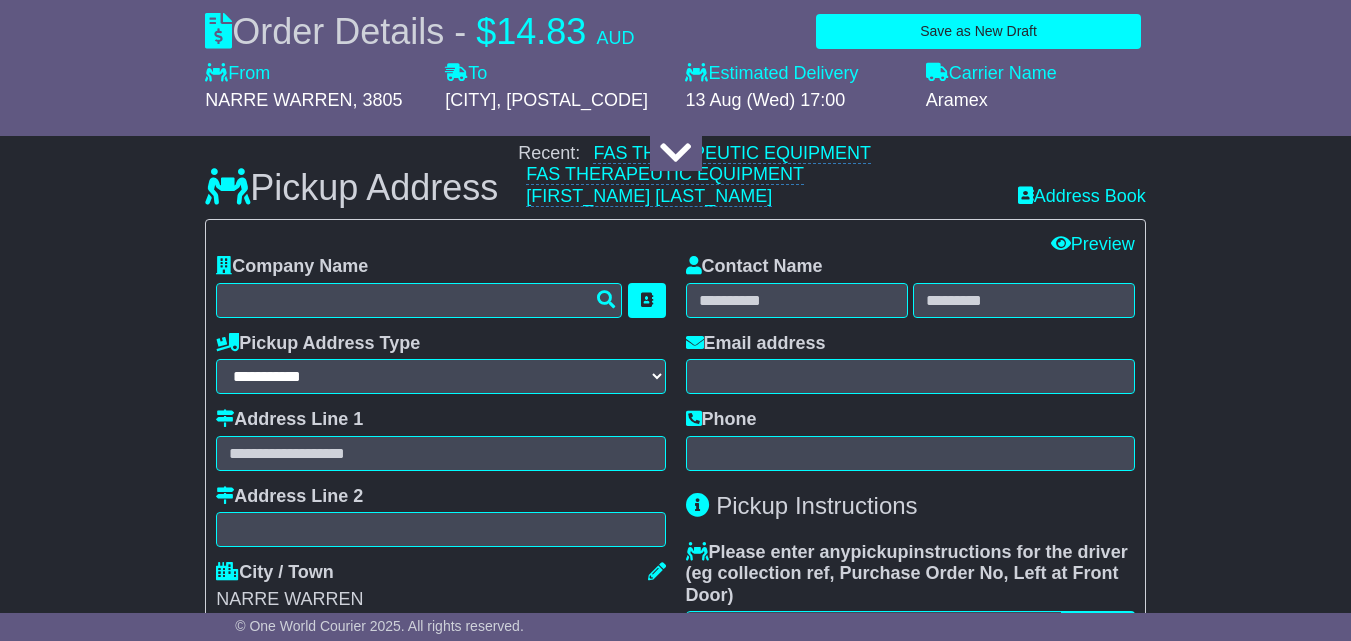 scroll, scrollTop: 600, scrollLeft: 0, axis: vertical 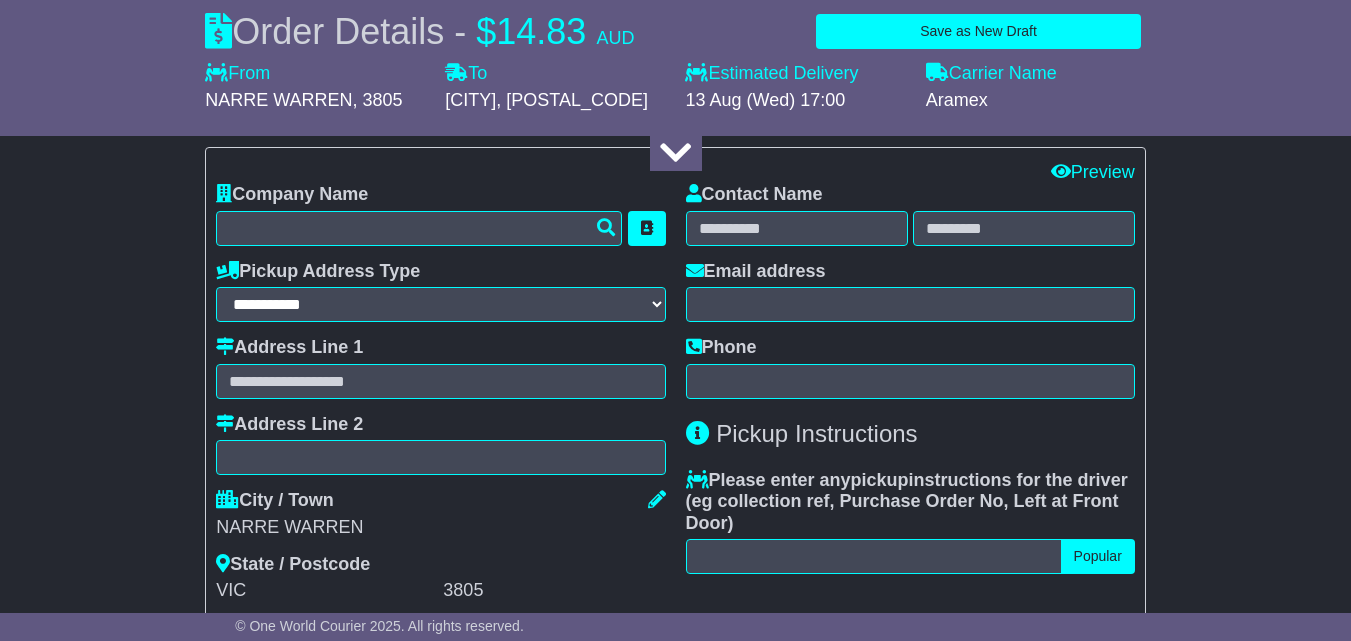type on "********" 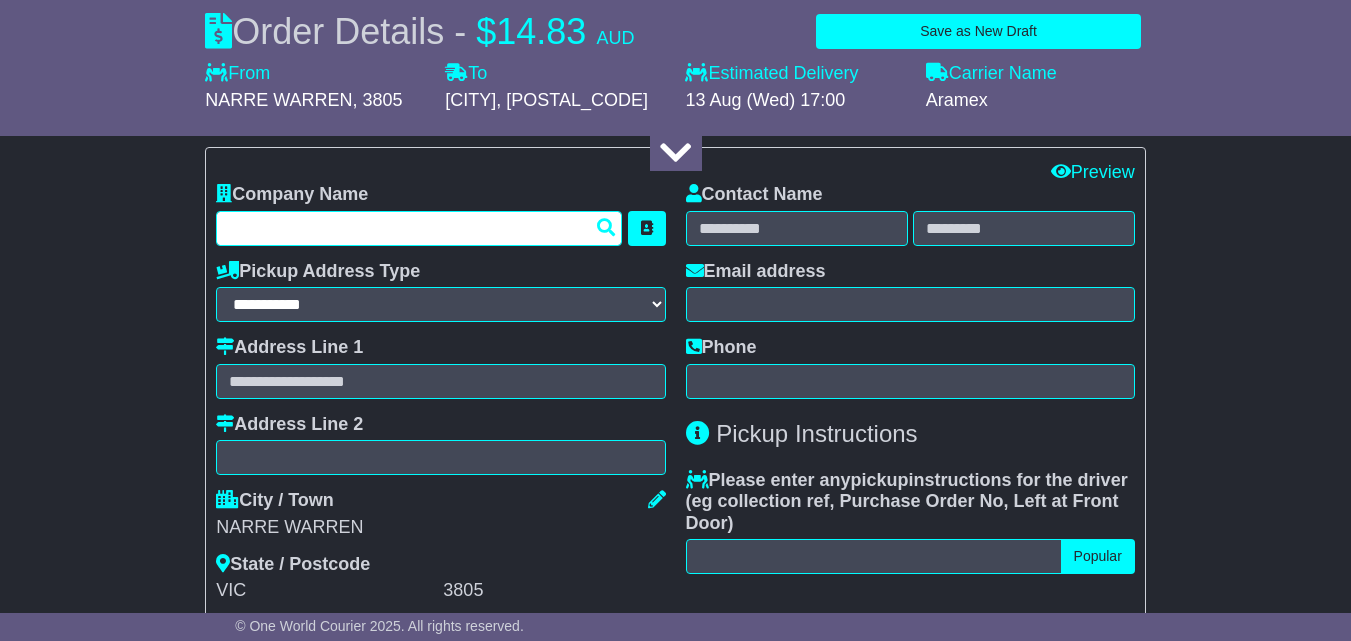 click at bounding box center (419, 228) 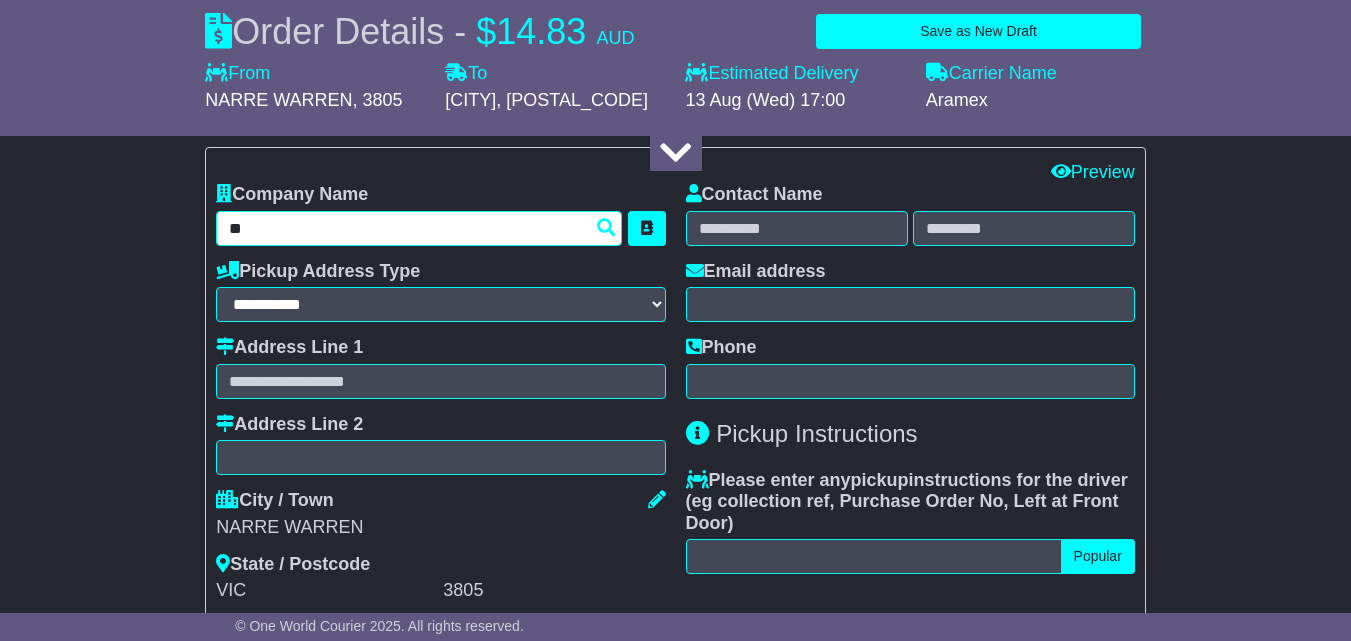 type on "***" 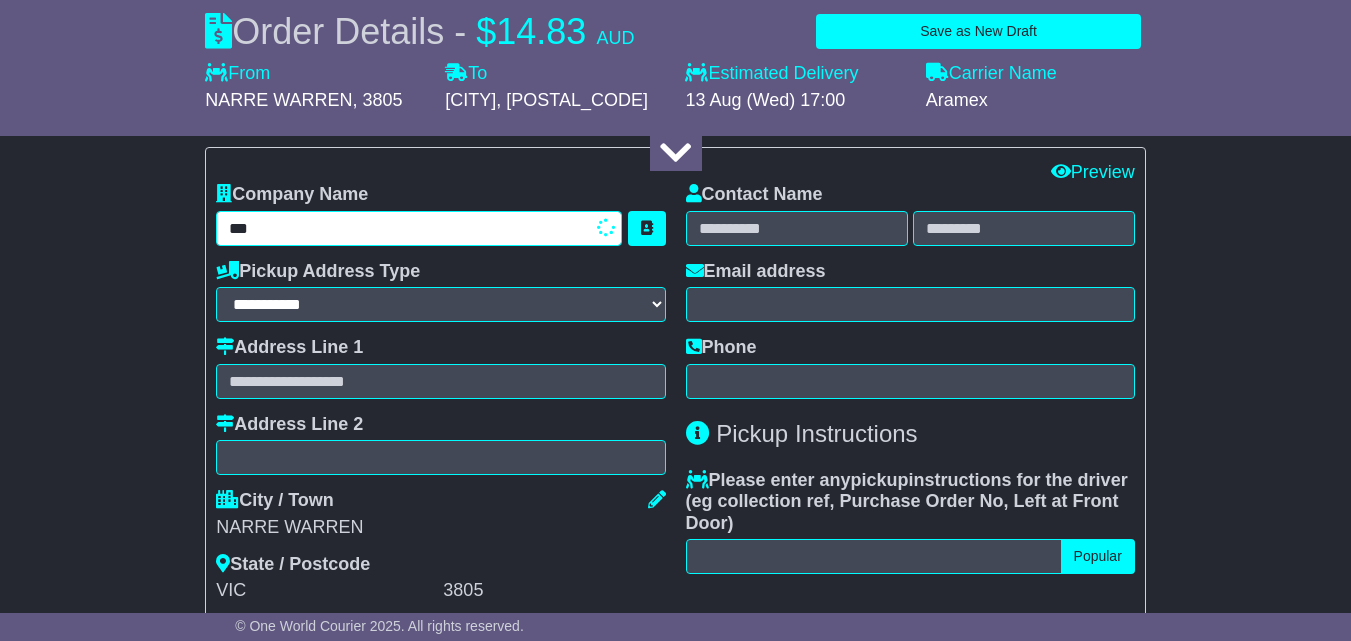 type on "**********" 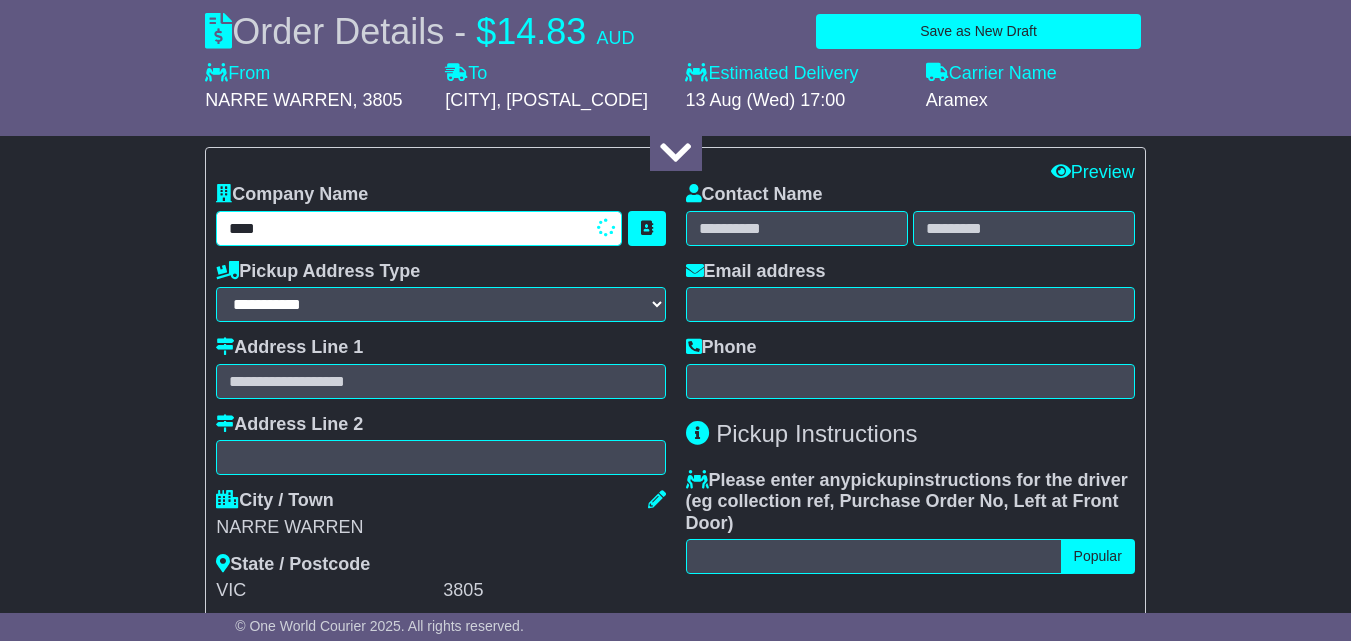 type on "**********" 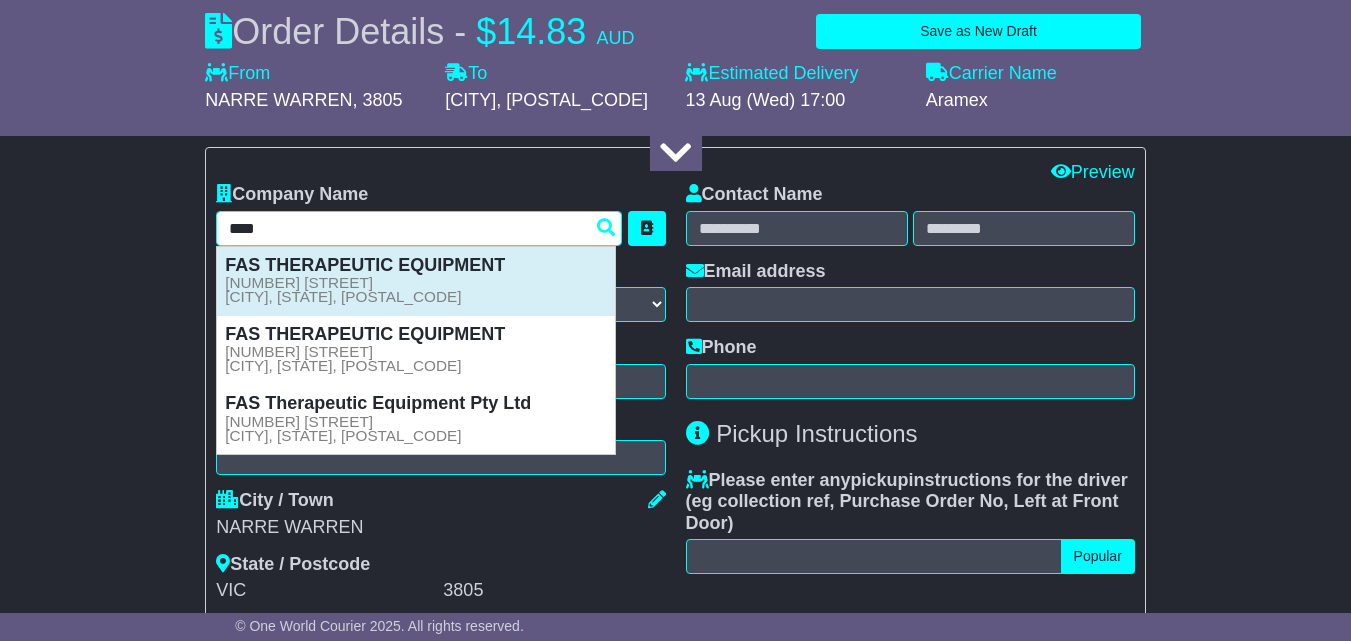 click on "FAS THERAPEUTIC EQUIPMENT 49A Darling Way   NARRE WARREN, VIC, 3805" at bounding box center (416, 281) 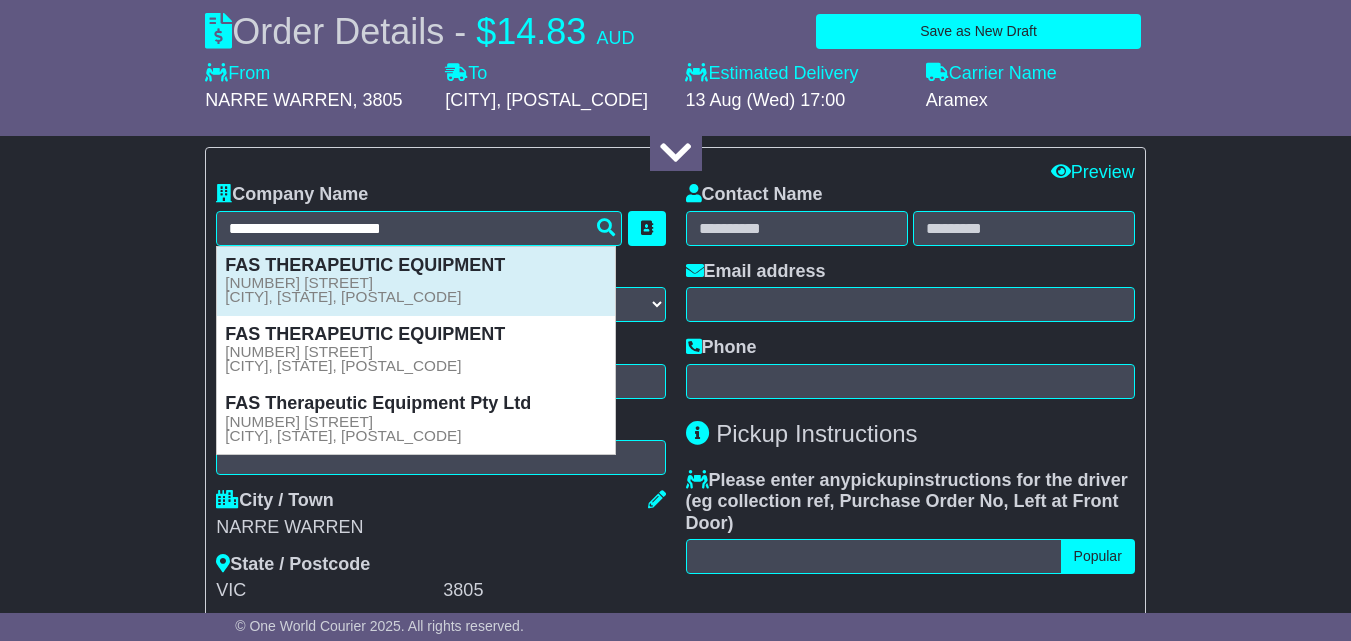 type 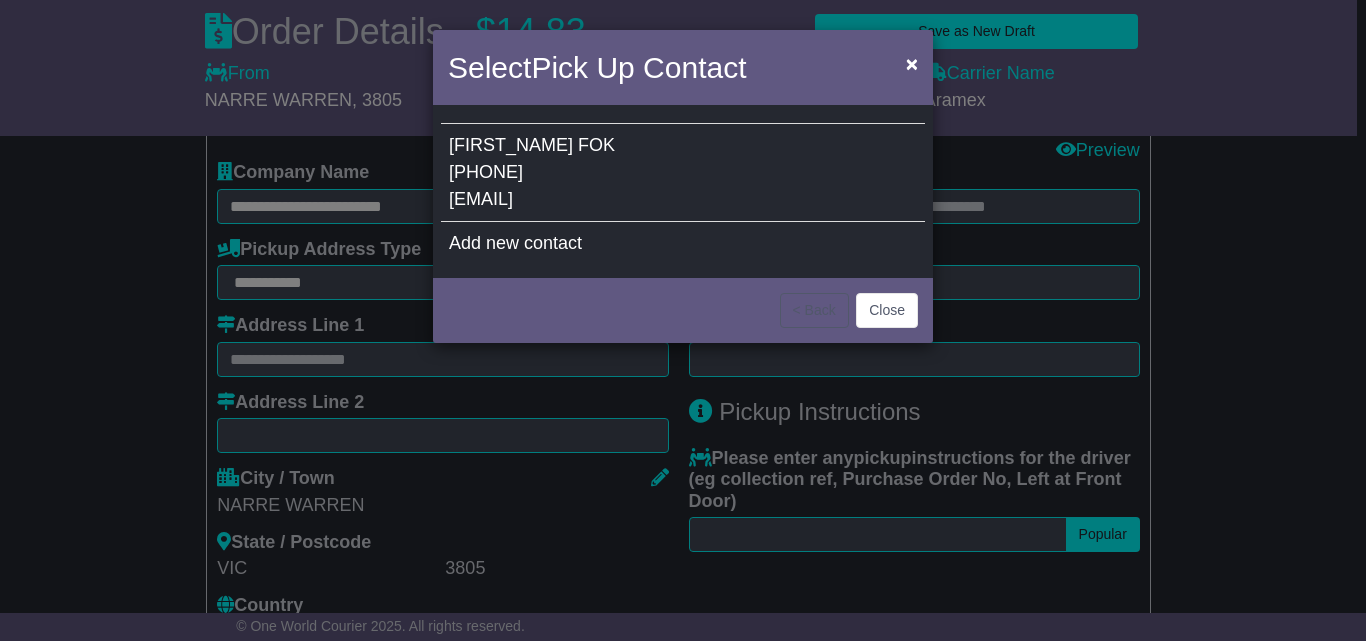 click on "[EMAIL]" at bounding box center (481, 199) 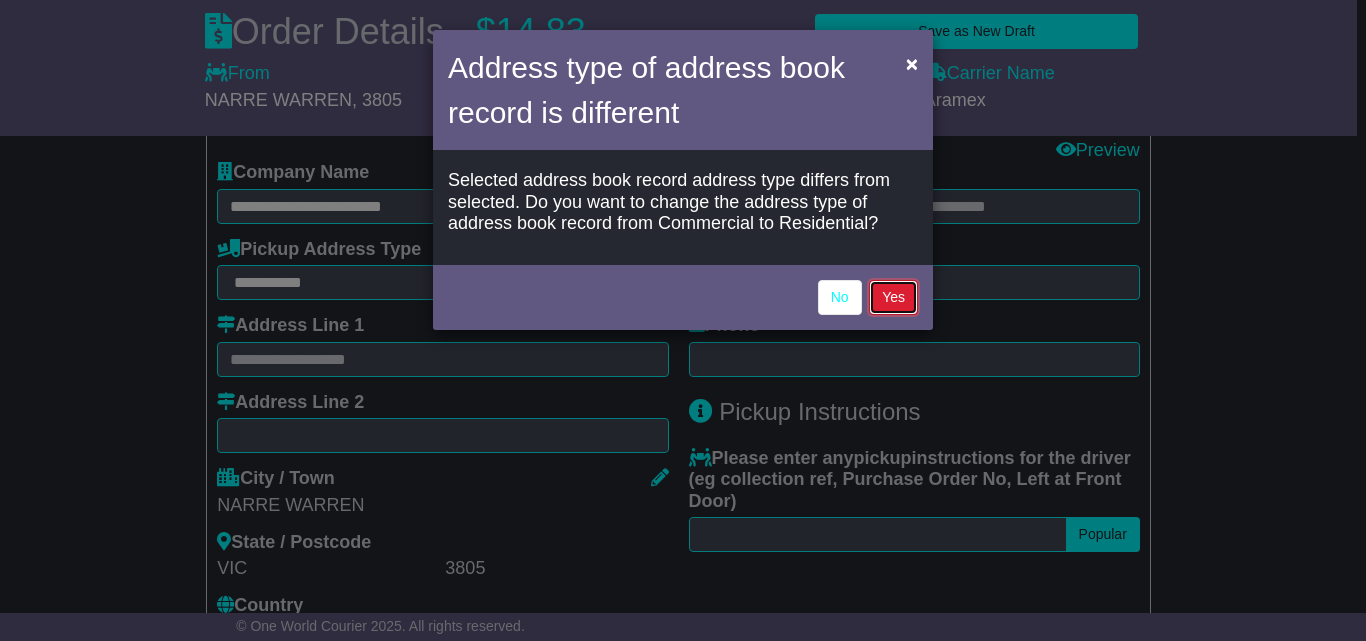 click on "Yes" at bounding box center (893, 297) 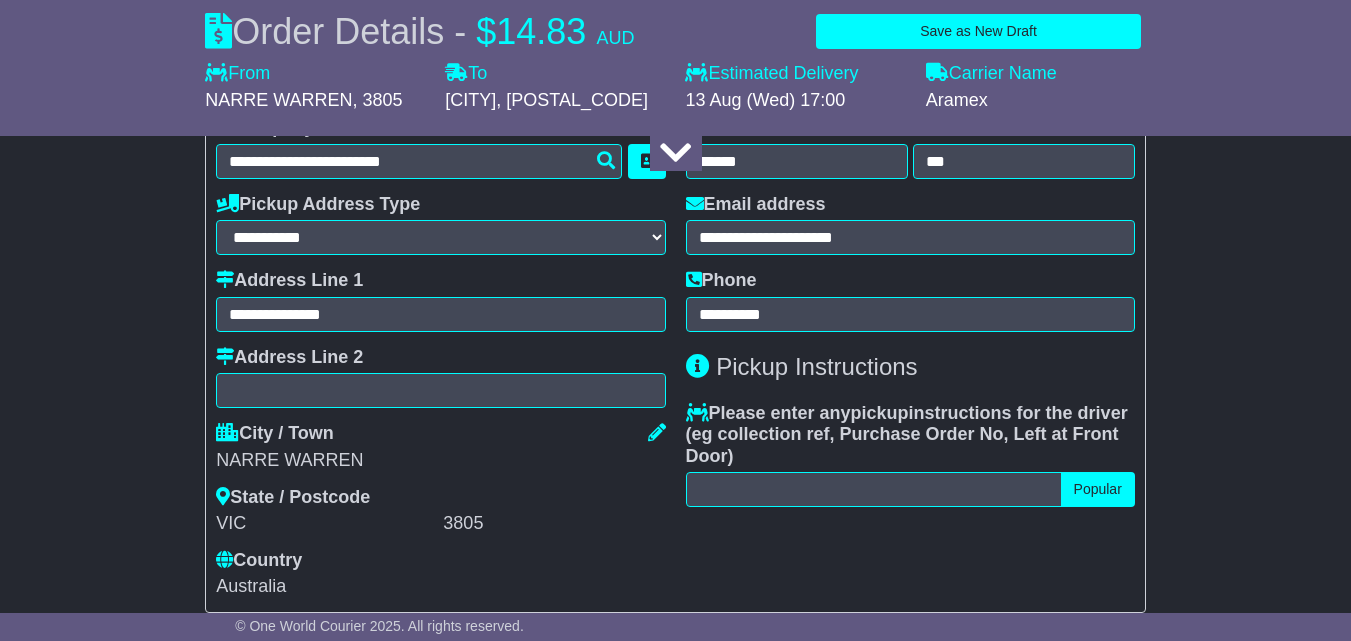 scroll, scrollTop: 700, scrollLeft: 0, axis: vertical 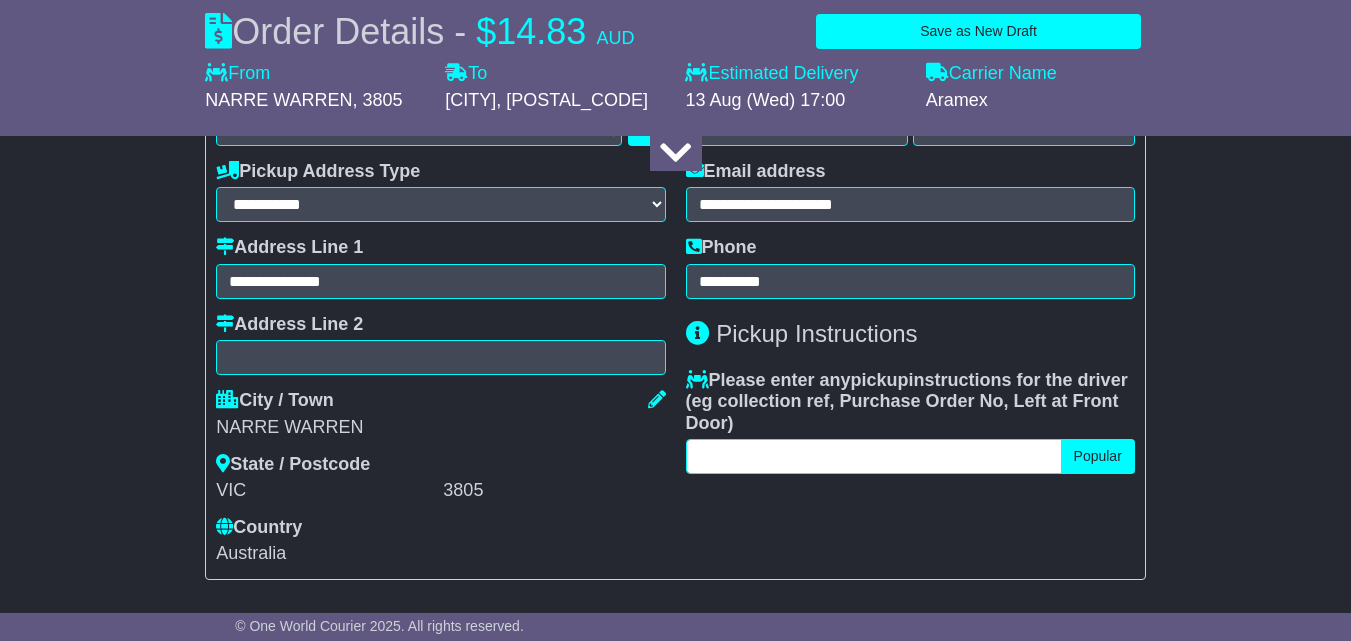 click at bounding box center [874, 456] 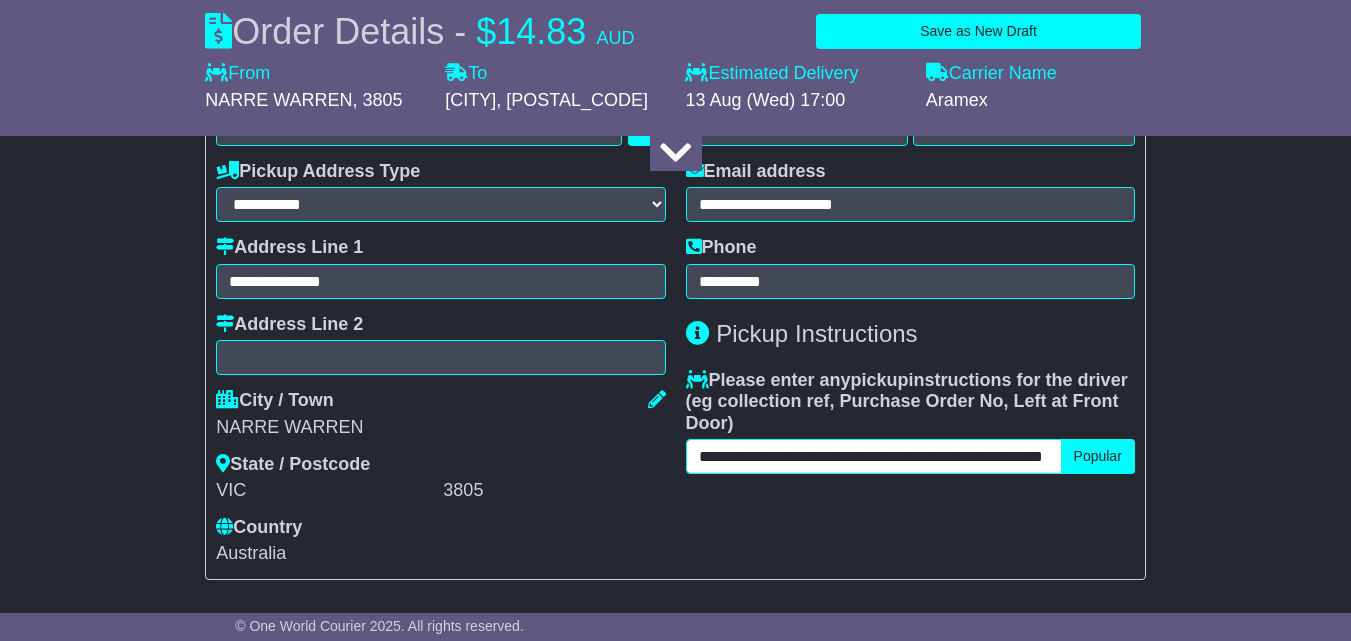 scroll, scrollTop: 0, scrollLeft: 160, axis: horizontal 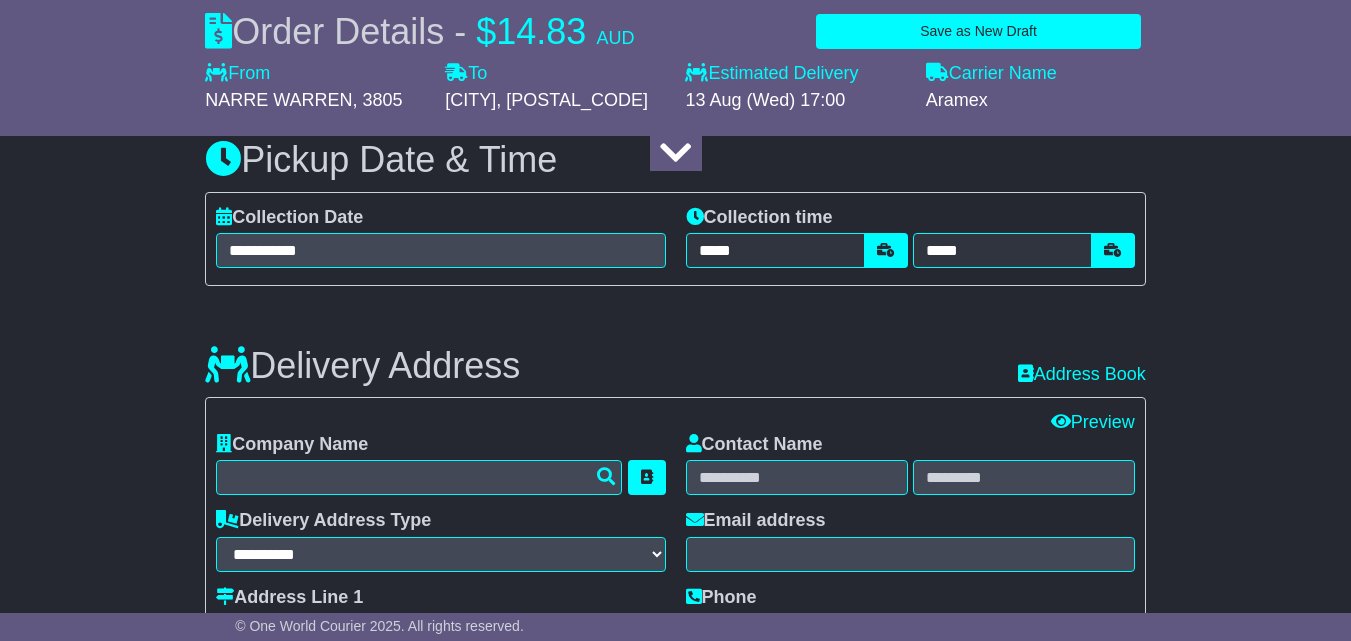 type on "**********" 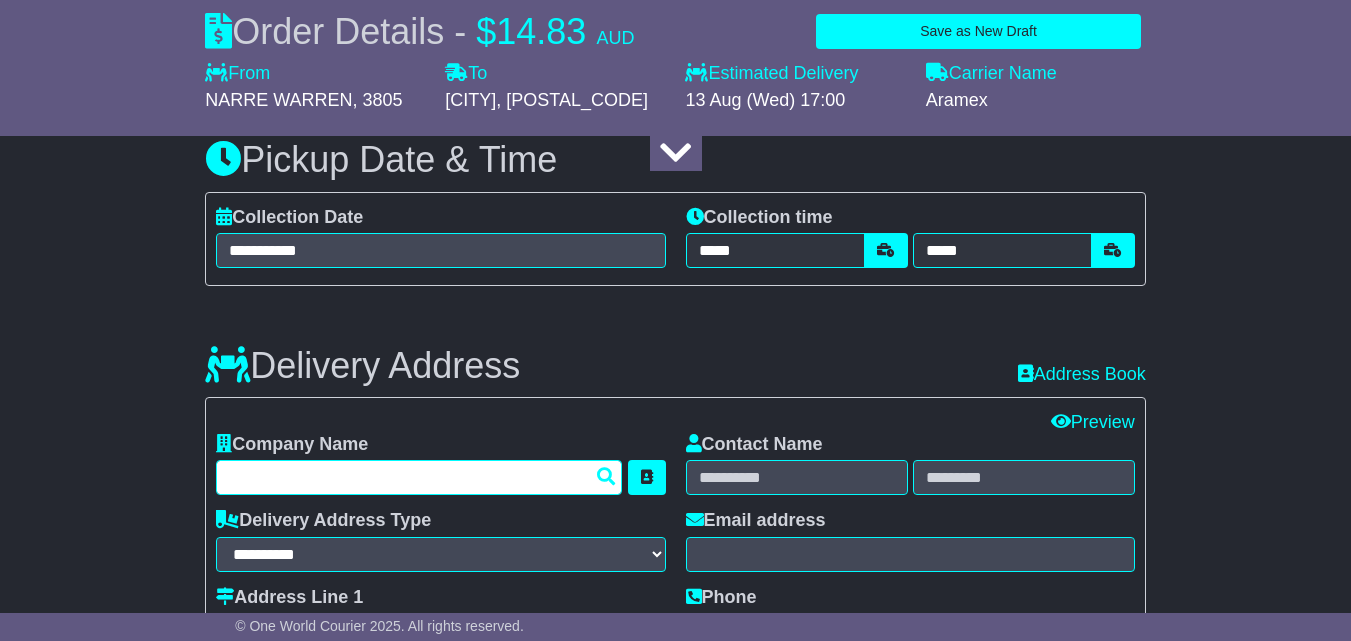 scroll, scrollTop: 0, scrollLeft: 0, axis: both 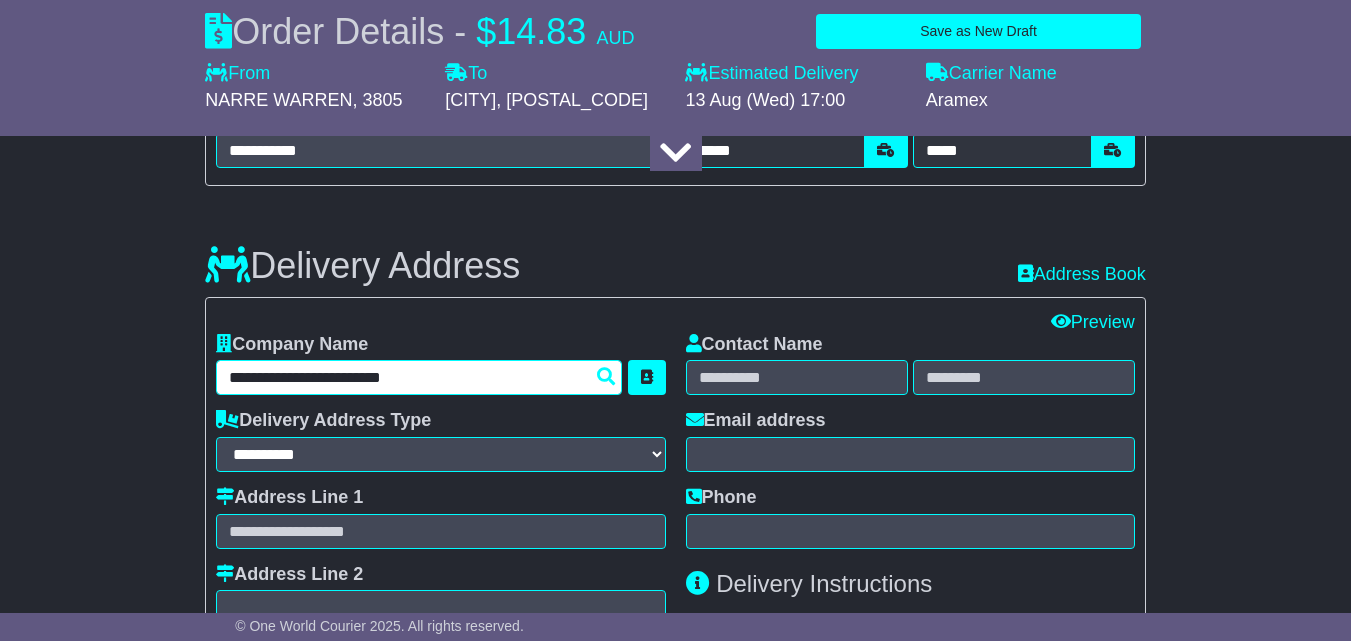 type on "**********" 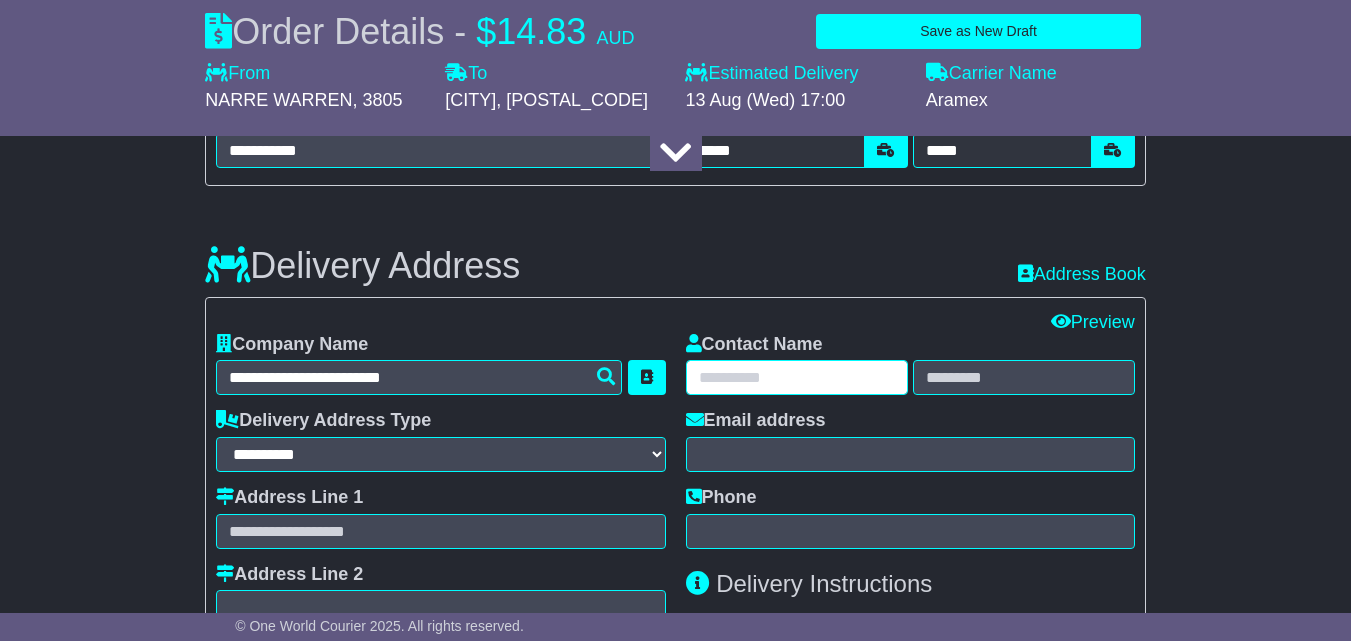 click at bounding box center (797, 377) 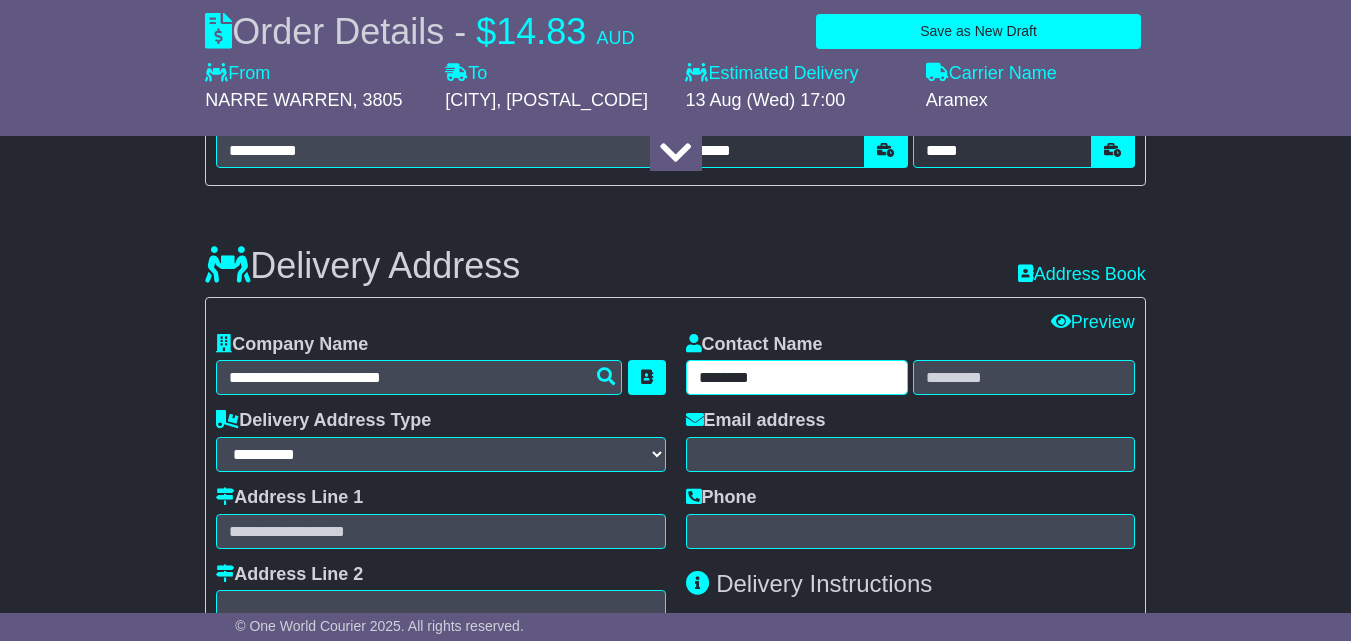 type on "********" 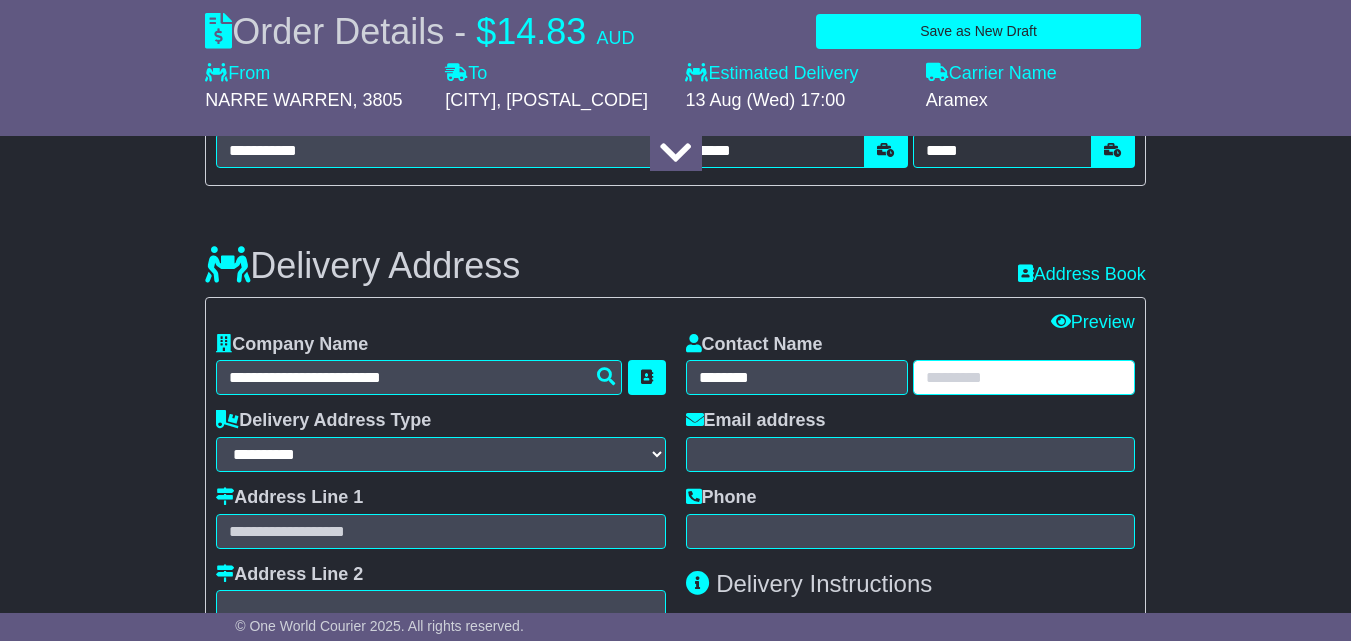 click at bounding box center (1024, 377) 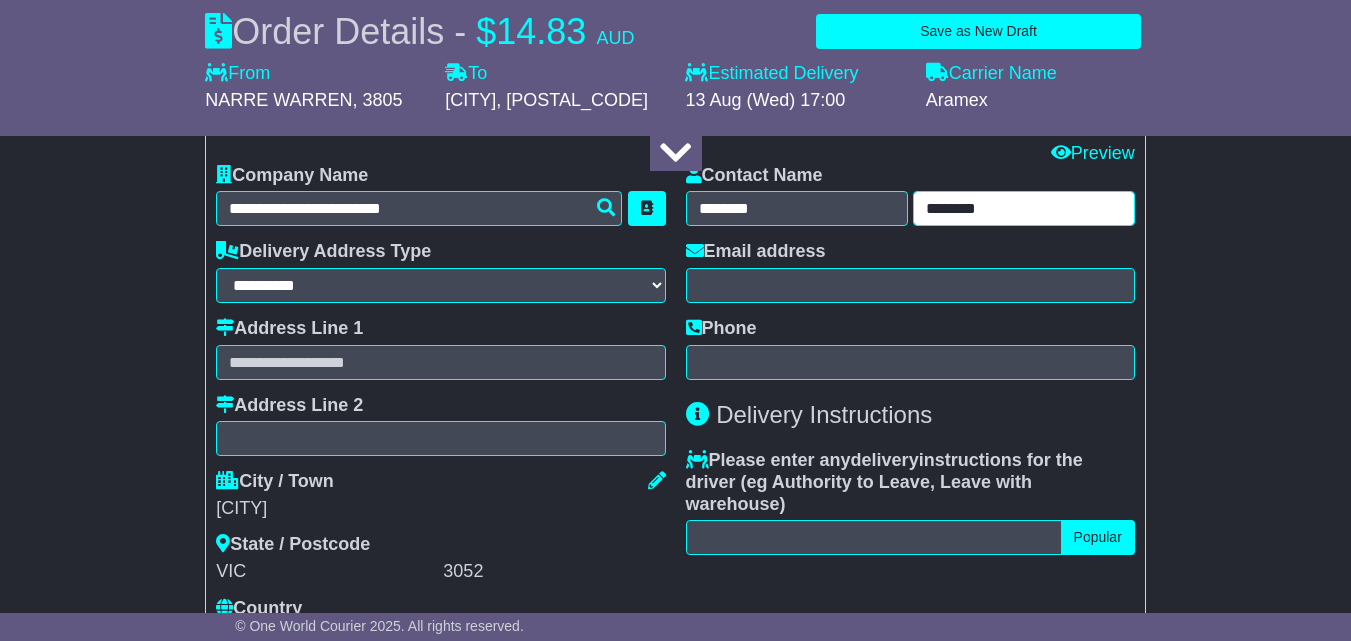 scroll, scrollTop: 1500, scrollLeft: 0, axis: vertical 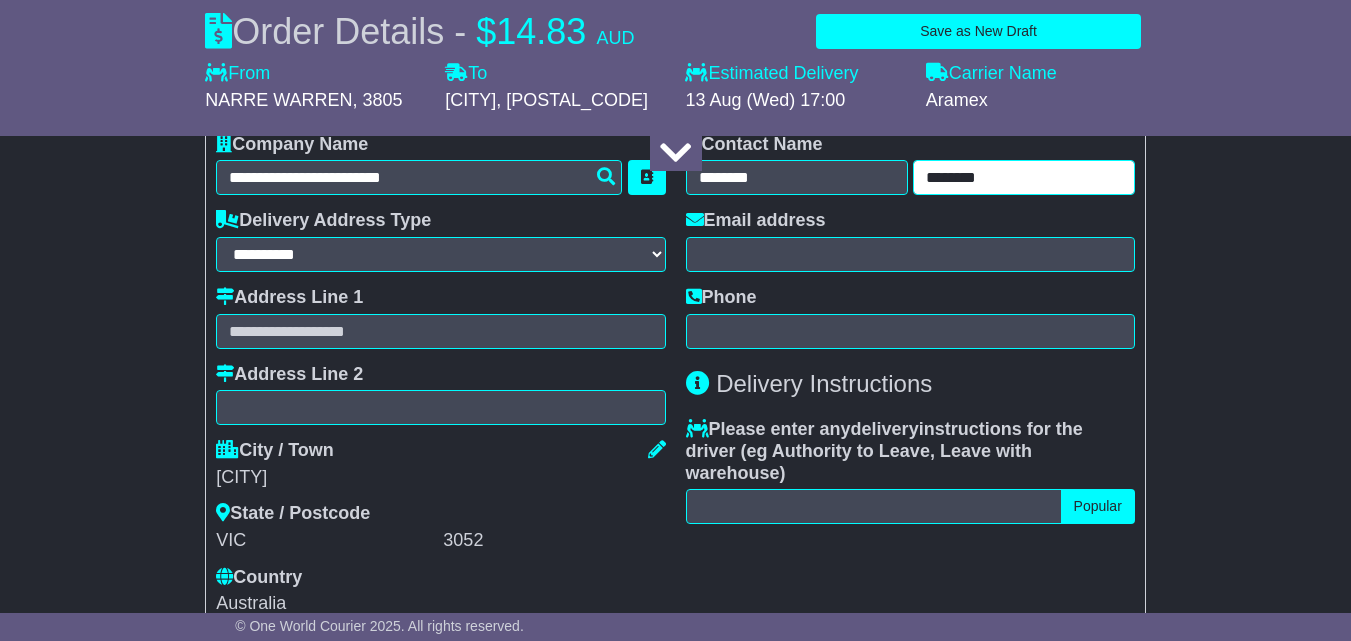 type on "********" 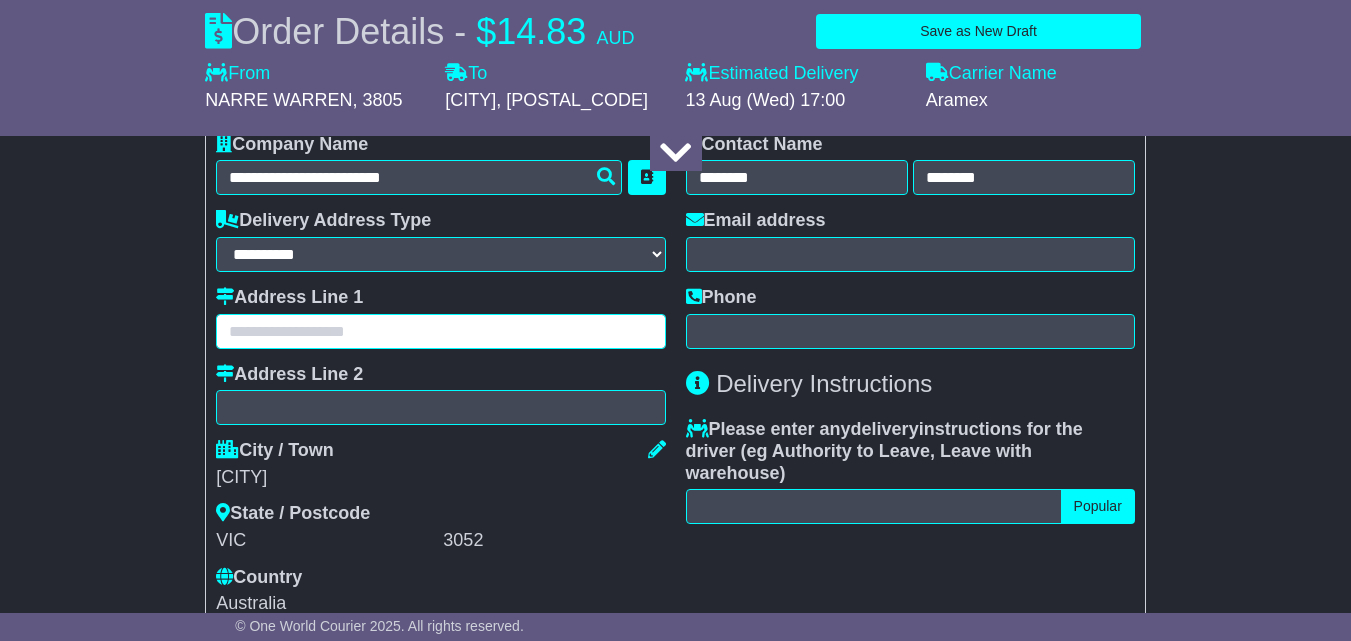 click at bounding box center [440, 331] 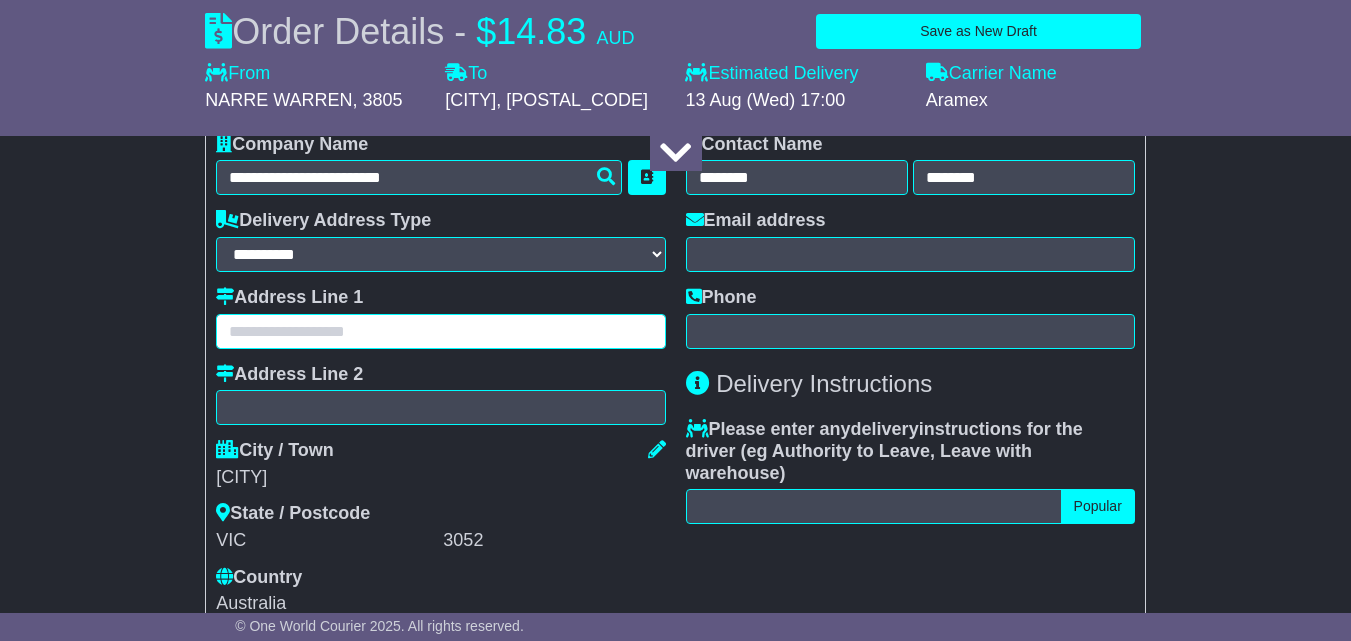 type on "**********" 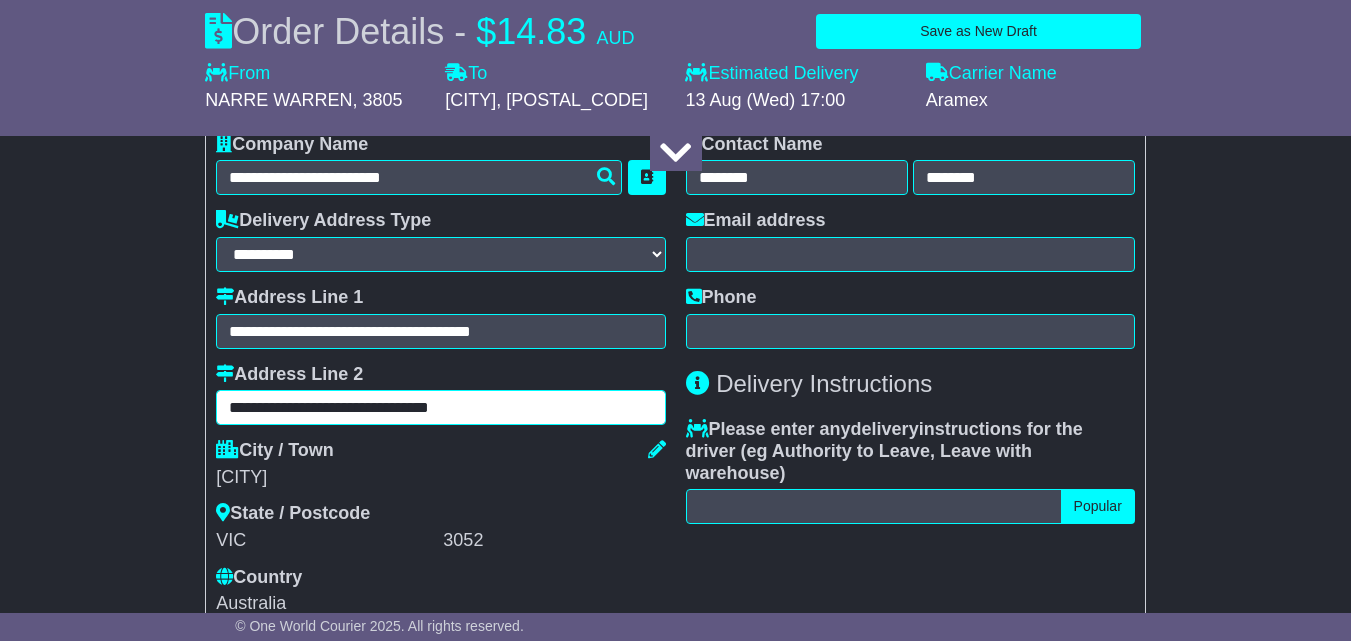 drag, startPoint x: 308, startPoint y: 441, endPoint x: 583, endPoint y: 444, distance: 275.01636 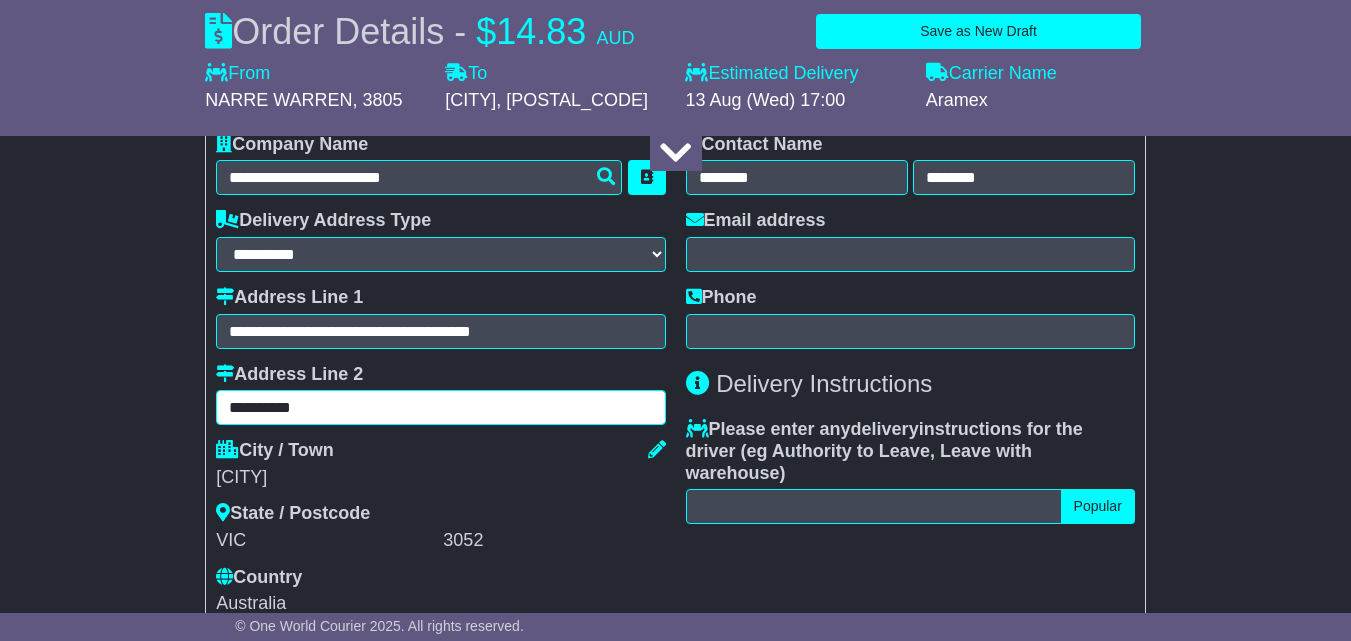 type on "*********" 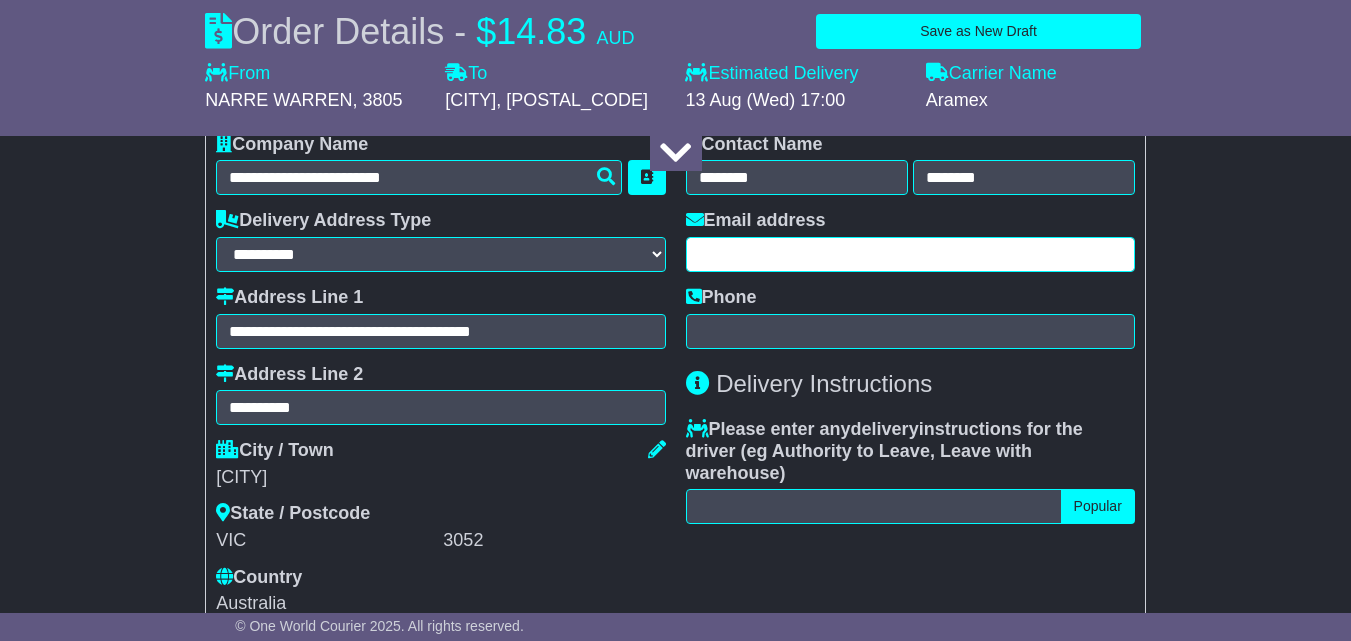 click at bounding box center [910, 254] 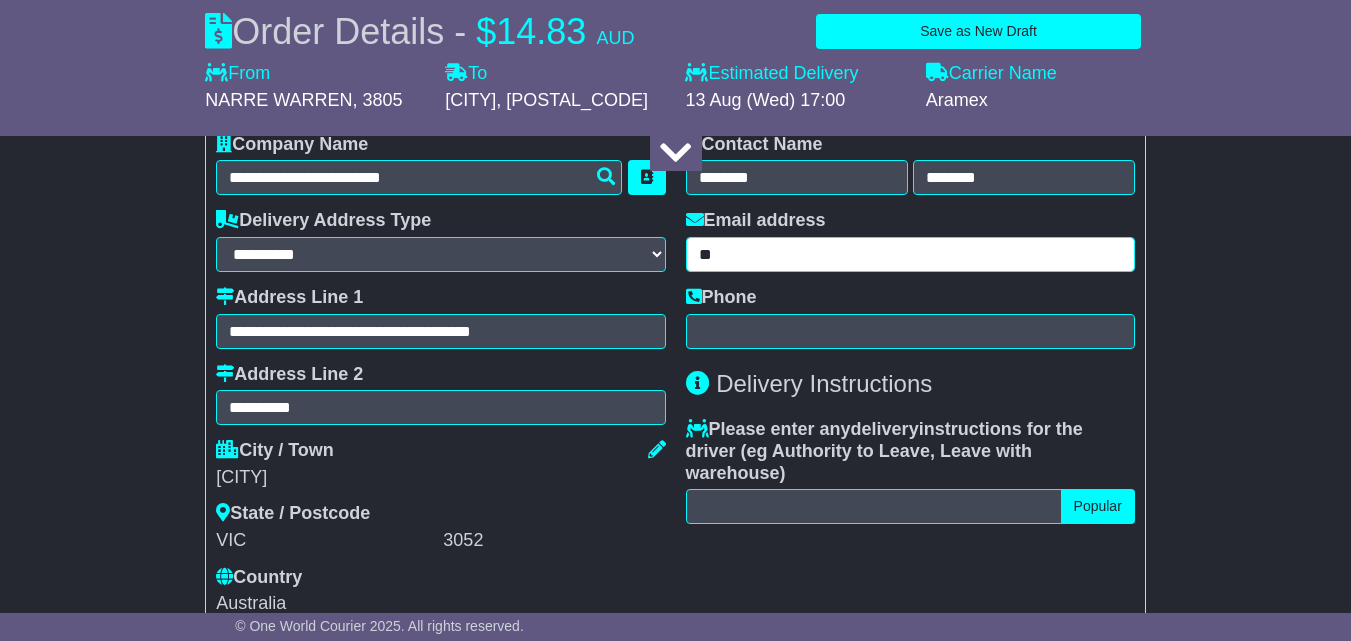 type on "*" 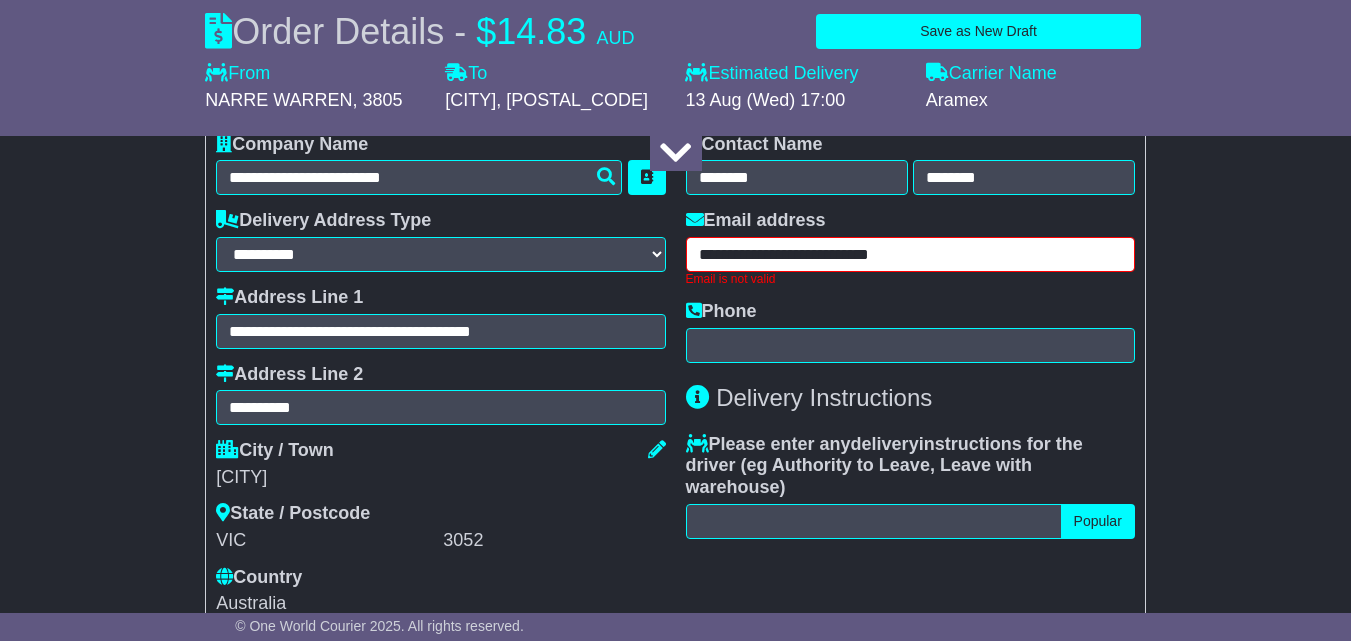 click on "**********" at bounding box center [910, 254] 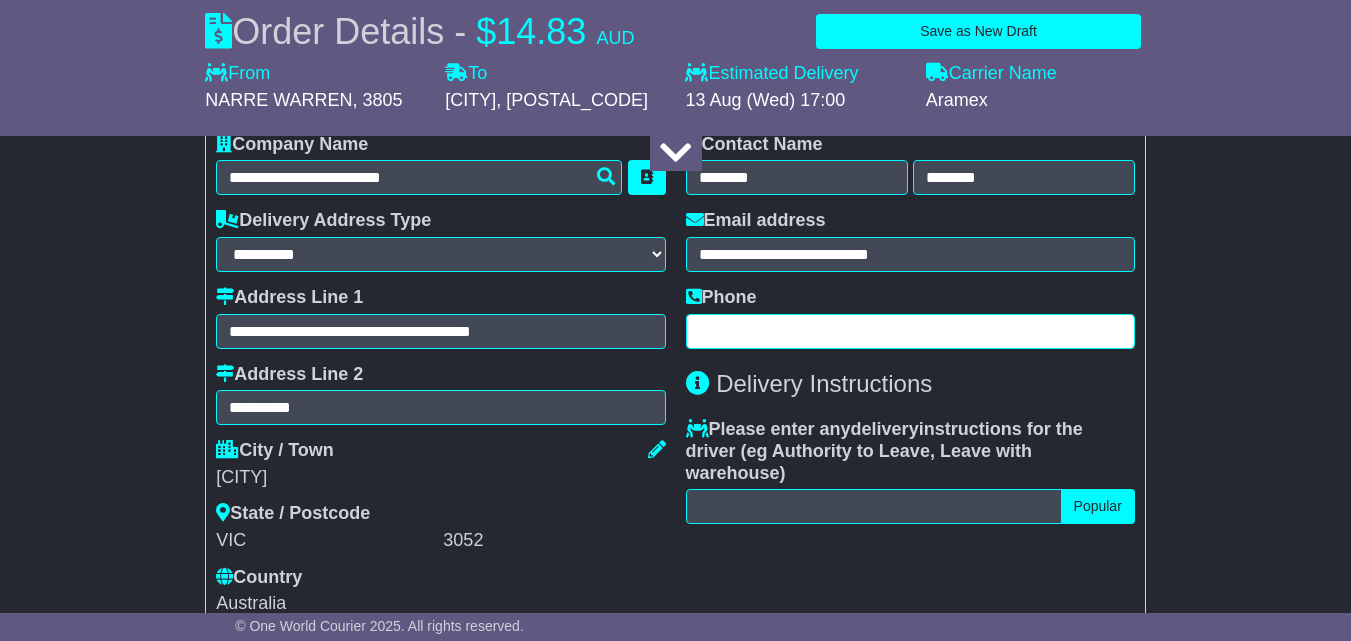 click at bounding box center [910, 331] 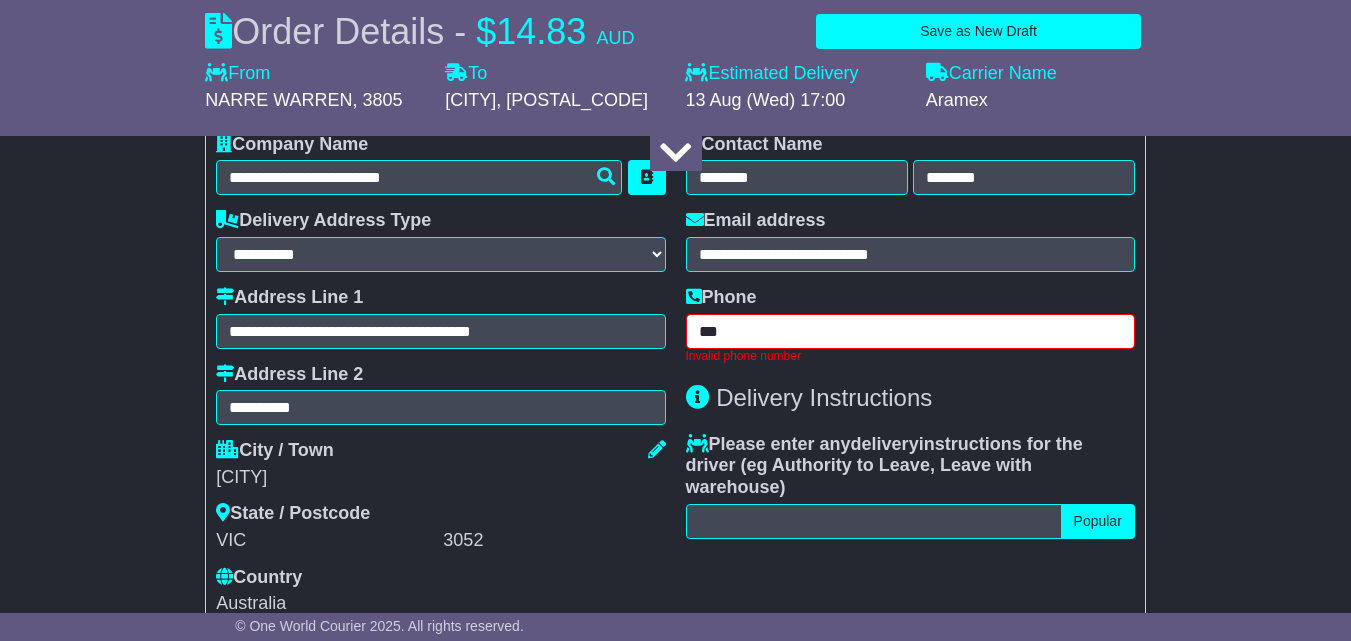 paste on "*********" 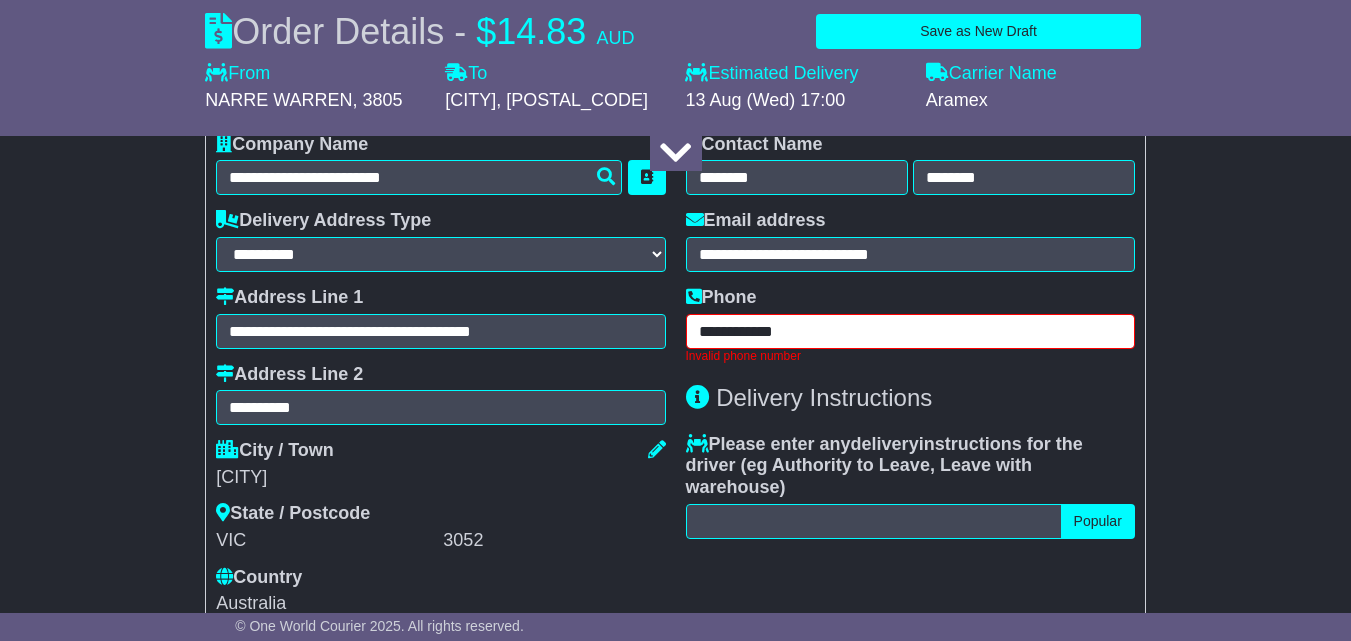 click on "**********" at bounding box center [910, 331] 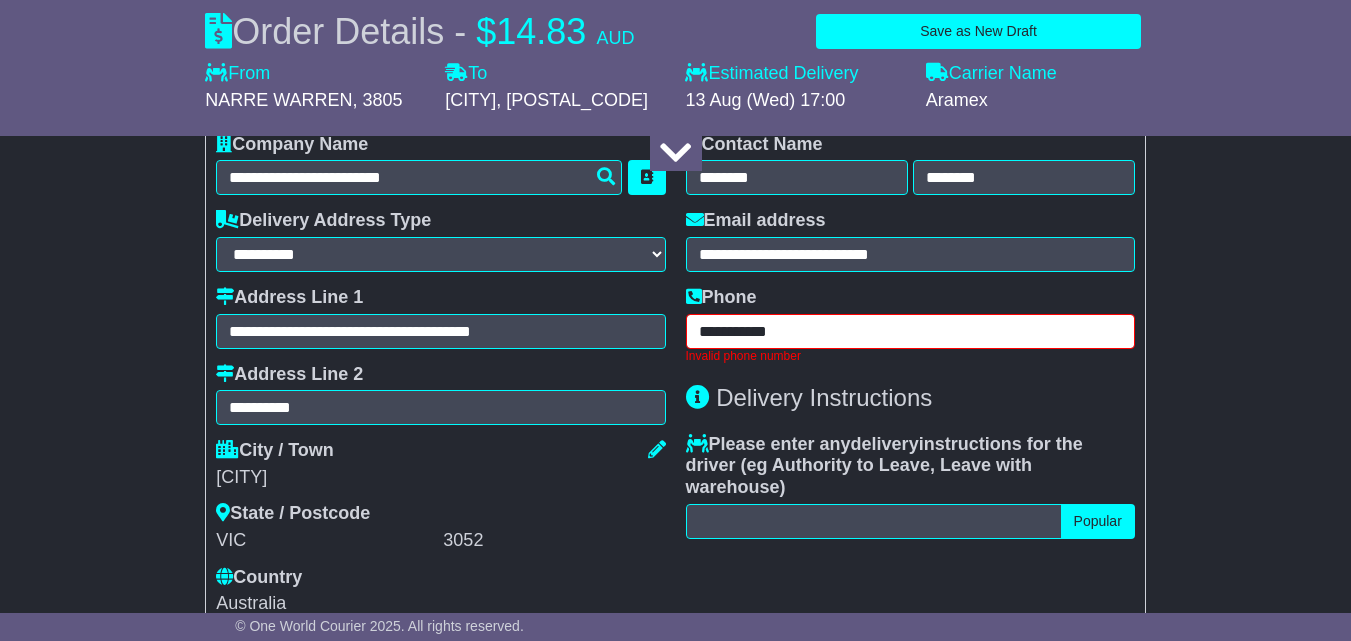 type on "**********" 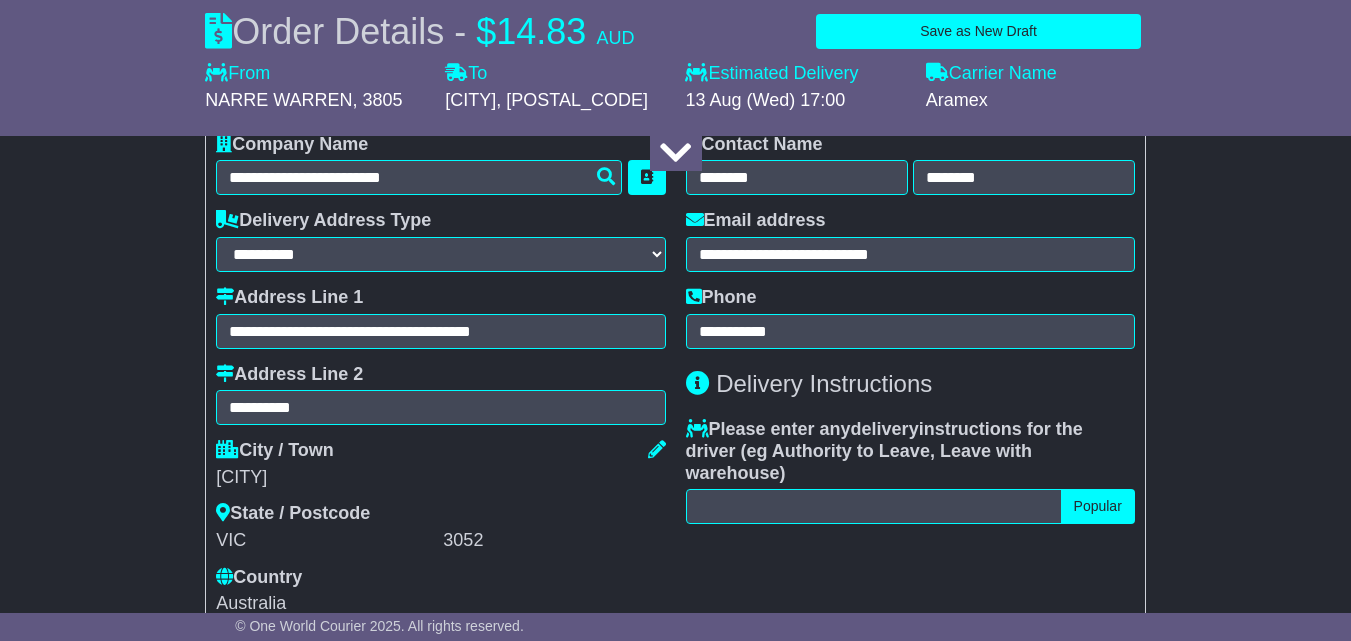 click on "**********" at bounding box center (910, 374) 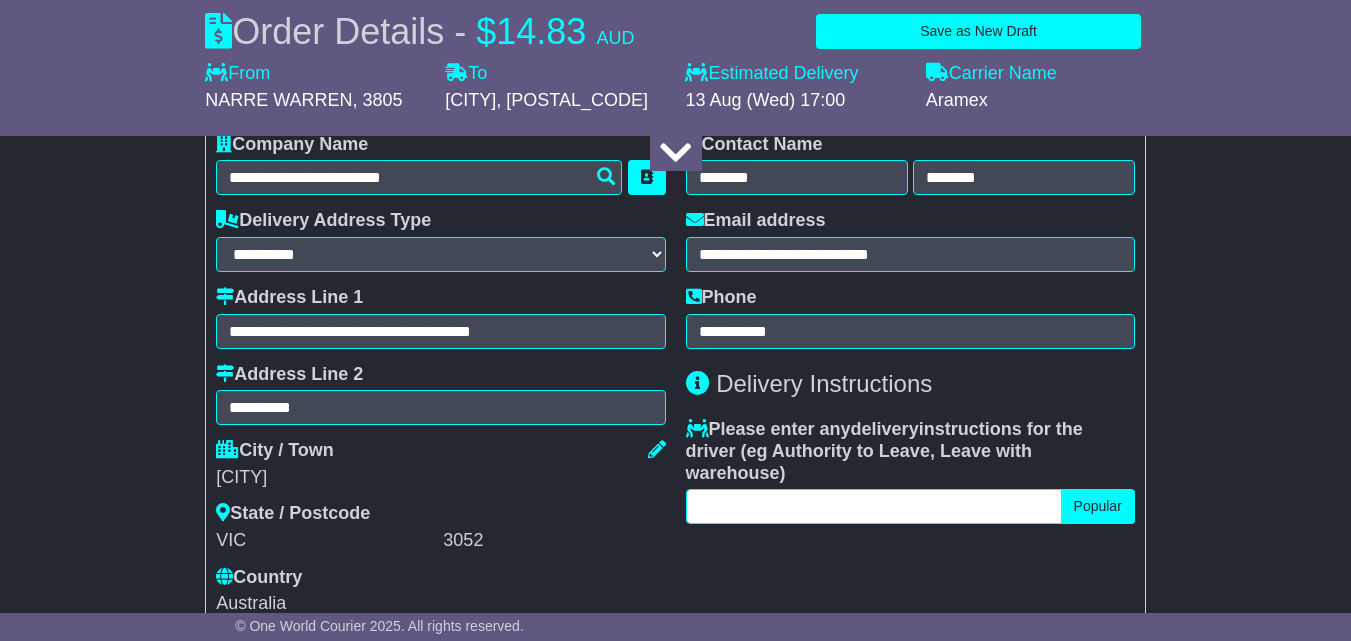 click at bounding box center [874, 506] 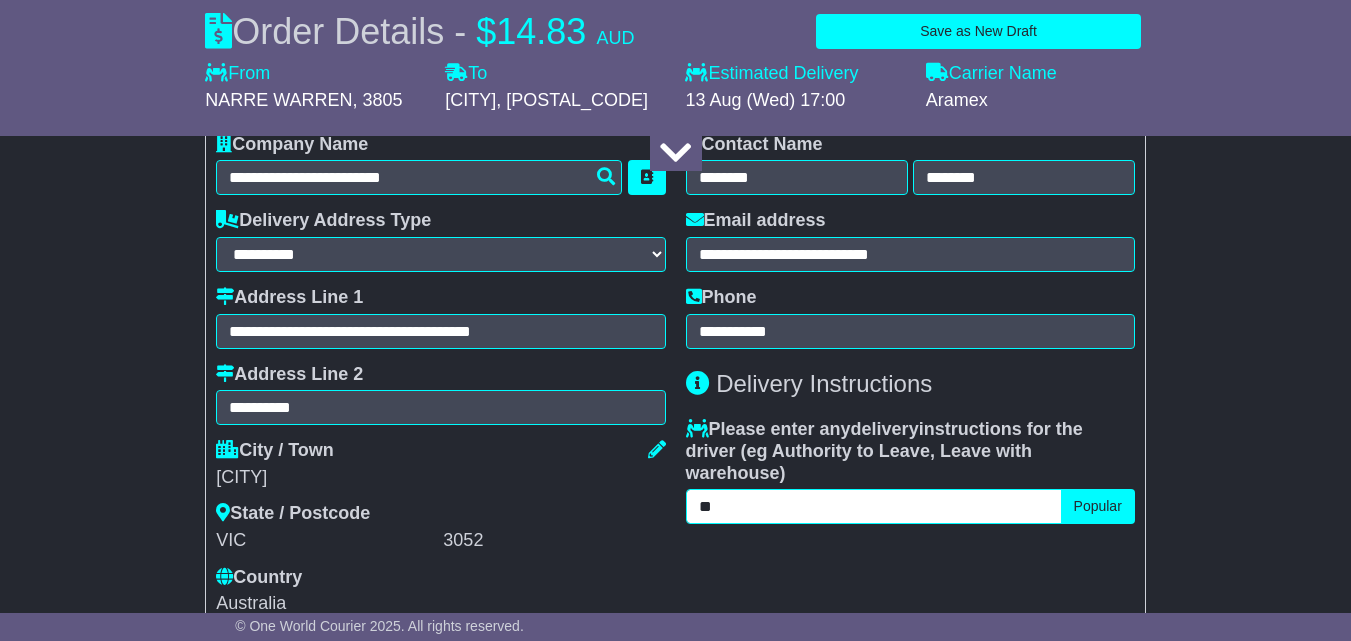 type on "*" 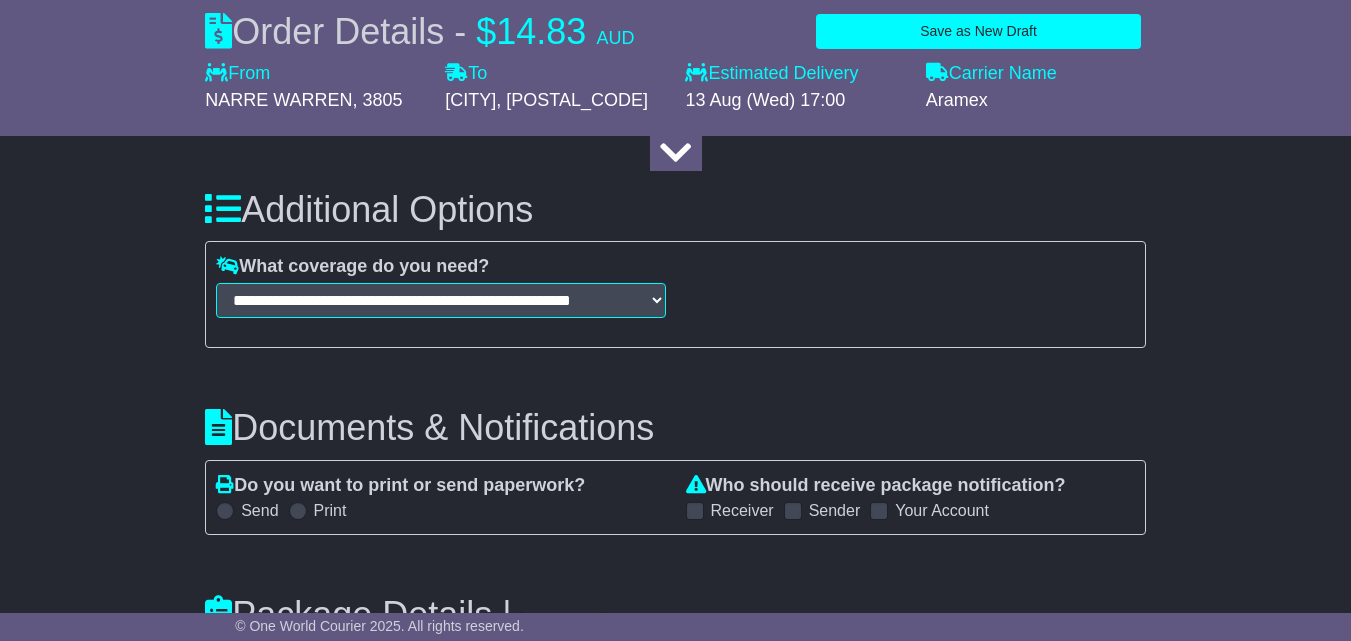 scroll, scrollTop: 2100, scrollLeft: 0, axis: vertical 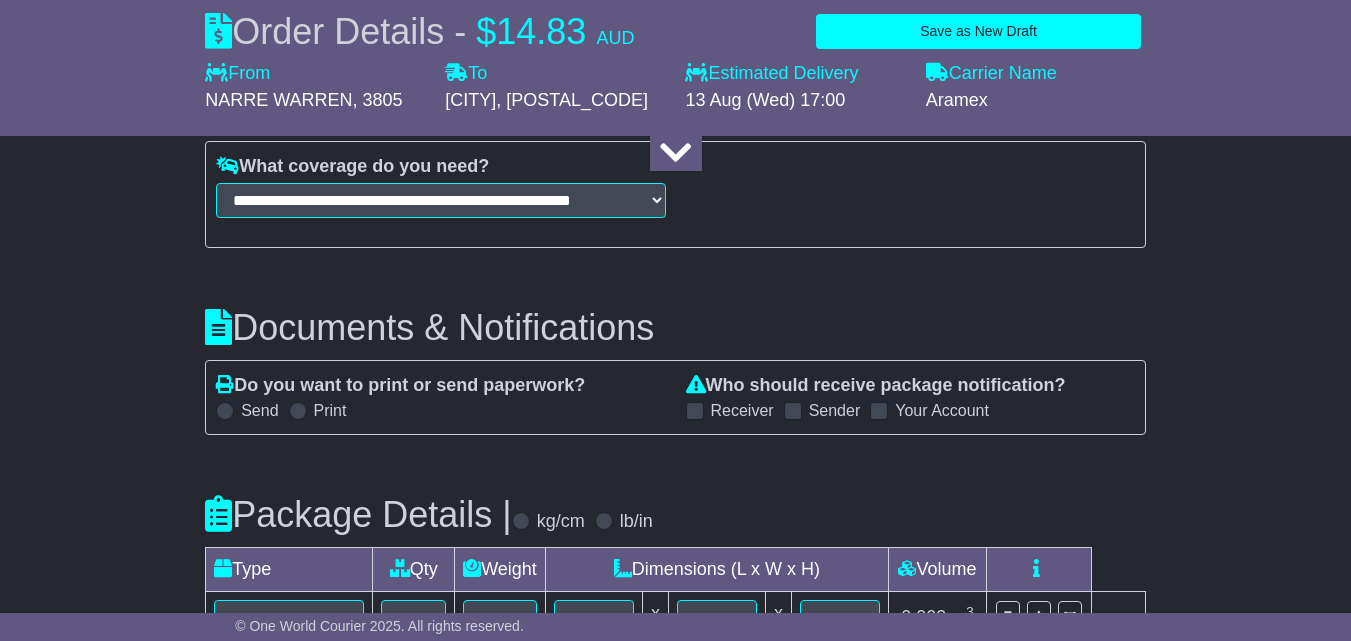type on "**********" 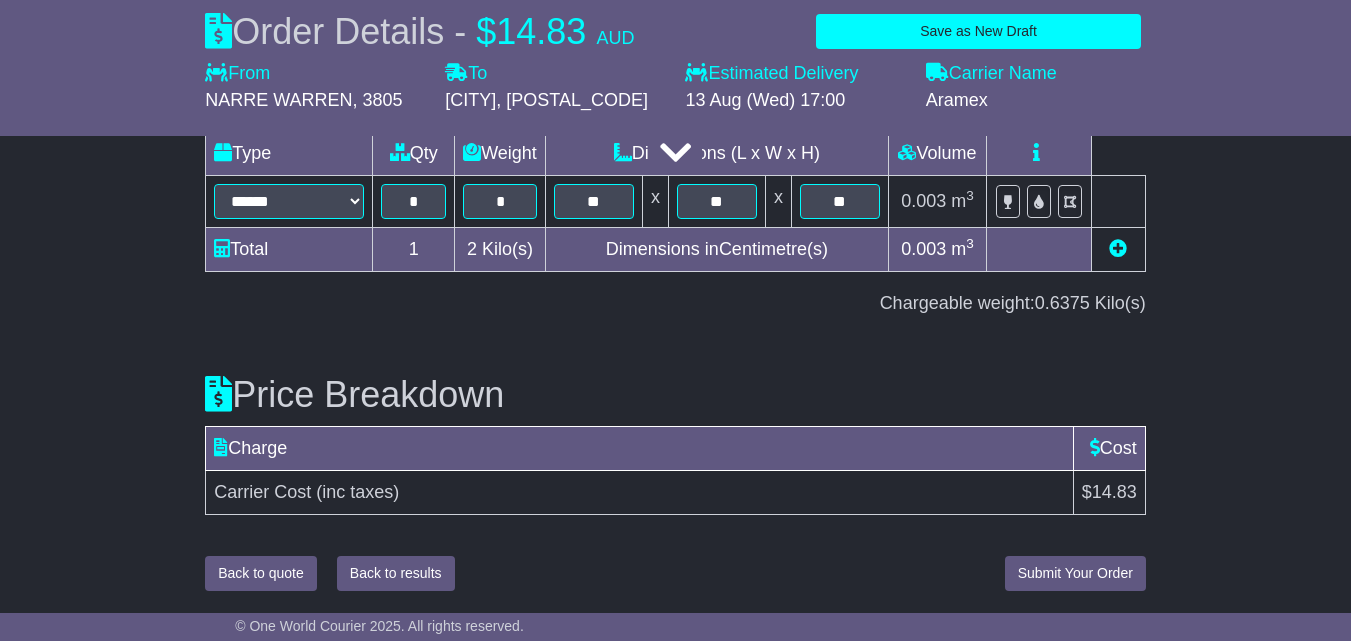 scroll, scrollTop: 2550, scrollLeft: 0, axis: vertical 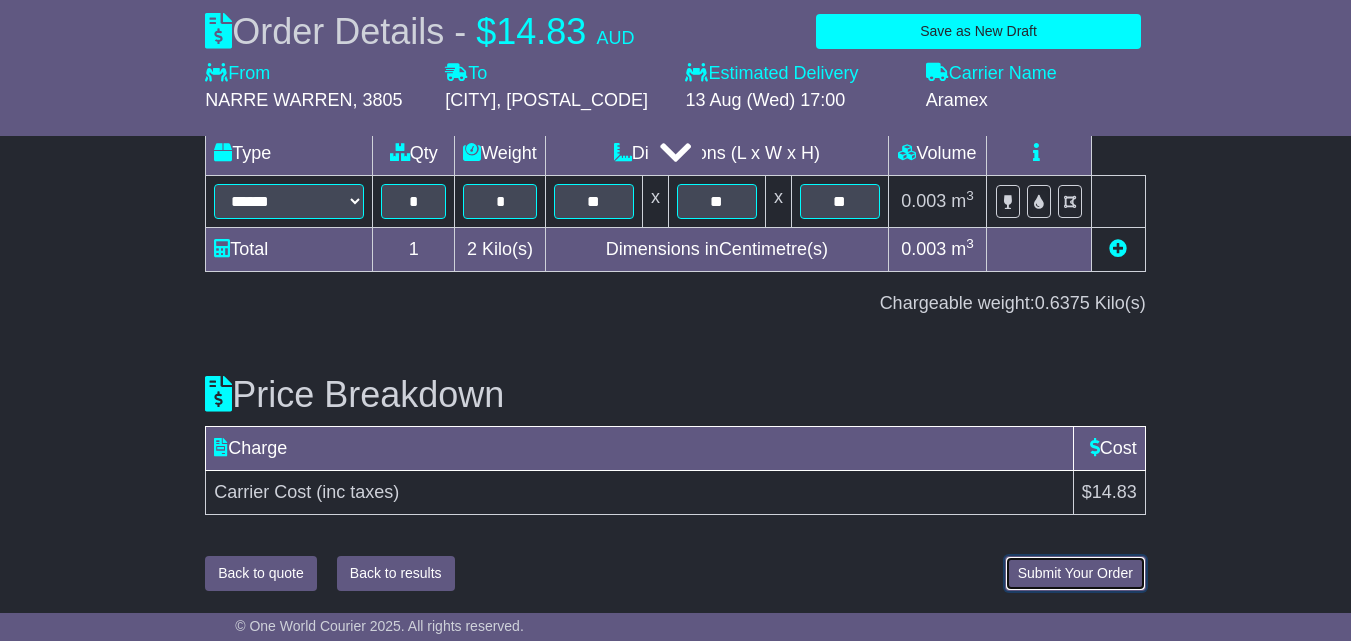 click on "Submit Your Order" at bounding box center [1075, 573] 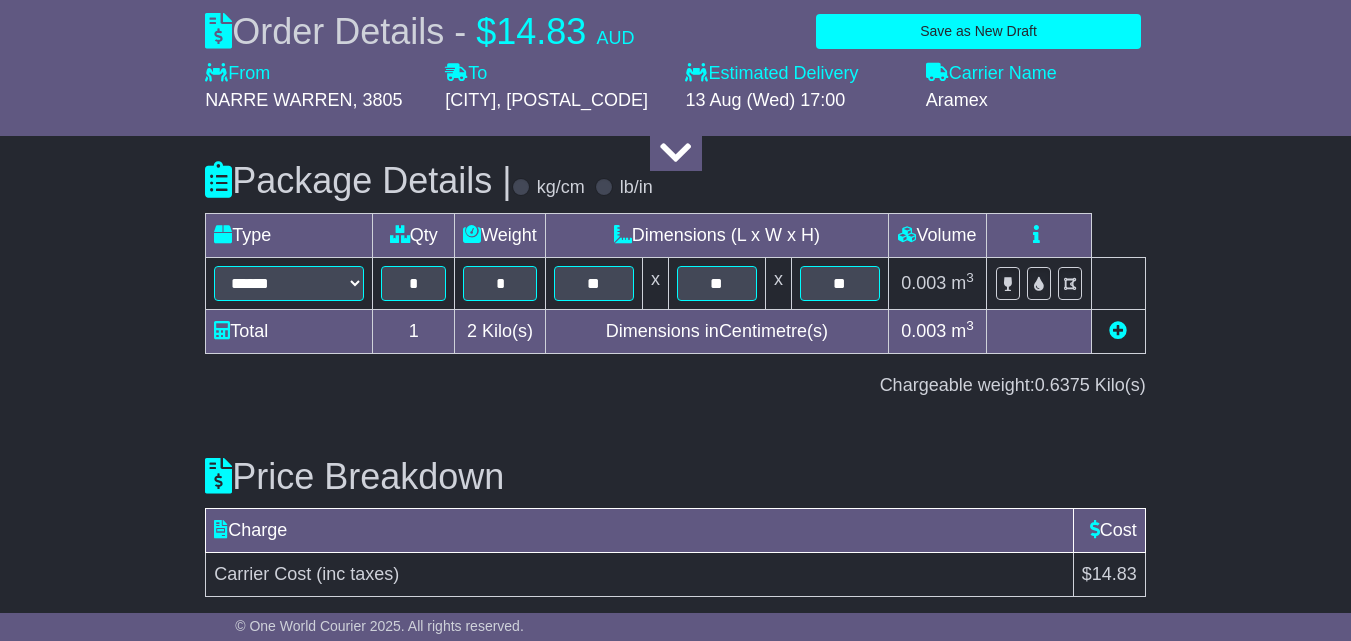 scroll, scrollTop: 2550, scrollLeft: 0, axis: vertical 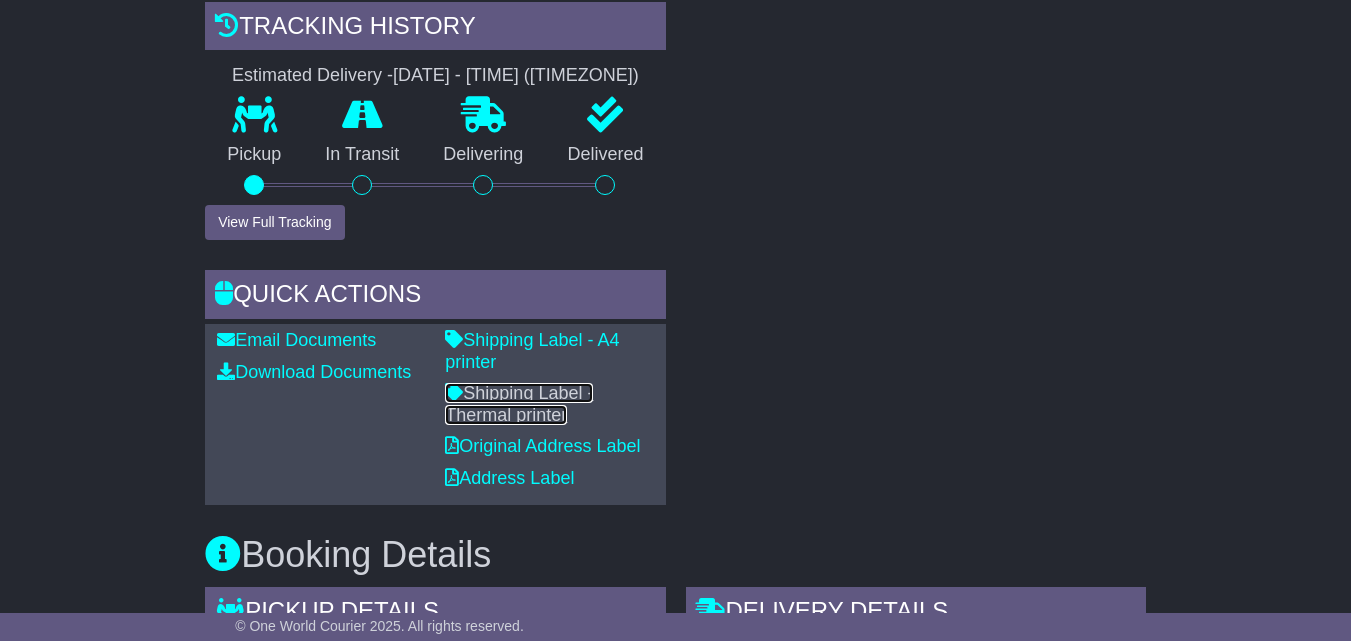 click on "Shipping Label - Thermal printer" at bounding box center (519, 404) 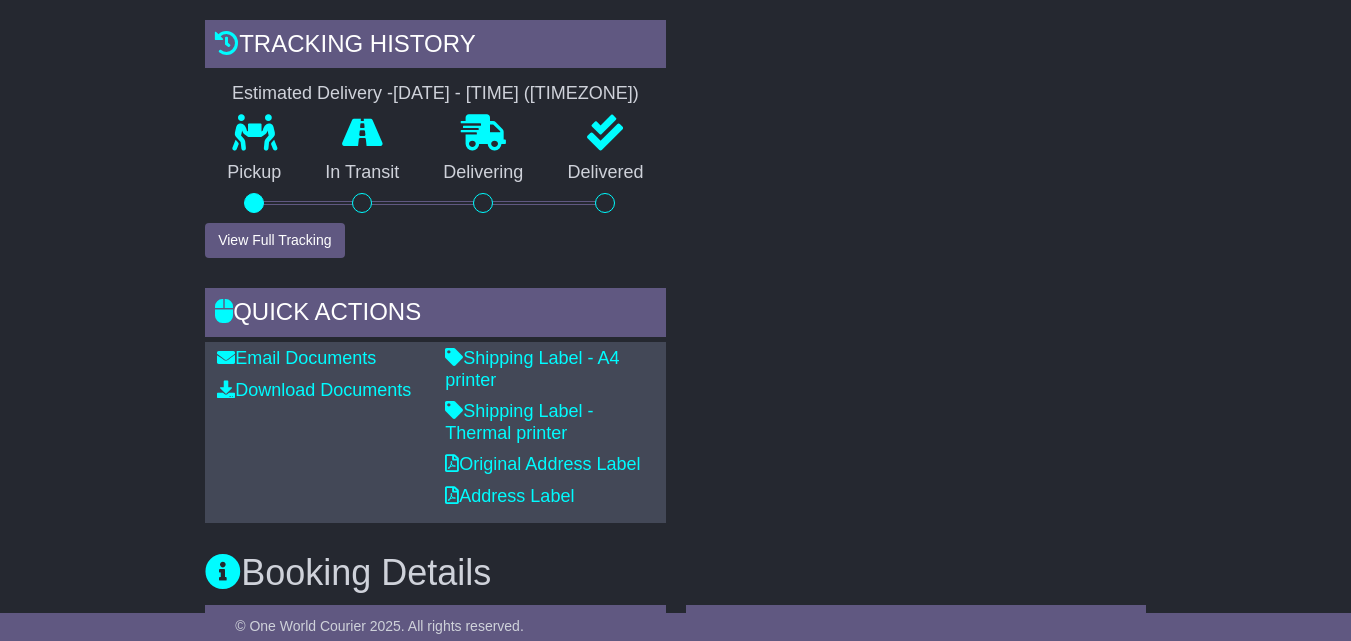 scroll, scrollTop: 600, scrollLeft: 0, axis: vertical 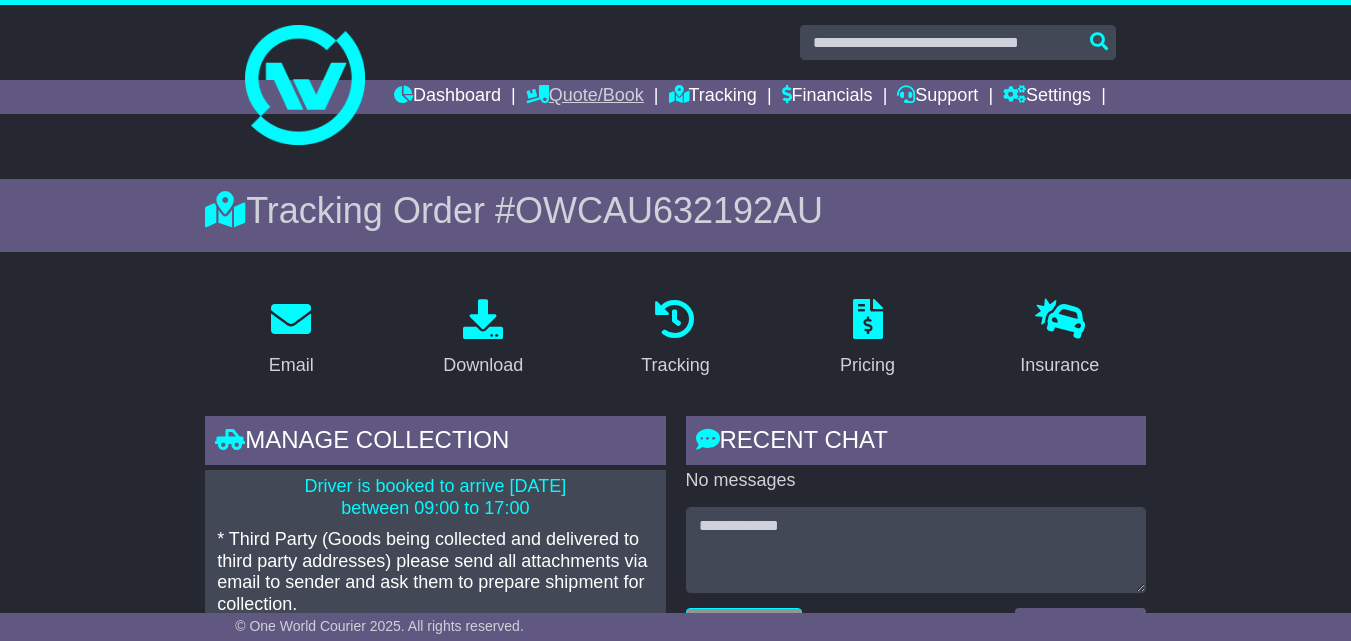 click on "Quote/Book" at bounding box center [585, 97] 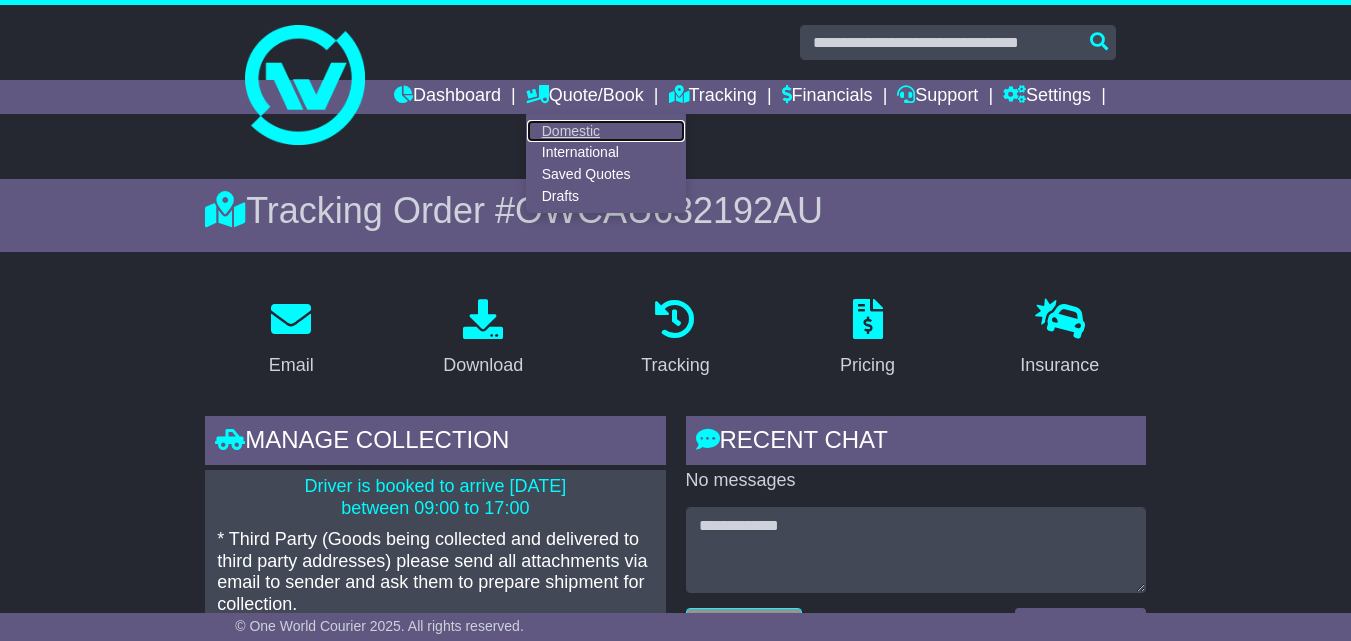 click on "Domestic" at bounding box center [606, 131] 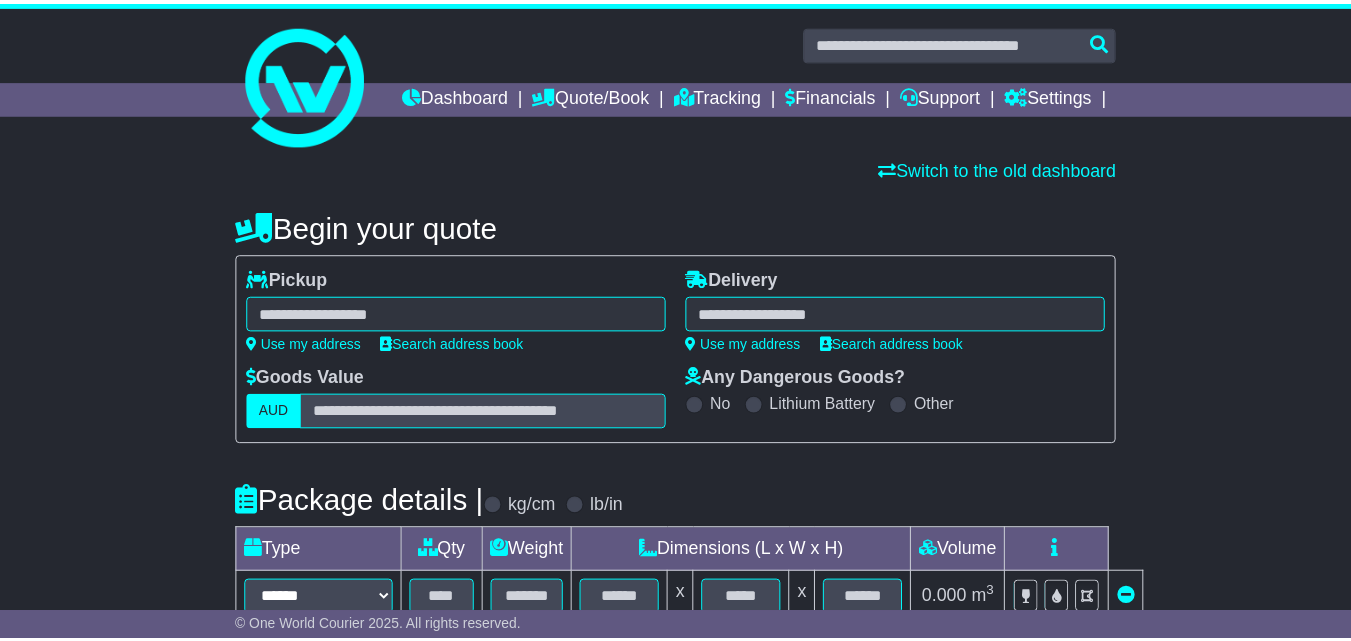 scroll, scrollTop: 0, scrollLeft: 0, axis: both 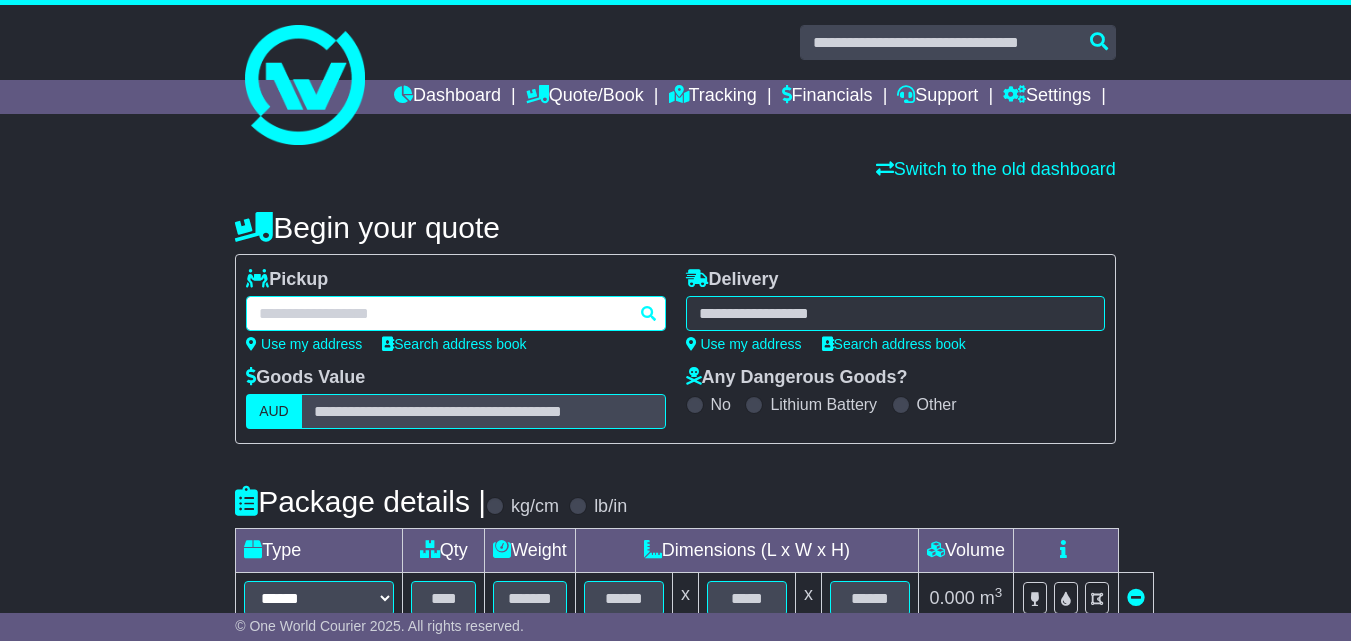 click at bounding box center [455, 313] 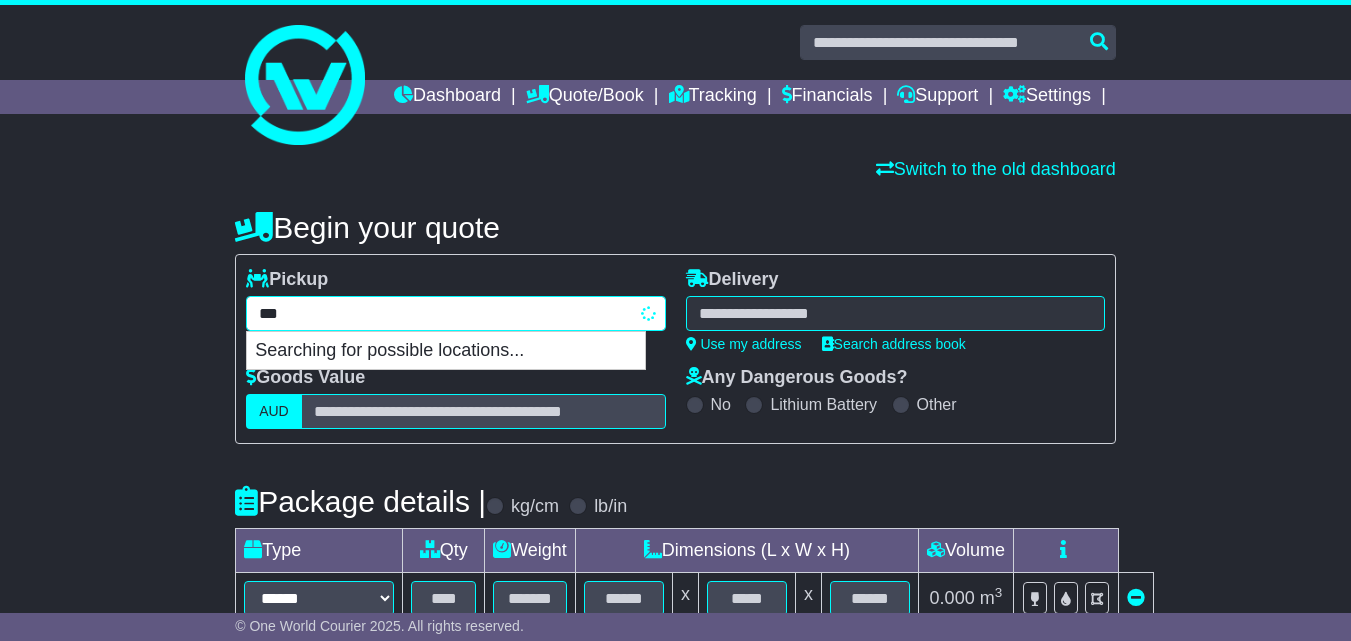 type on "****" 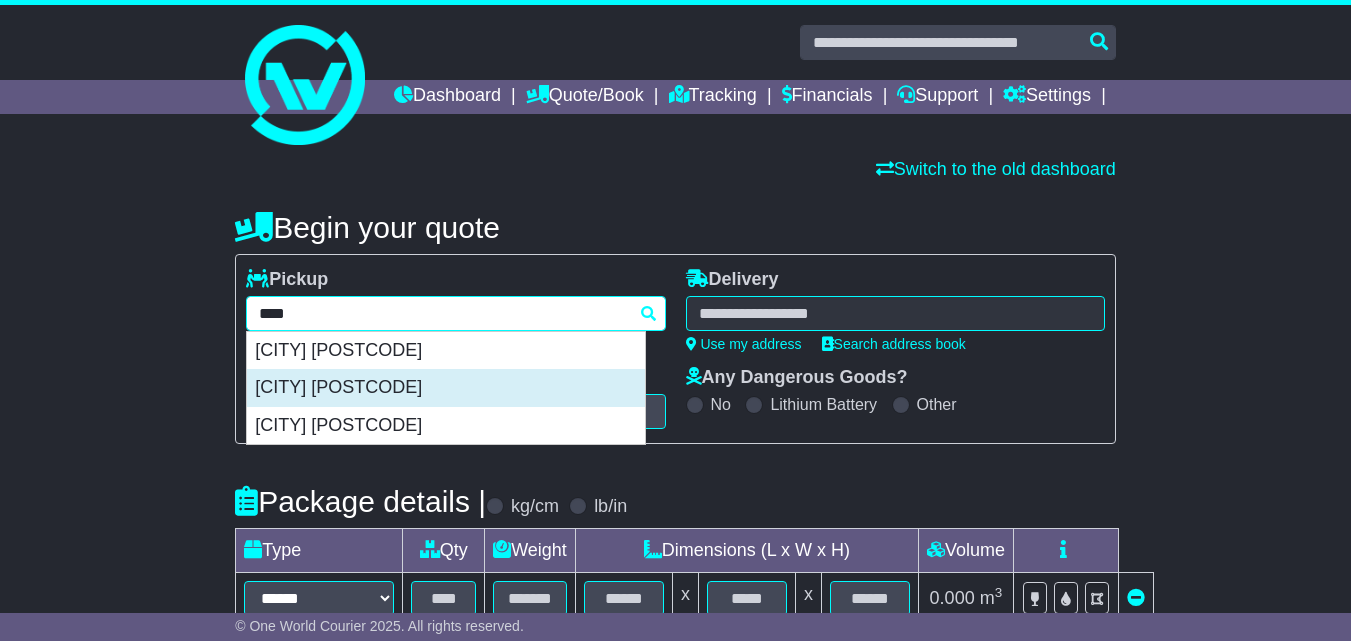 click on "[CITY] [POSTCODE]" at bounding box center (446, 388) 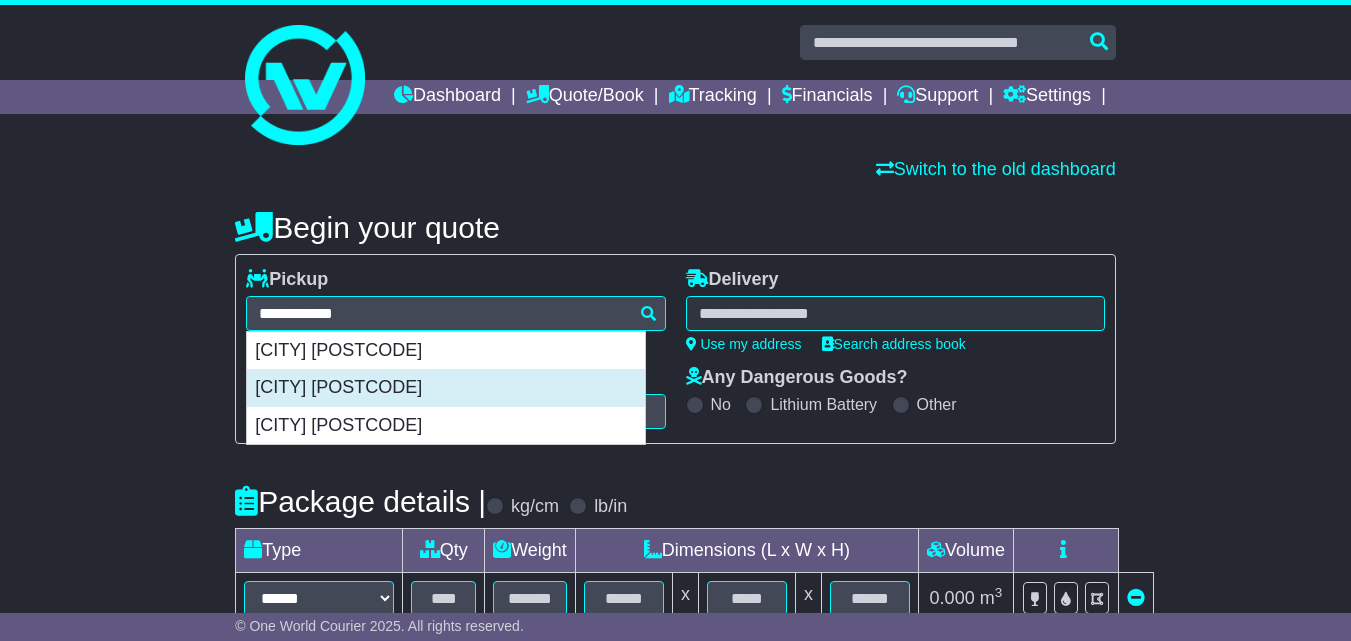 type on "**********" 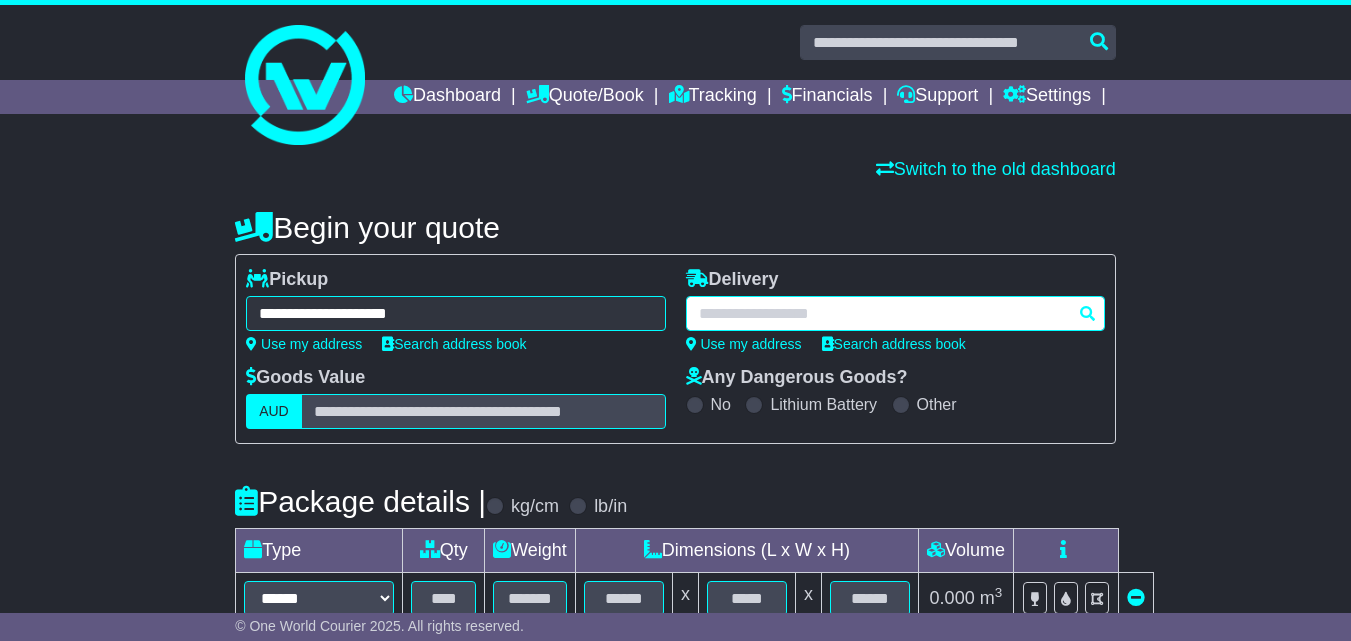 click at bounding box center [895, 313] 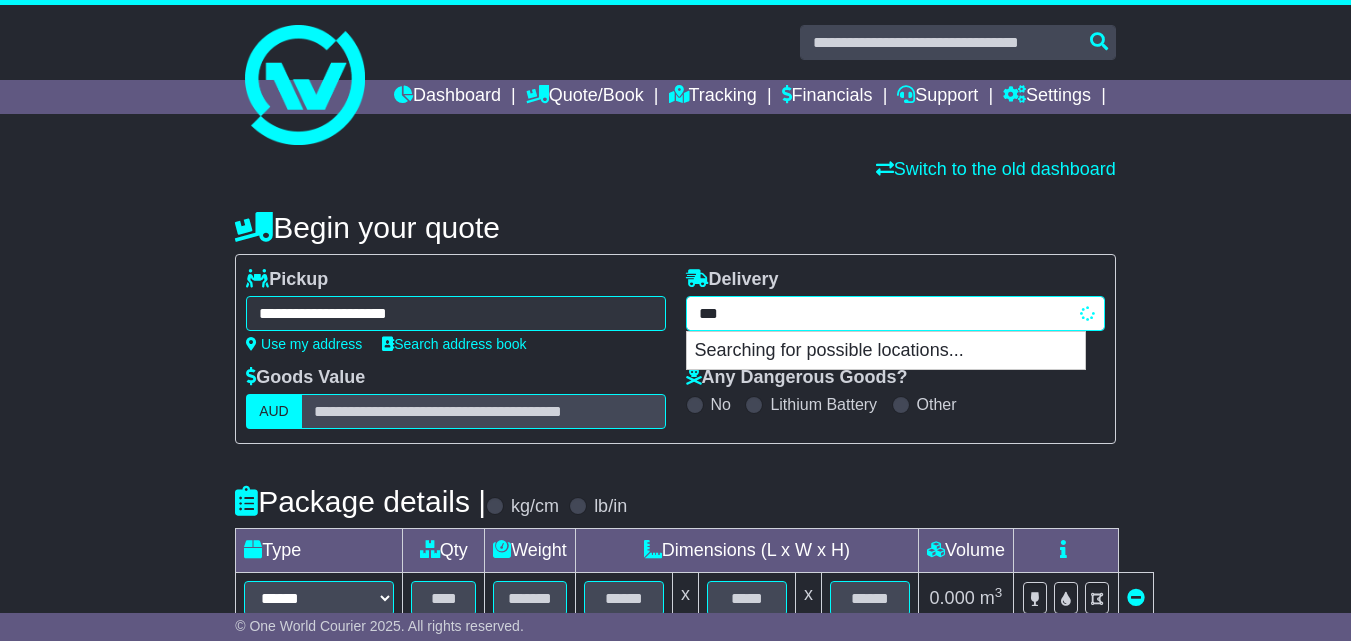 type on "****" 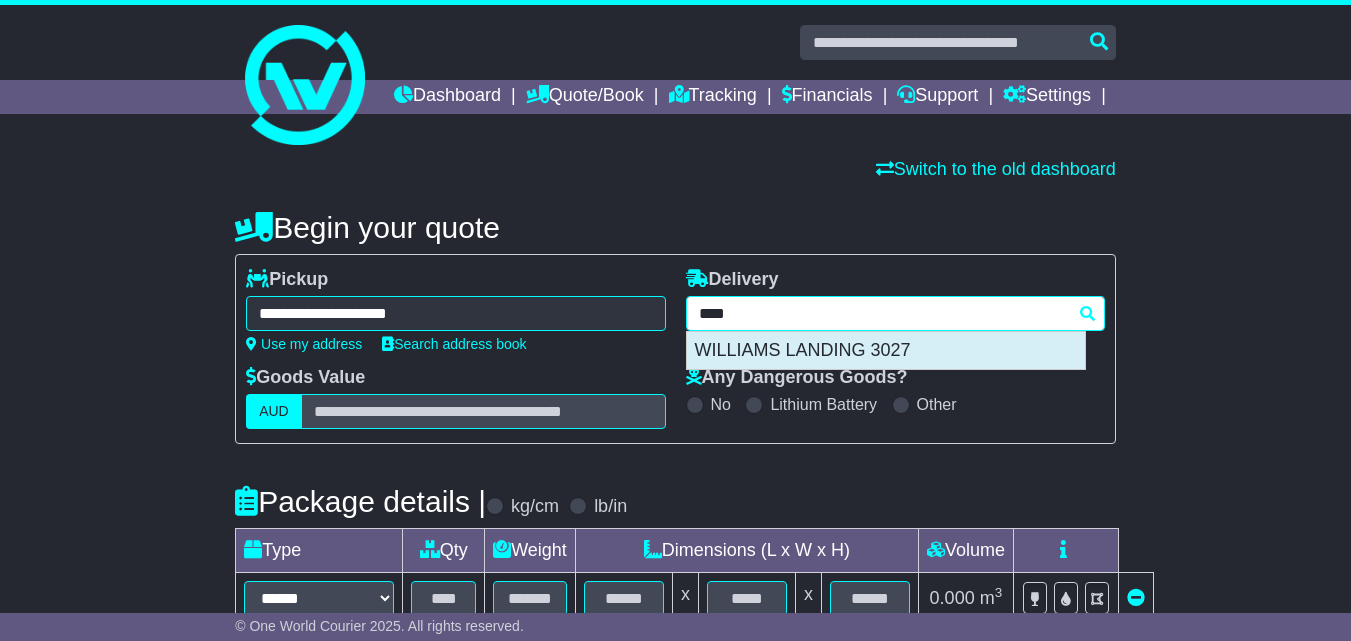 click on "WILLIAMS LANDING 3027" at bounding box center [886, 351] 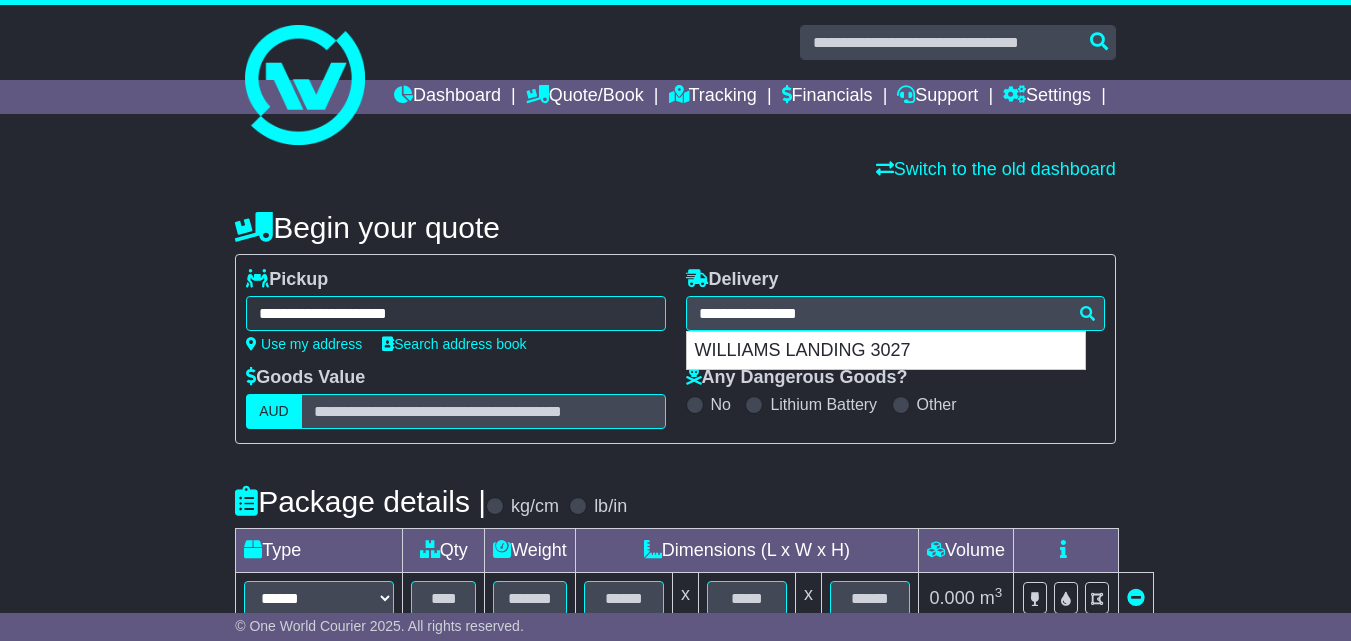 type on "**********" 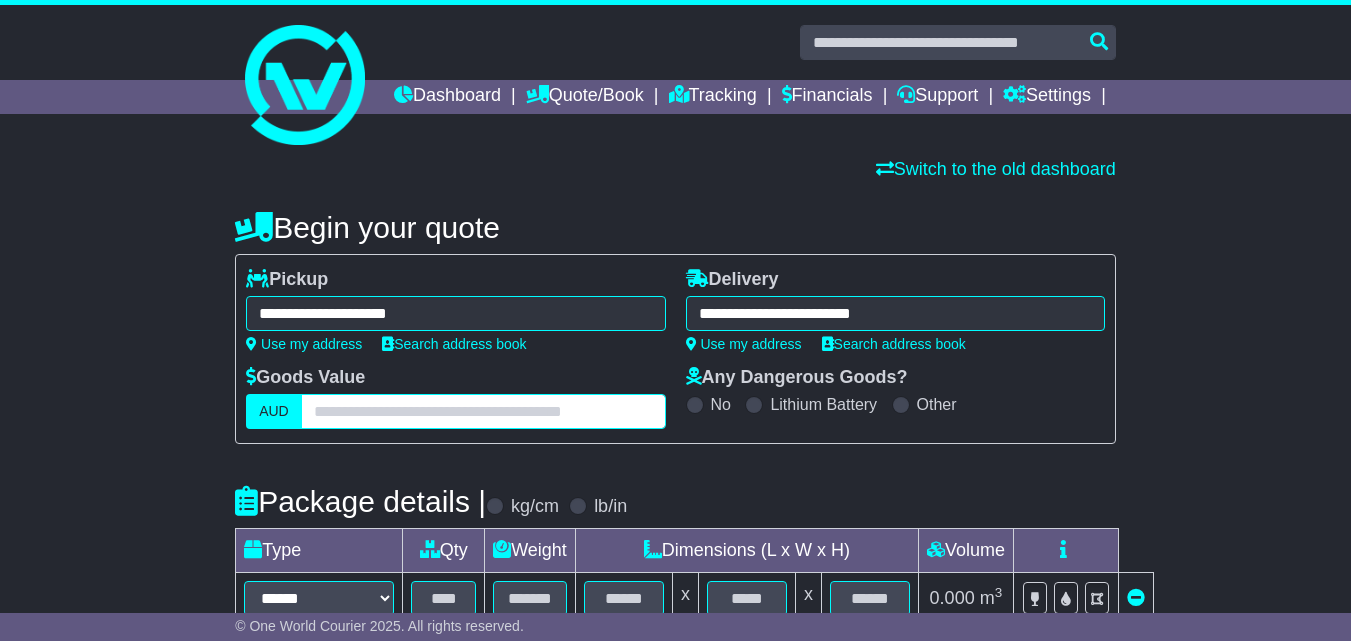 click at bounding box center (483, 411) 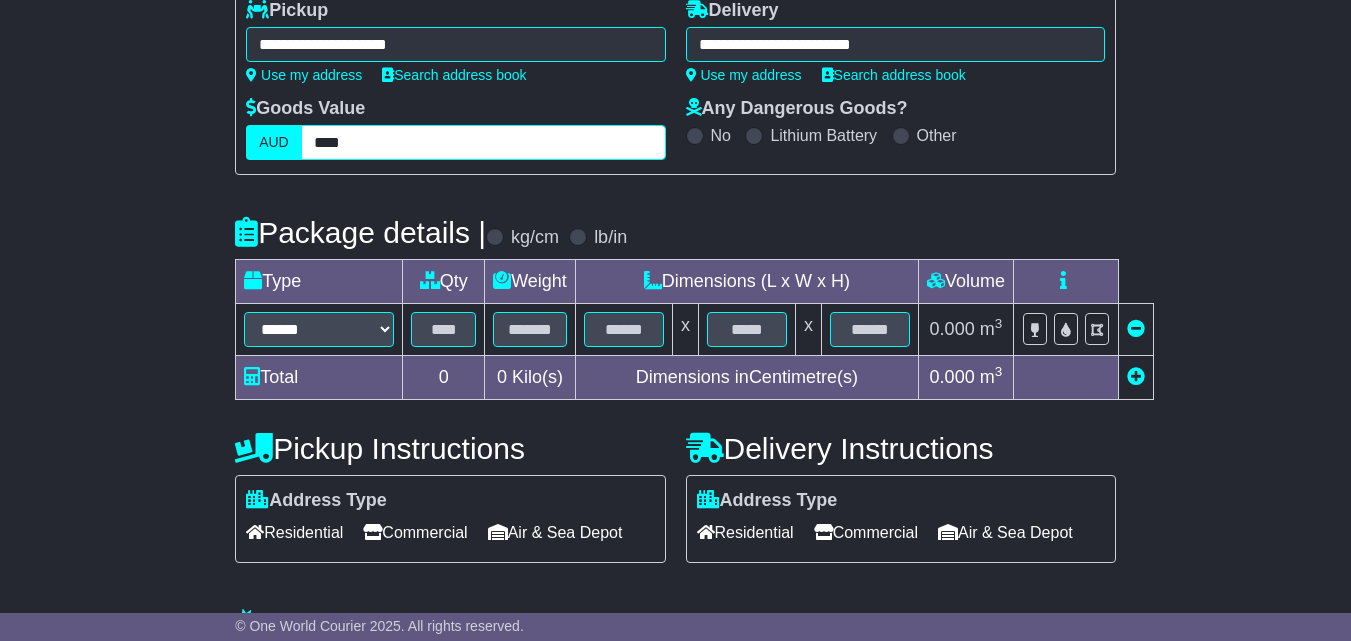 scroll, scrollTop: 300, scrollLeft: 0, axis: vertical 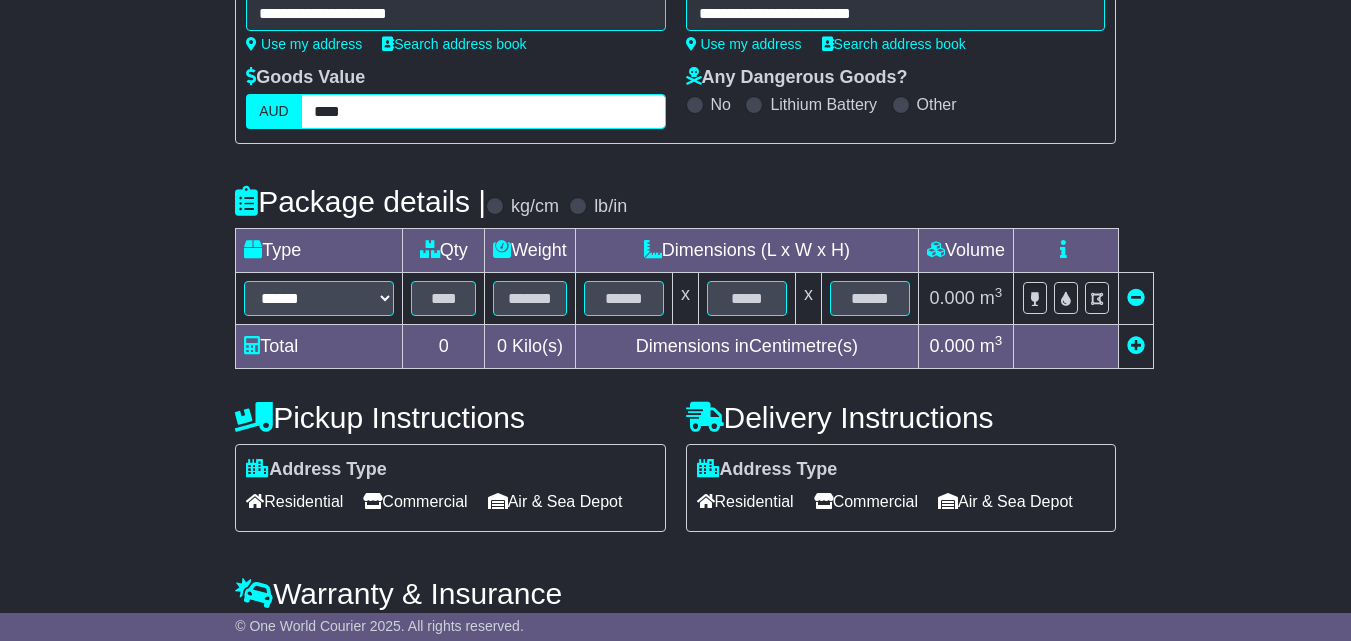 type on "****" 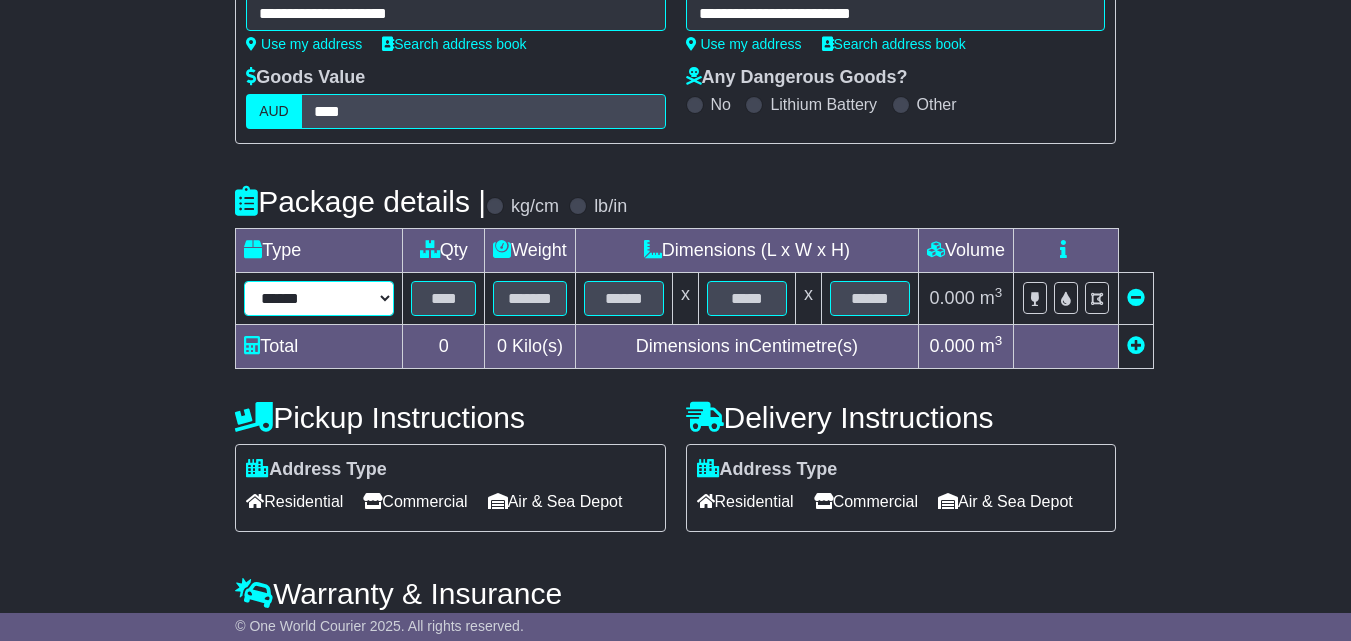 click on "****** ****** *** ******** ***** **** **** ****** *** *******" at bounding box center (319, 298) 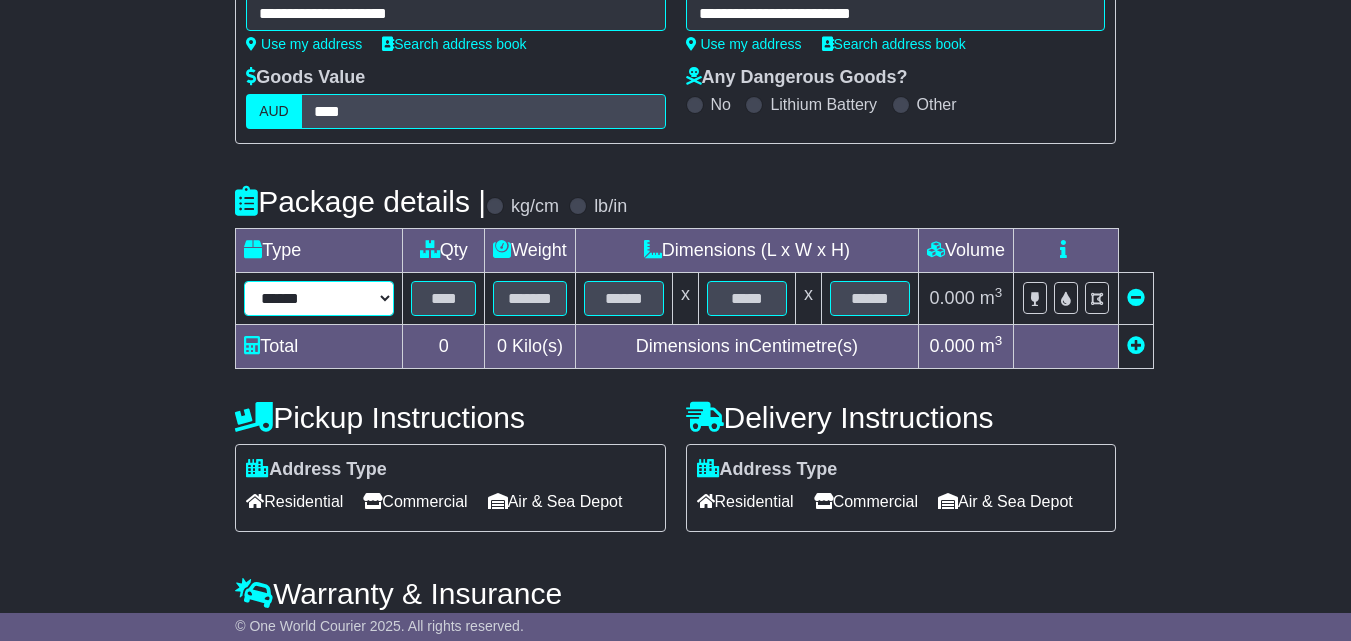 select on "*****" 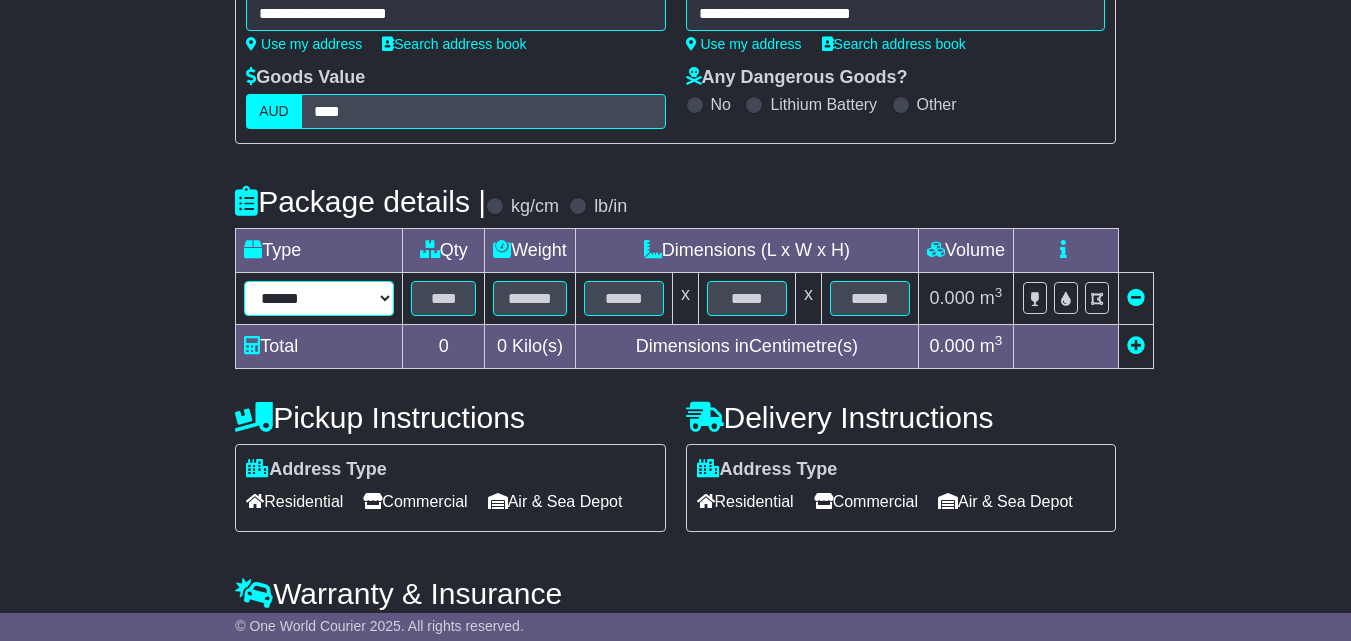 click on "****** ****** *** ******** ***** **** **** ****** *** *******" at bounding box center [319, 298] 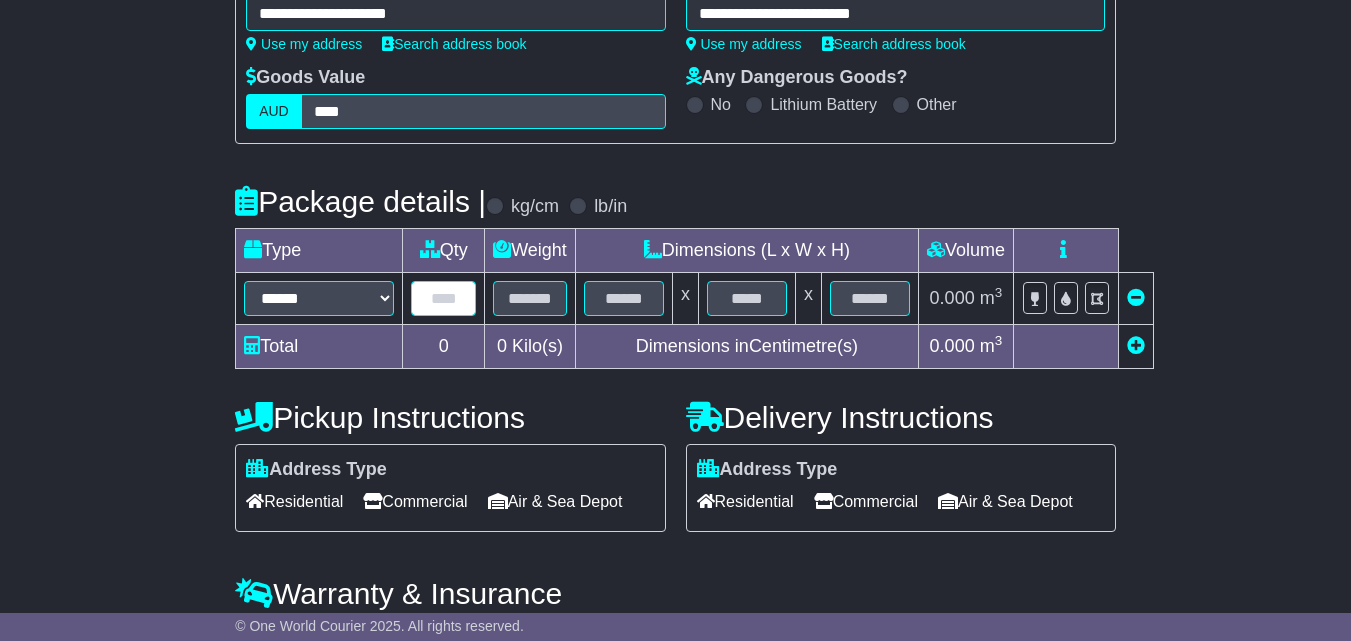 click at bounding box center (443, 298) 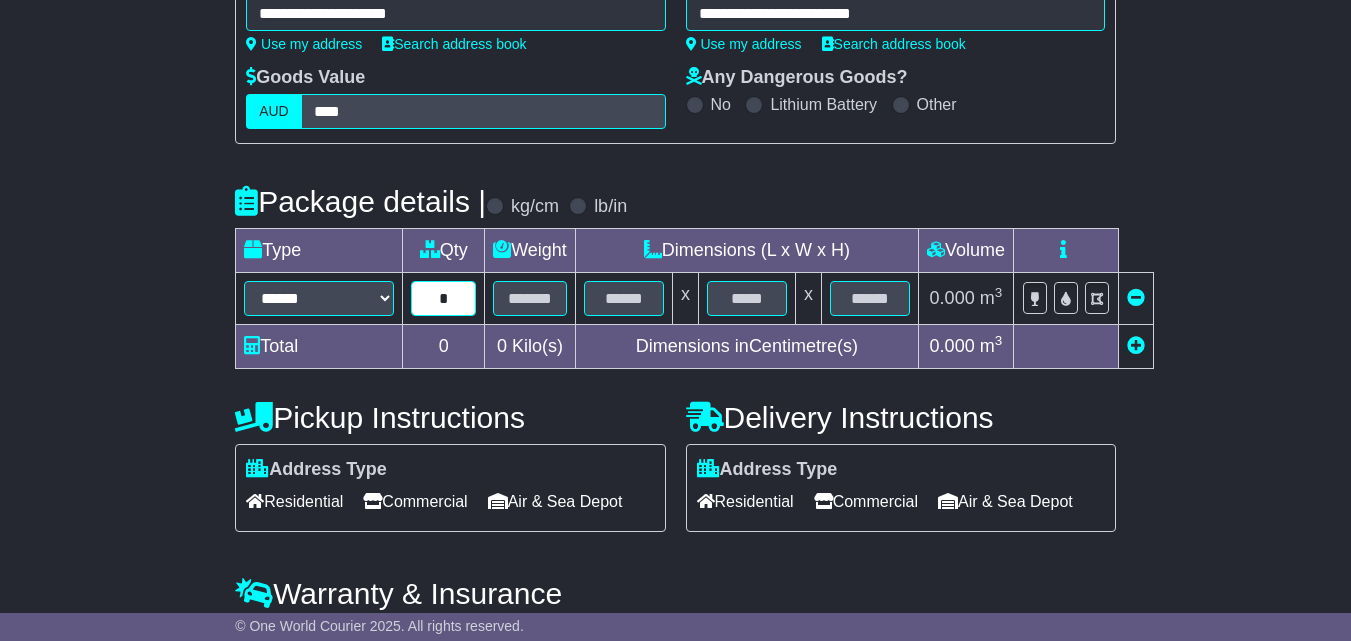 type on "*" 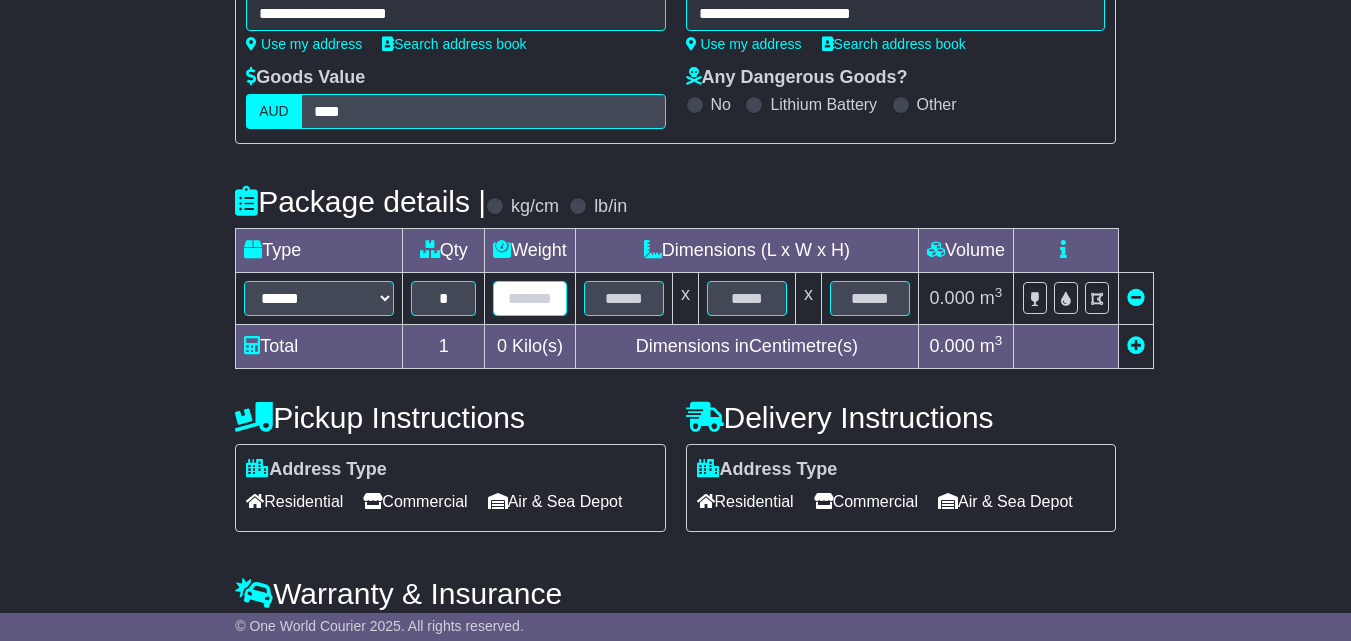 click at bounding box center [530, 298] 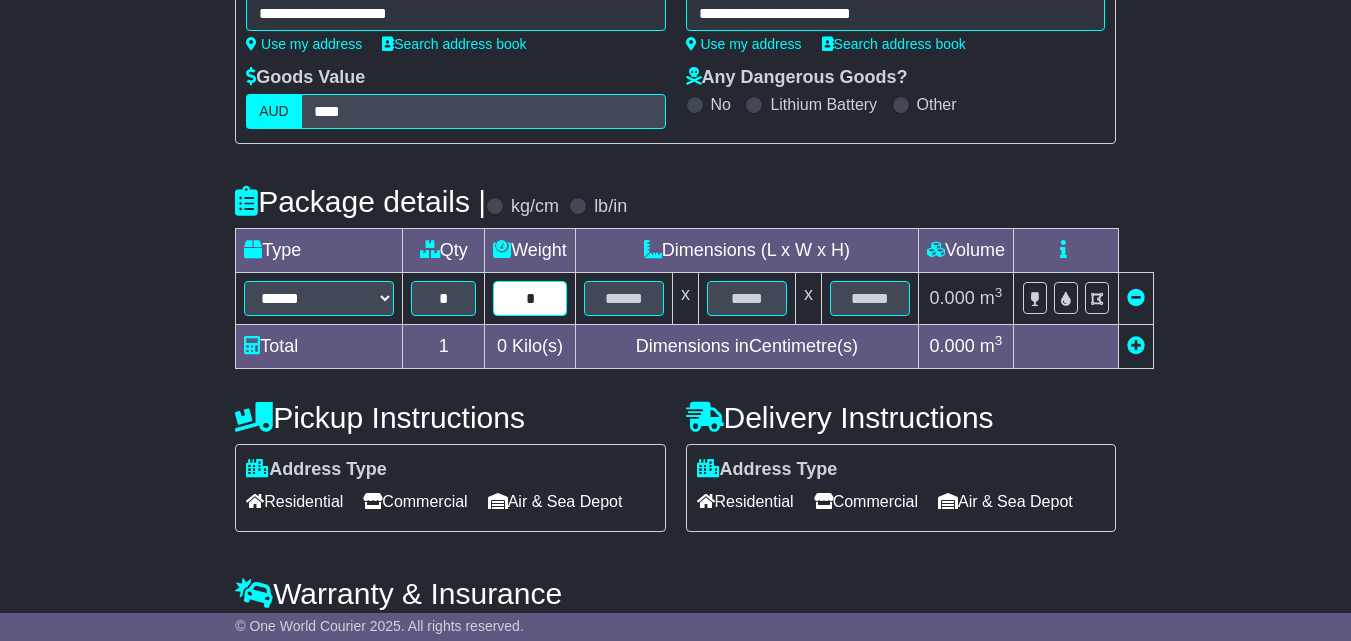 type on "*" 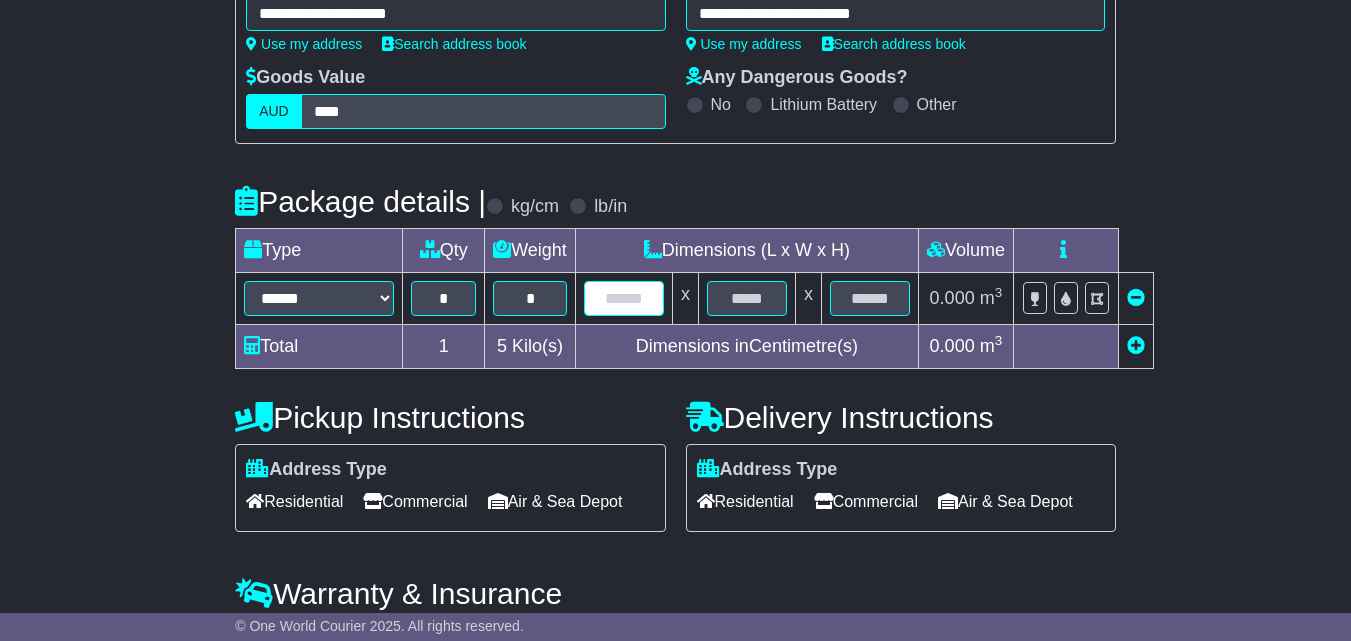 click at bounding box center [624, 298] 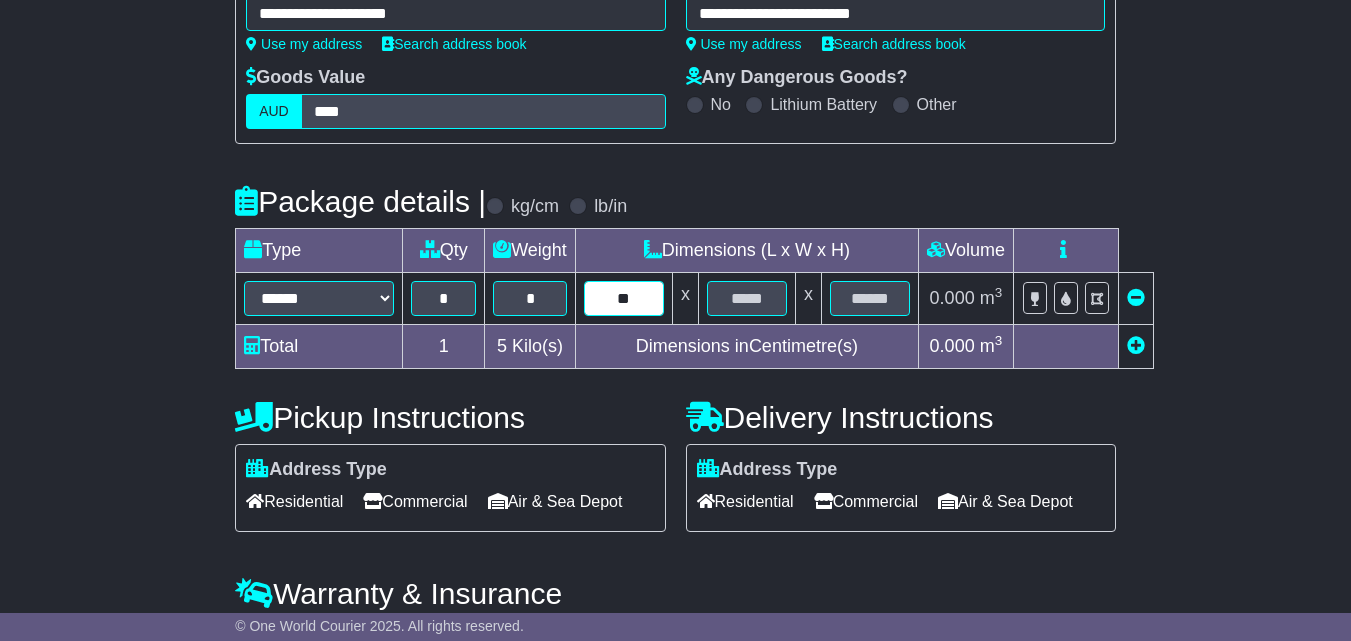 type on "**" 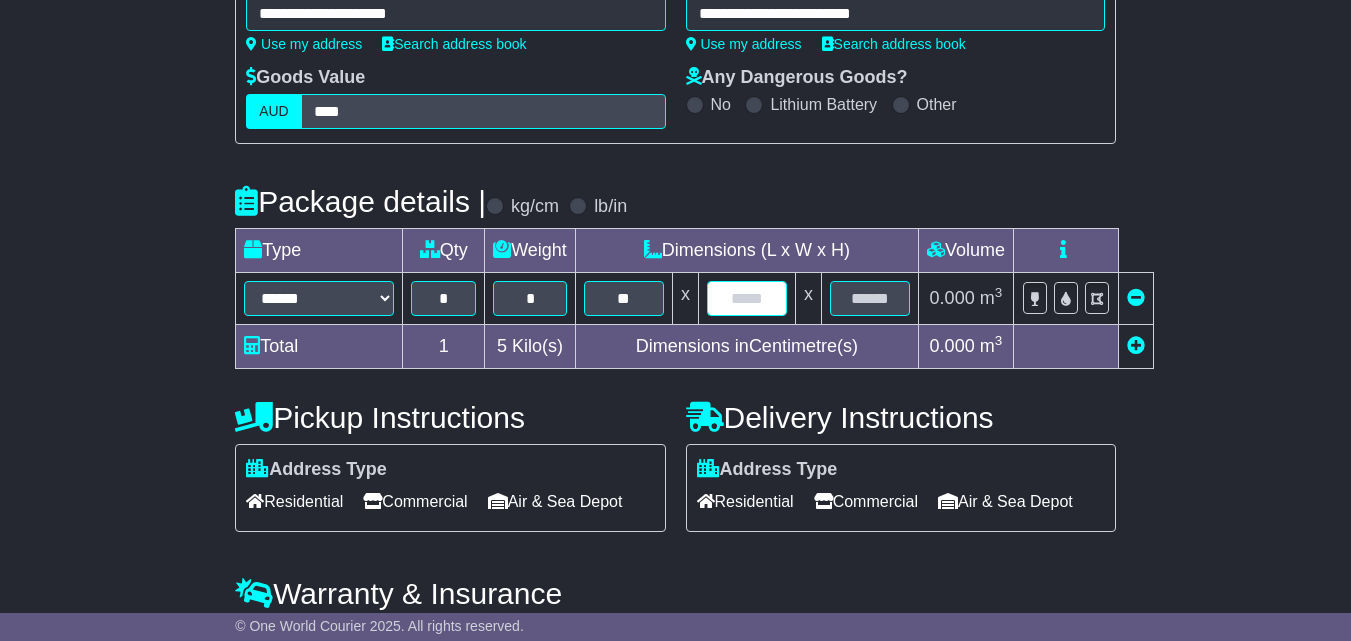 click at bounding box center [747, 298] 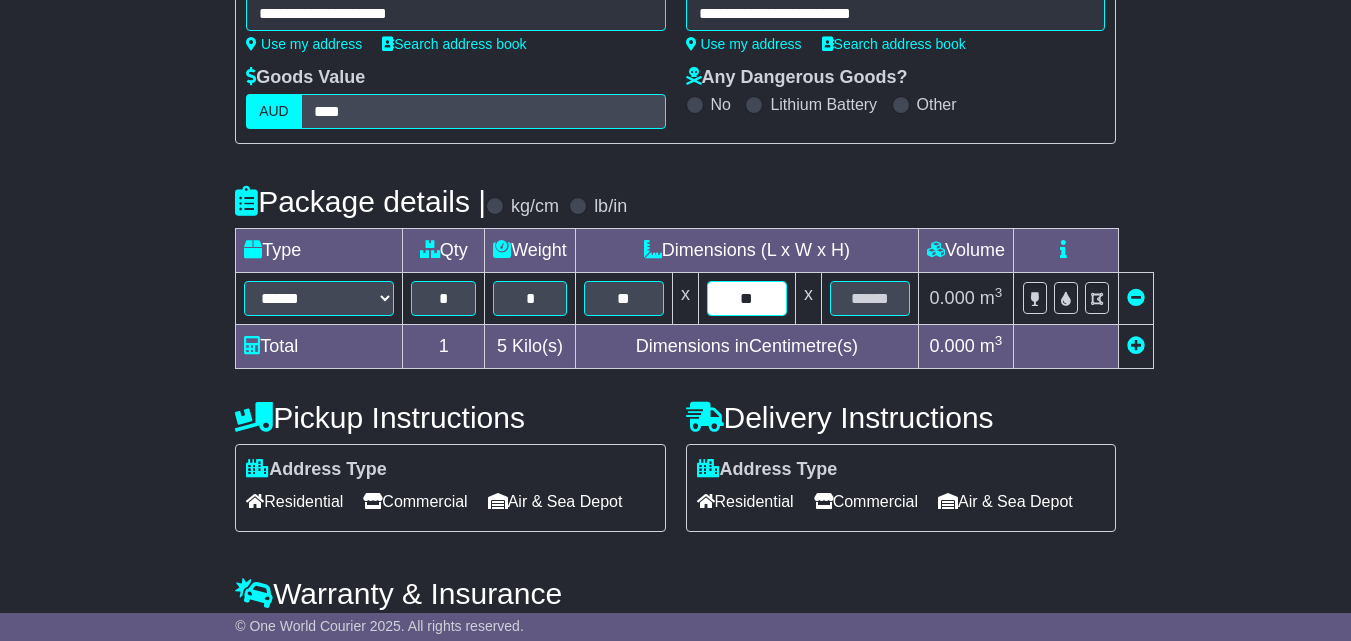 type on "**" 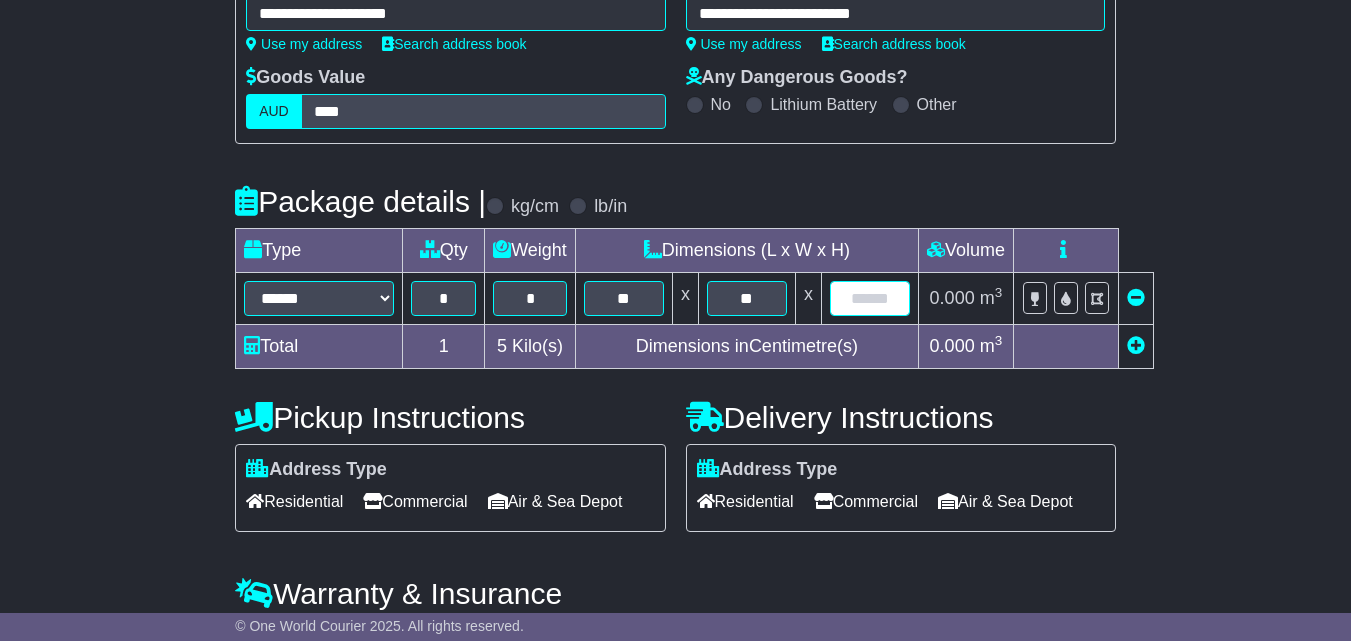 click at bounding box center [870, 298] 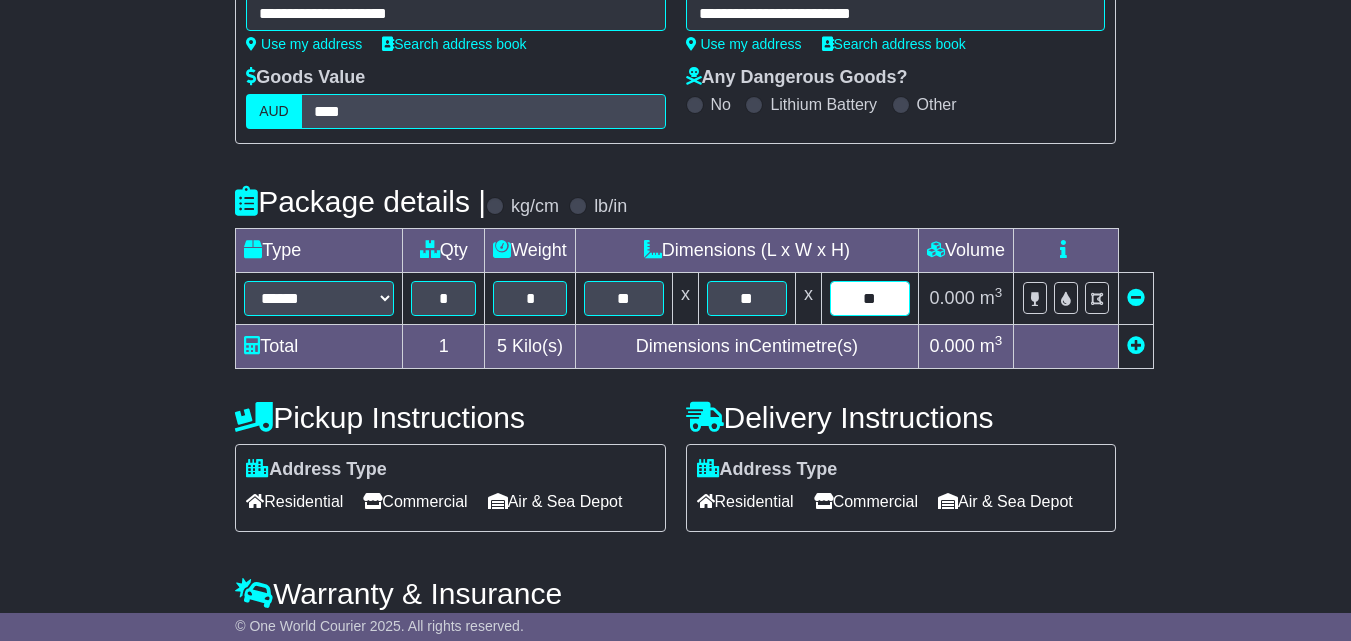 type on "**" 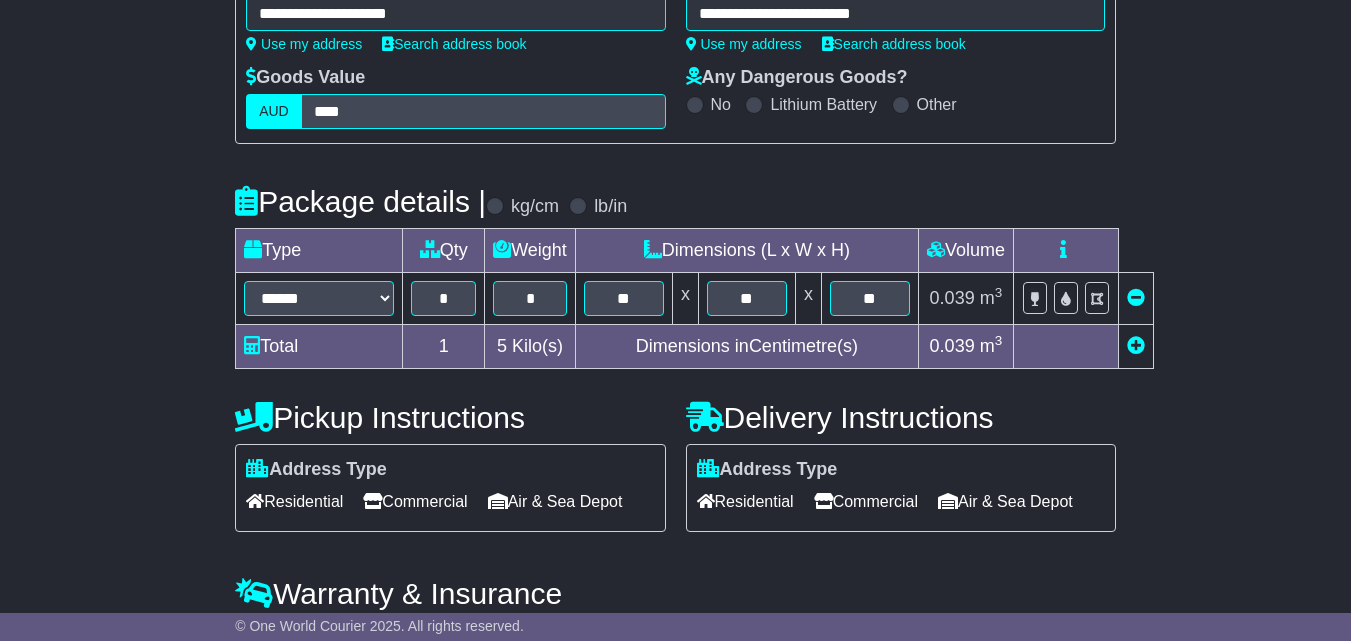 click on "0.039
m 3
ft 3" at bounding box center (965, 299) 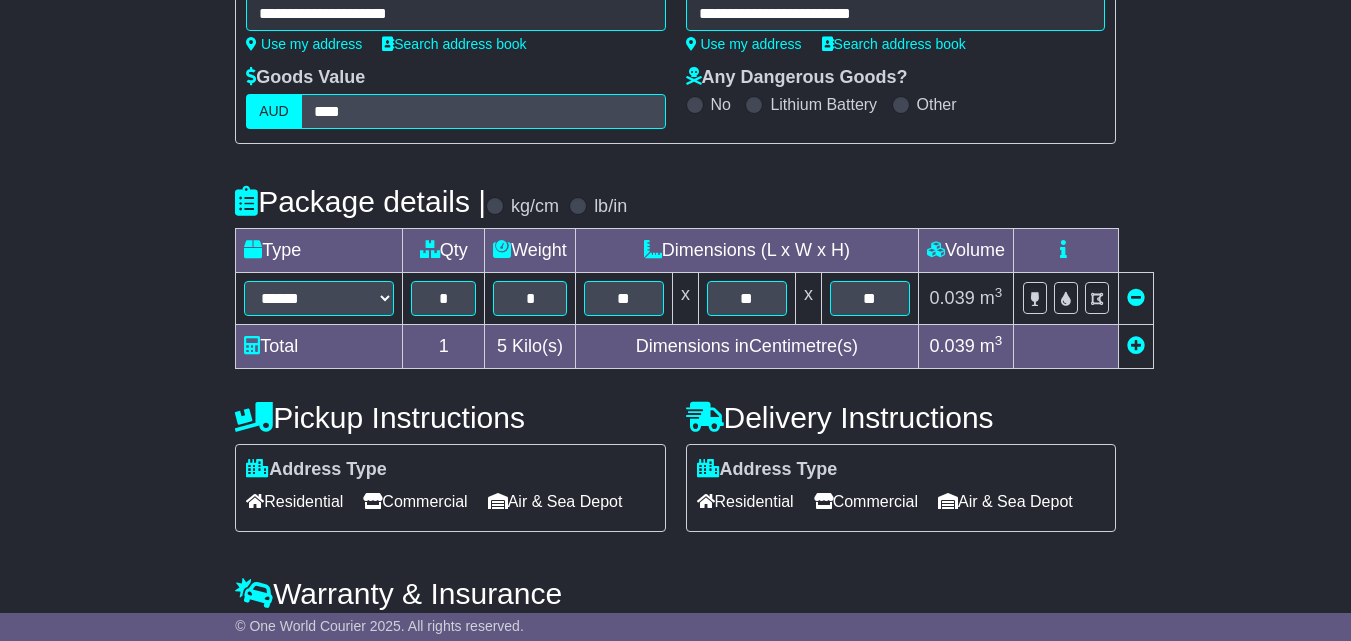 scroll, scrollTop: 400, scrollLeft: 0, axis: vertical 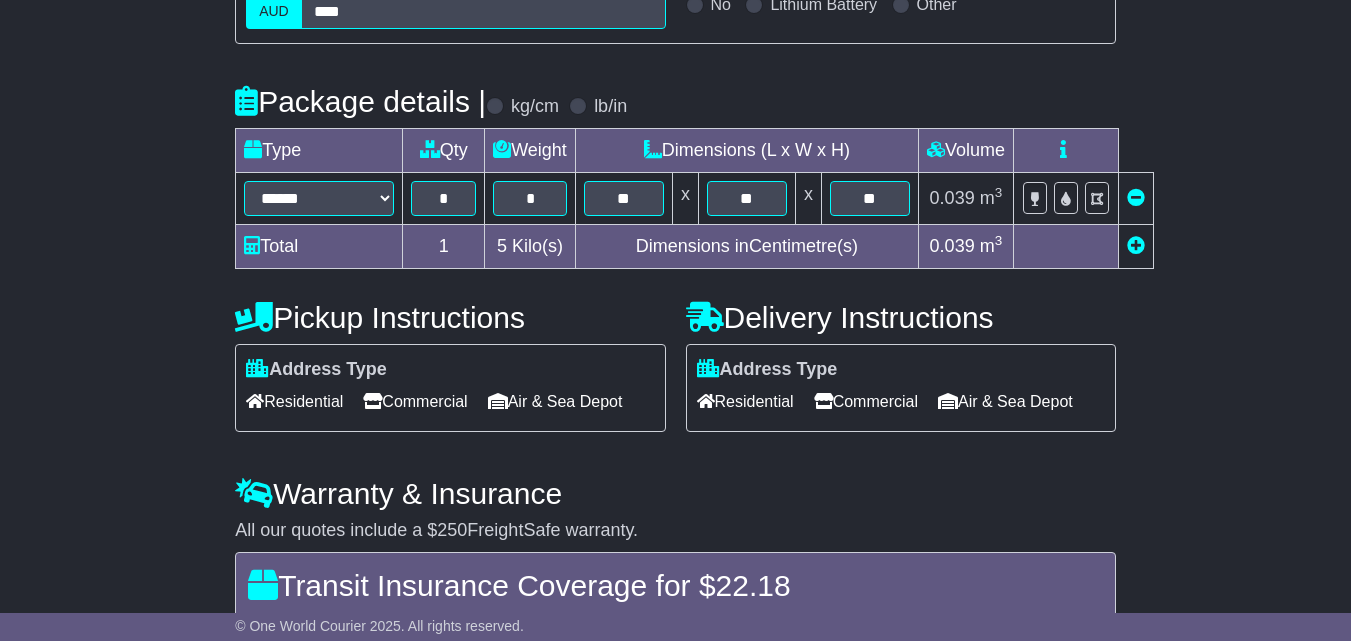 click on "Residential" at bounding box center (294, 401) 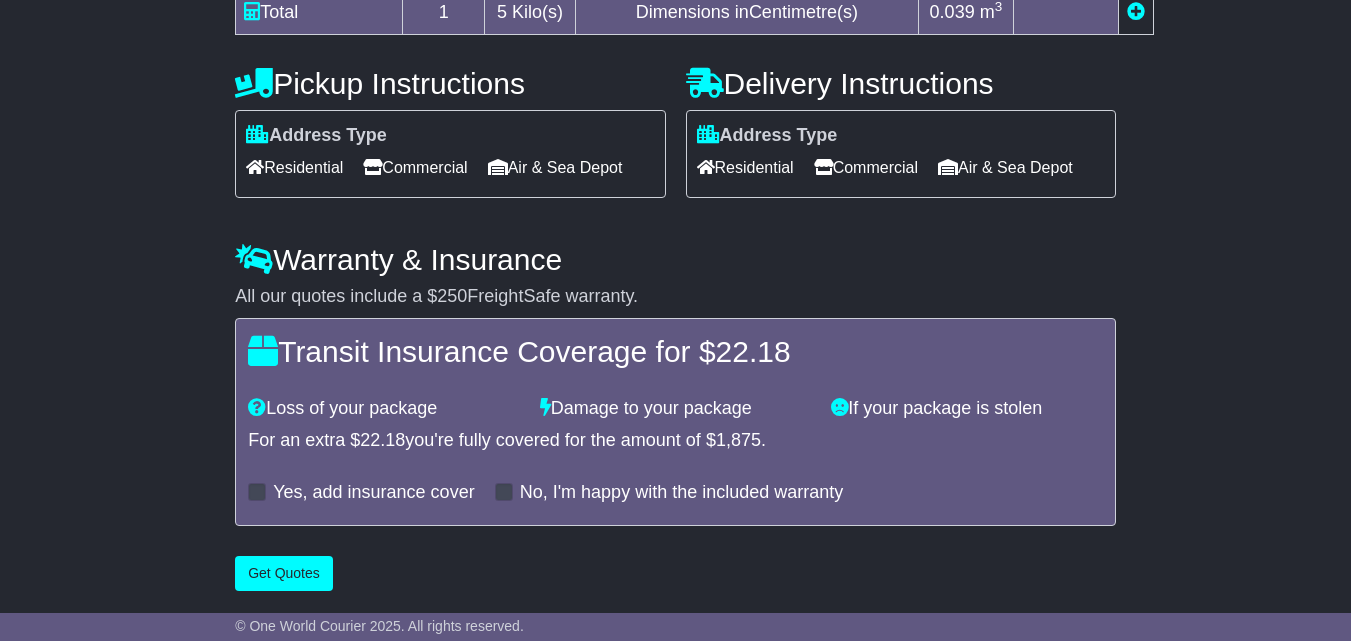 scroll, scrollTop: 701, scrollLeft: 0, axis: vertical 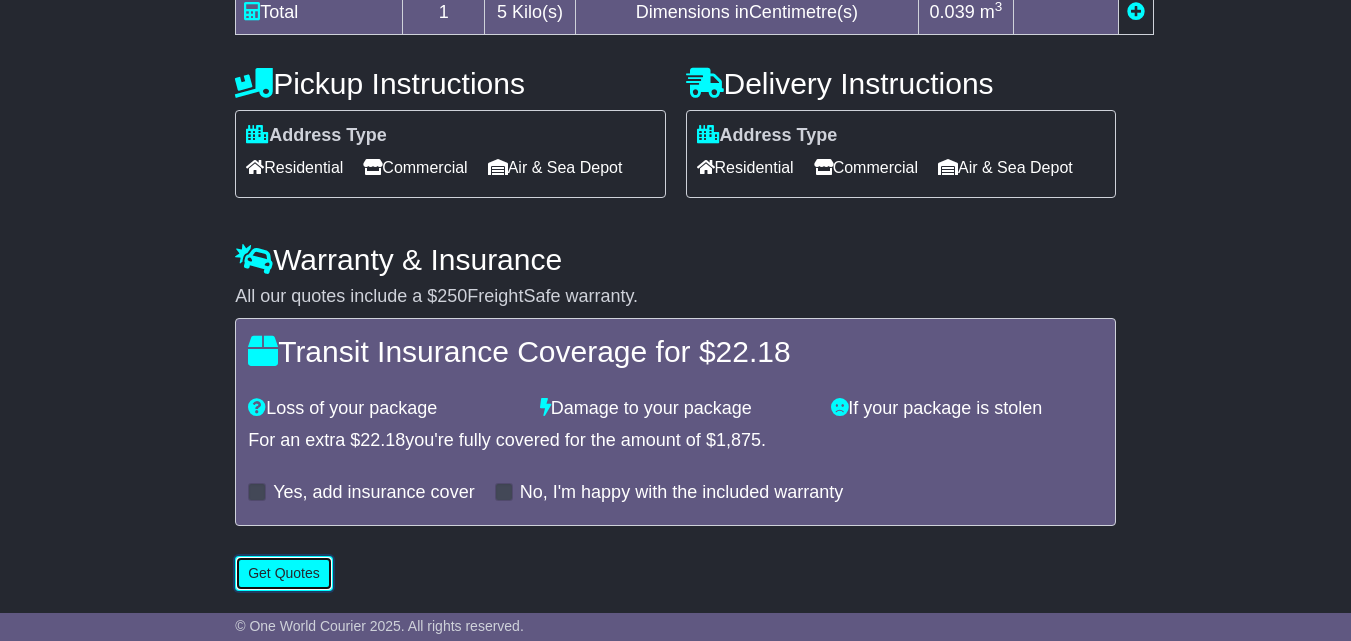 click on "Get Quotes" at bounding box center [284, 573] 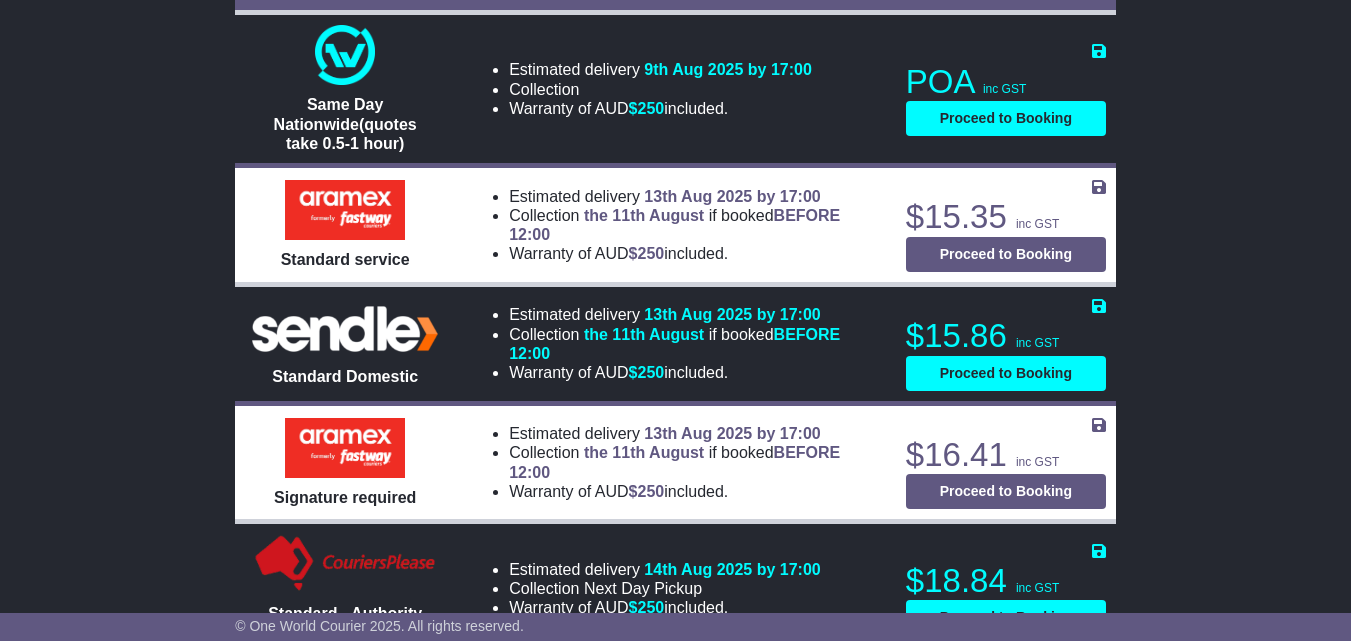 scroll, scrollTop: 858, scrollLeft: 0, axis: vertical 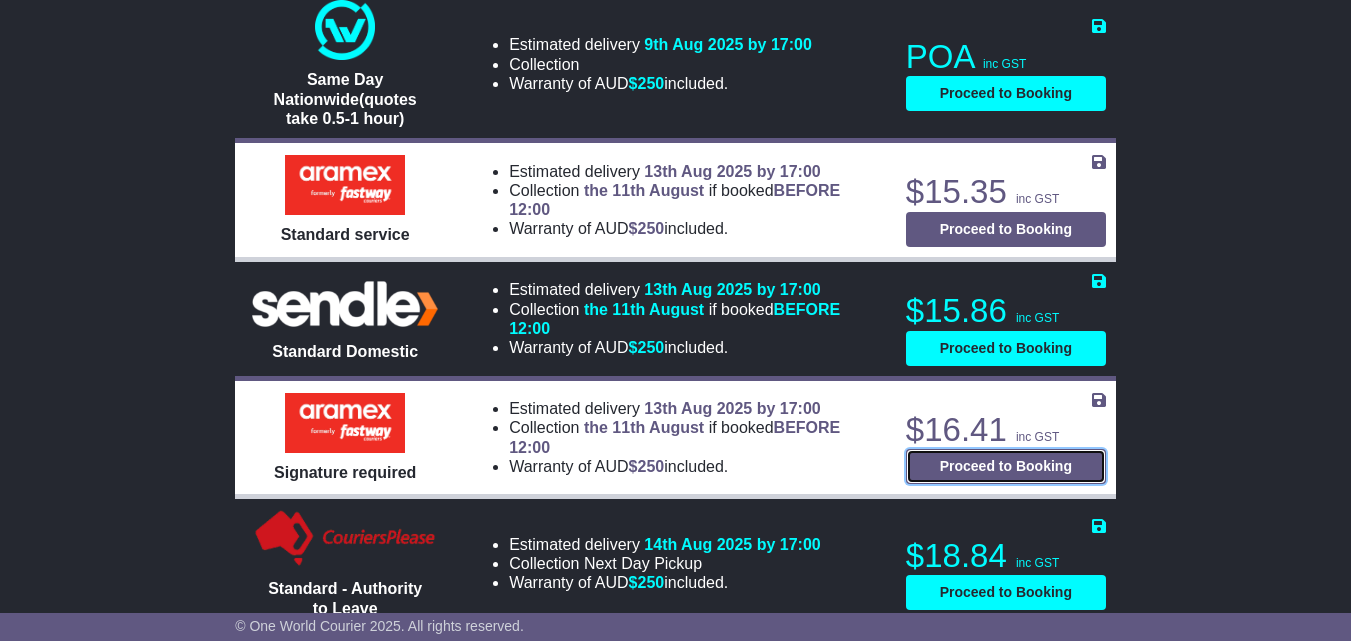 click on "Proceed to Booking" at bounding box center [1006, 466] 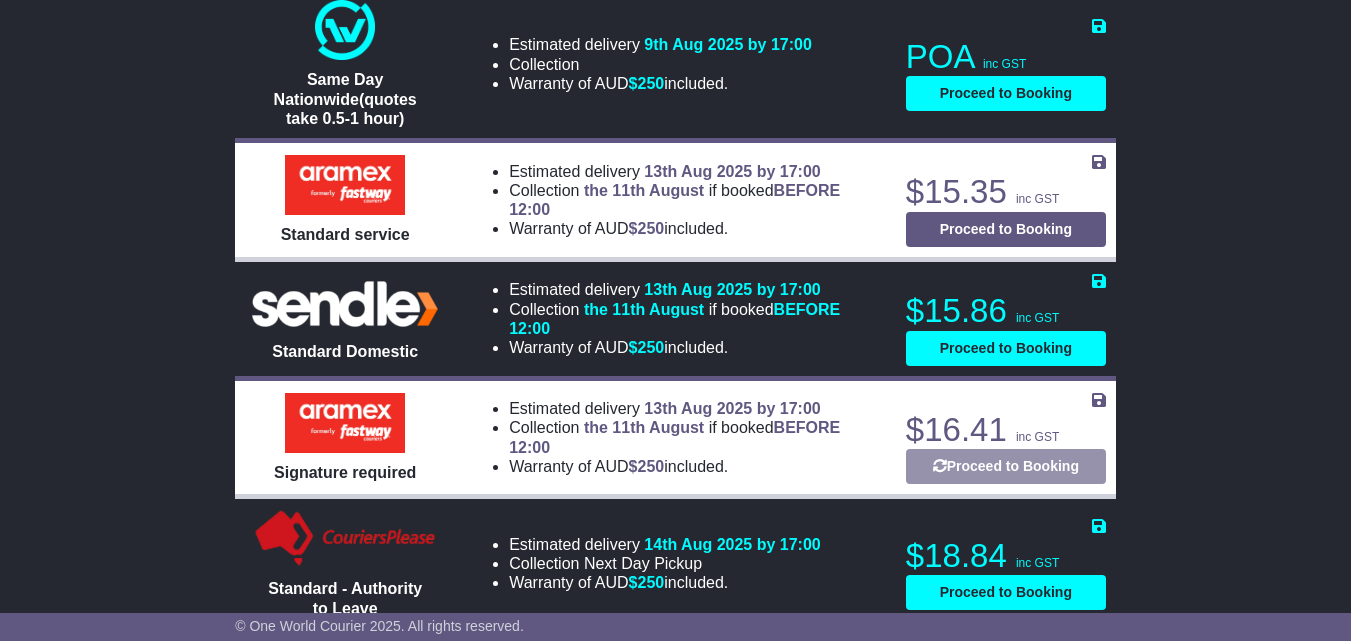 select on "**********" 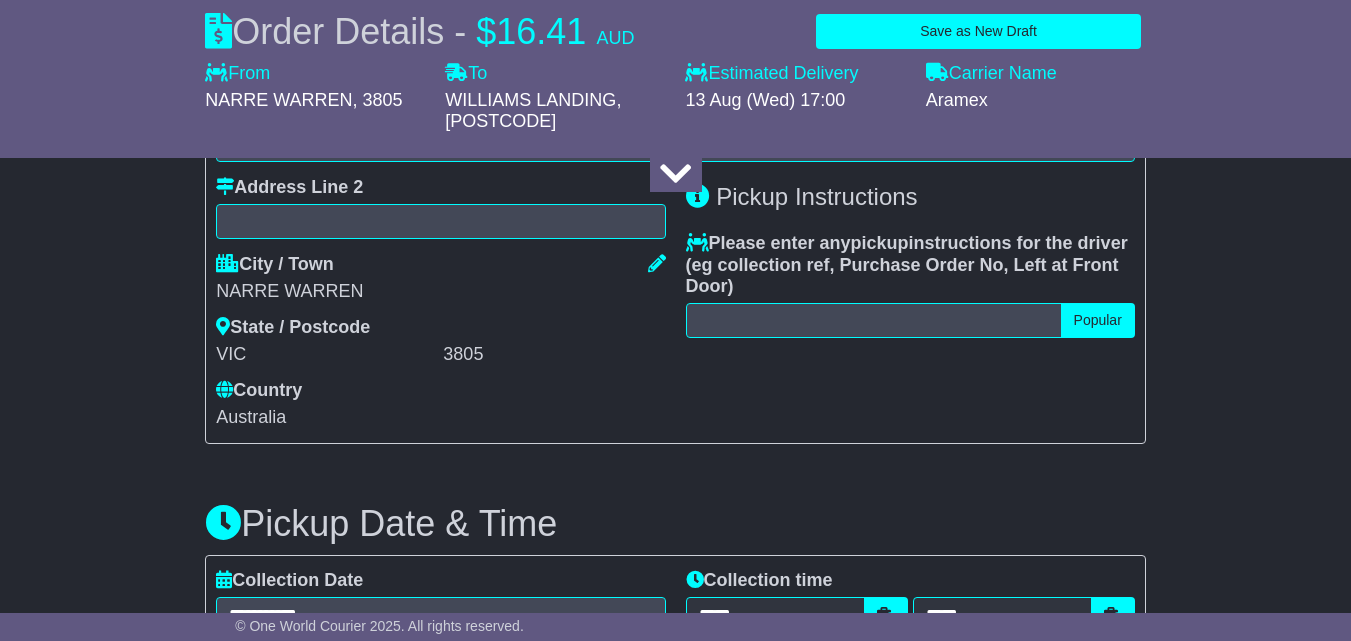 select 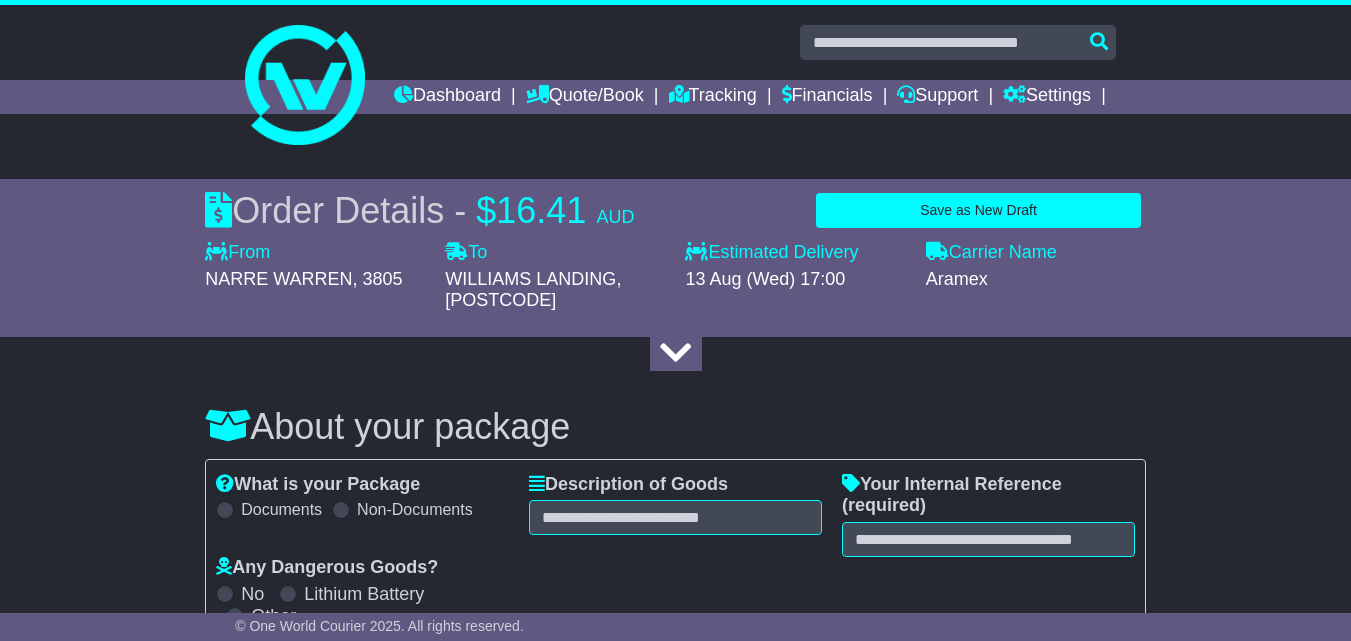 scroll, scrollTop: 200, scrollLeft: 0, axis: vertical 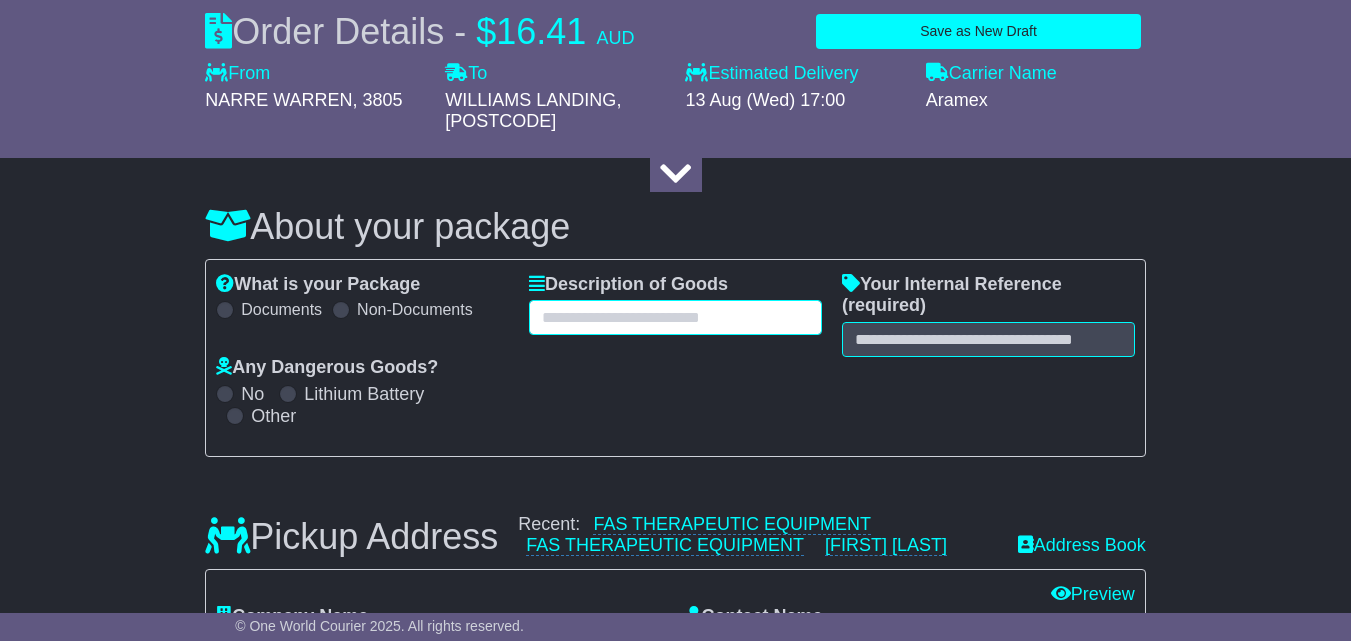 click at bounding box center [675, 317] 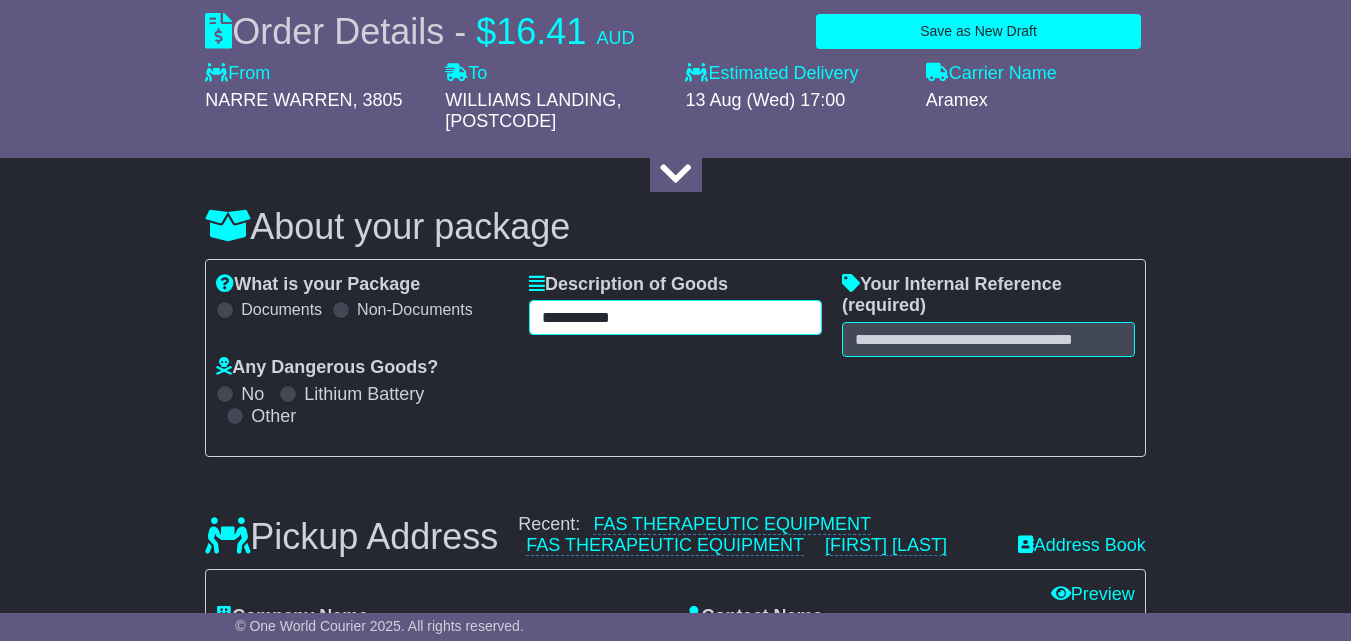 type on "**********" 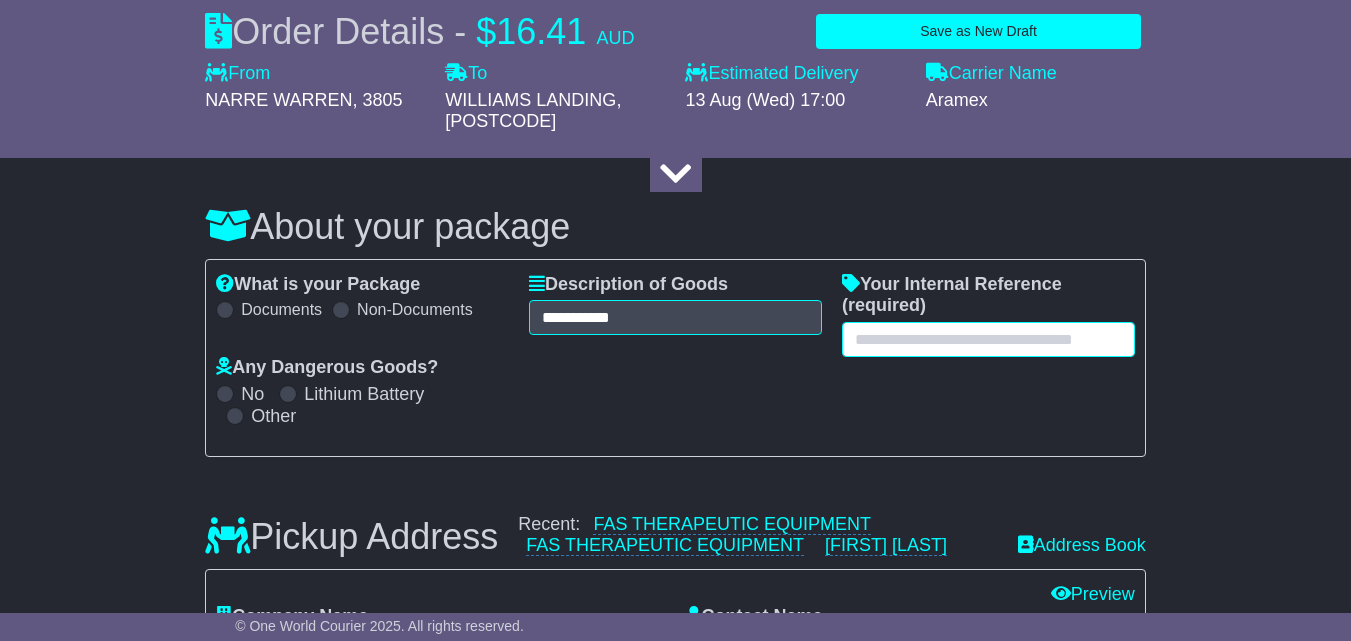 click at bounding box center (988, 339) 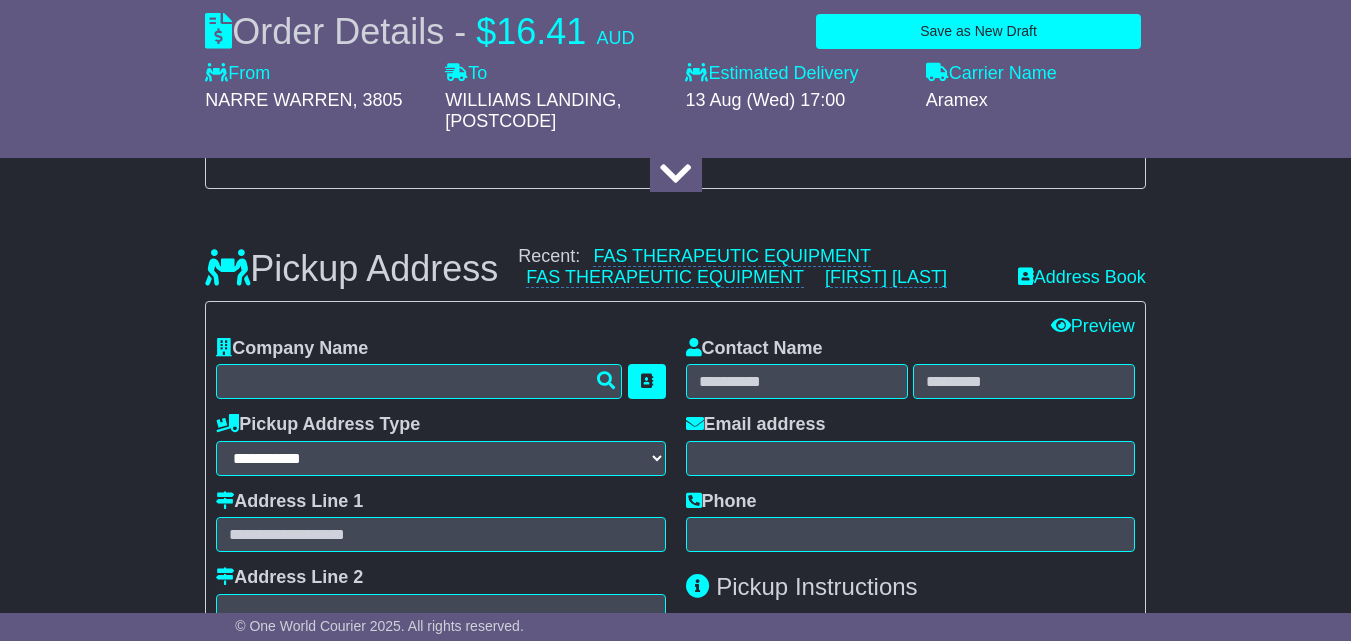 scroll, scrollTop: 500, scrollLeft: 0, axis: vertical 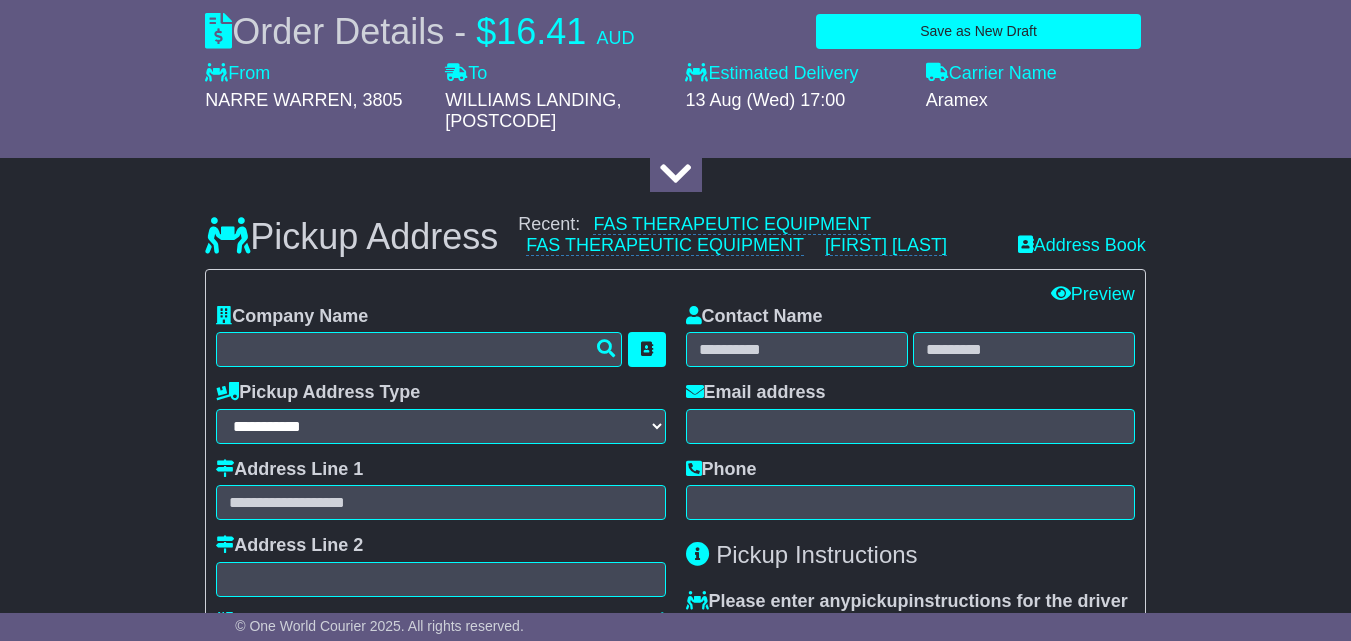 type on "******" 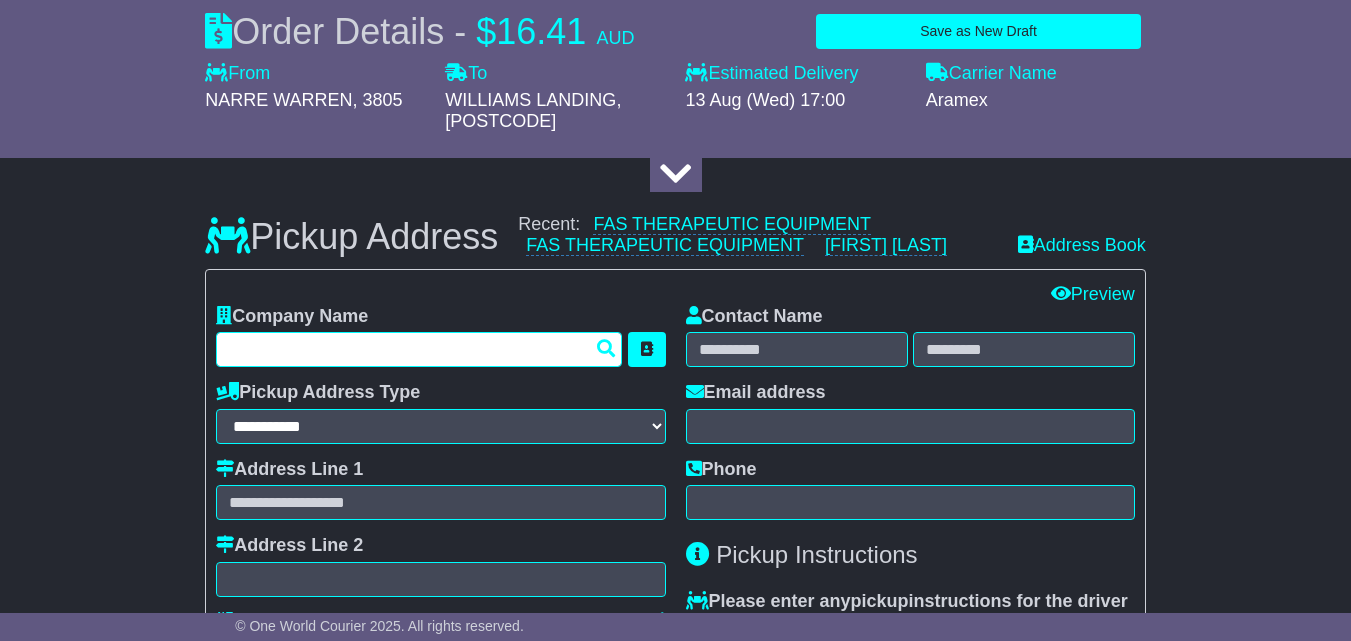click at bounding box center [419, 349] 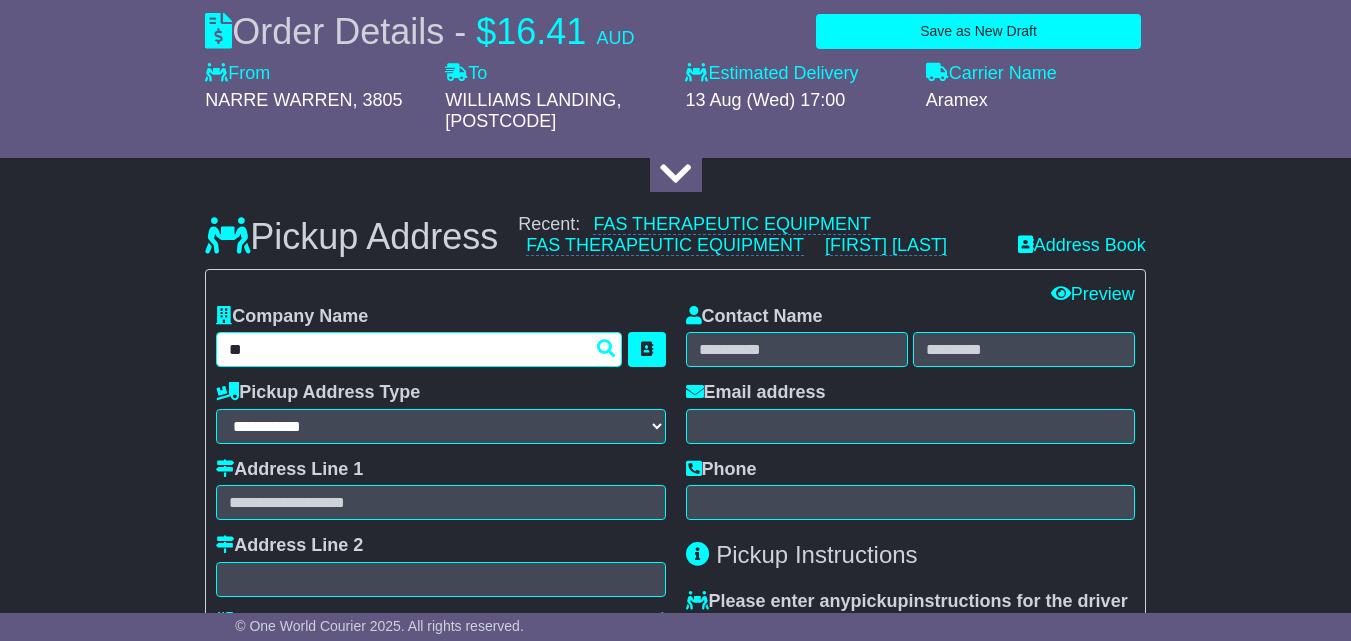 type on "***" 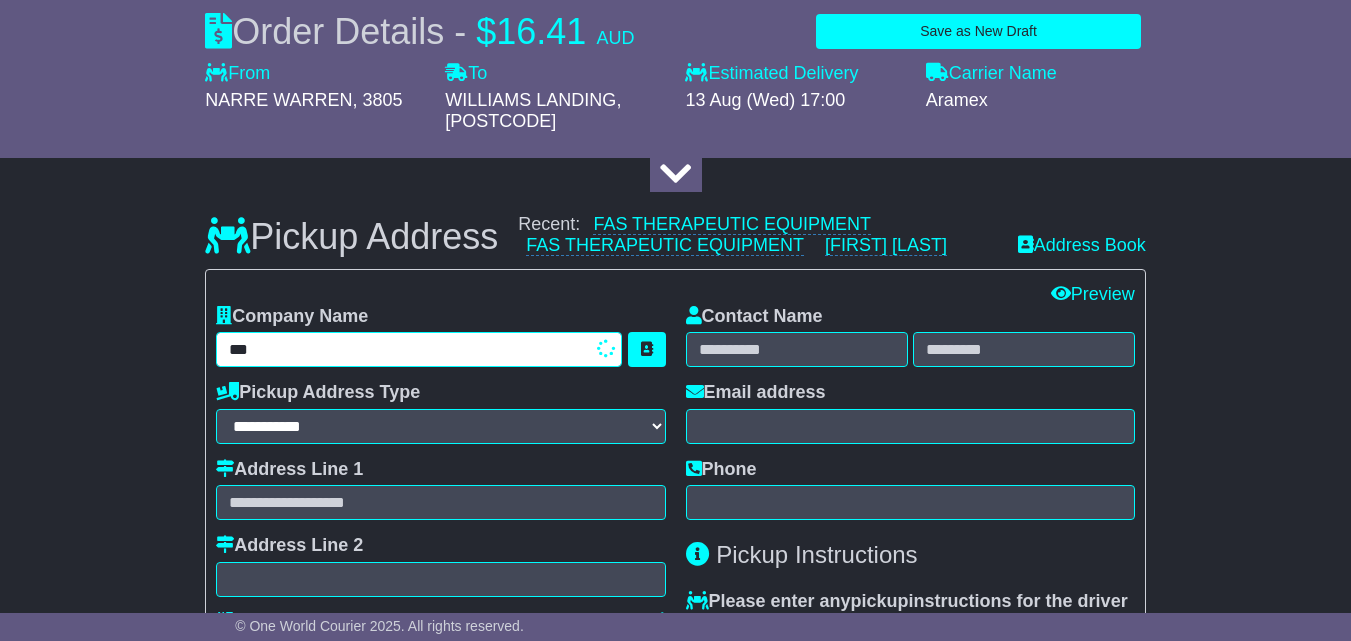 type on "**********" 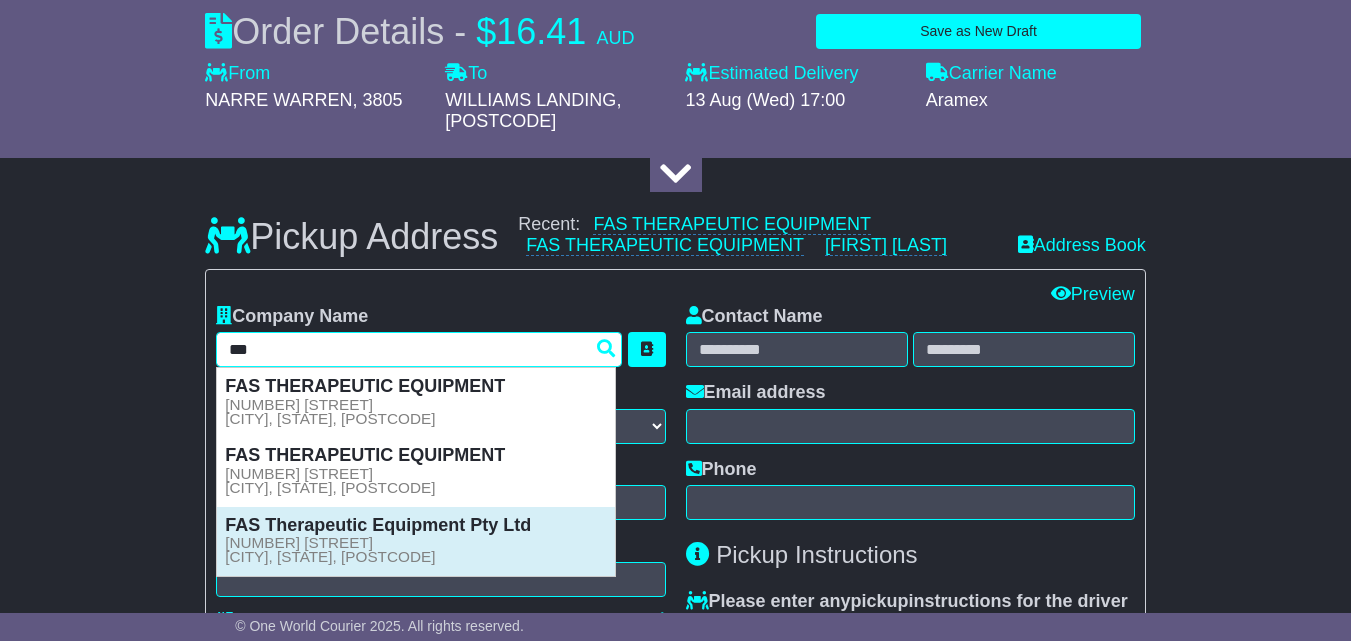 click on "[NUMBER] [STREET] [CITY], [STATE], [POSTCODE]" at bounding box center (330, 550) 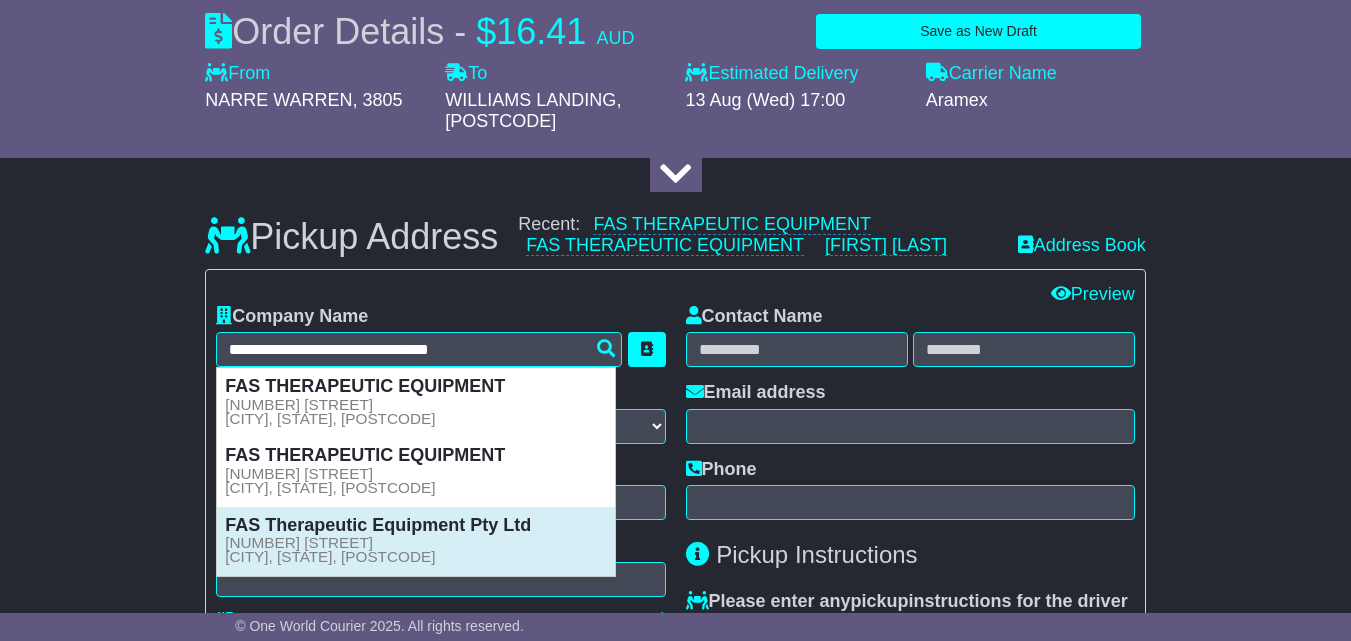 type 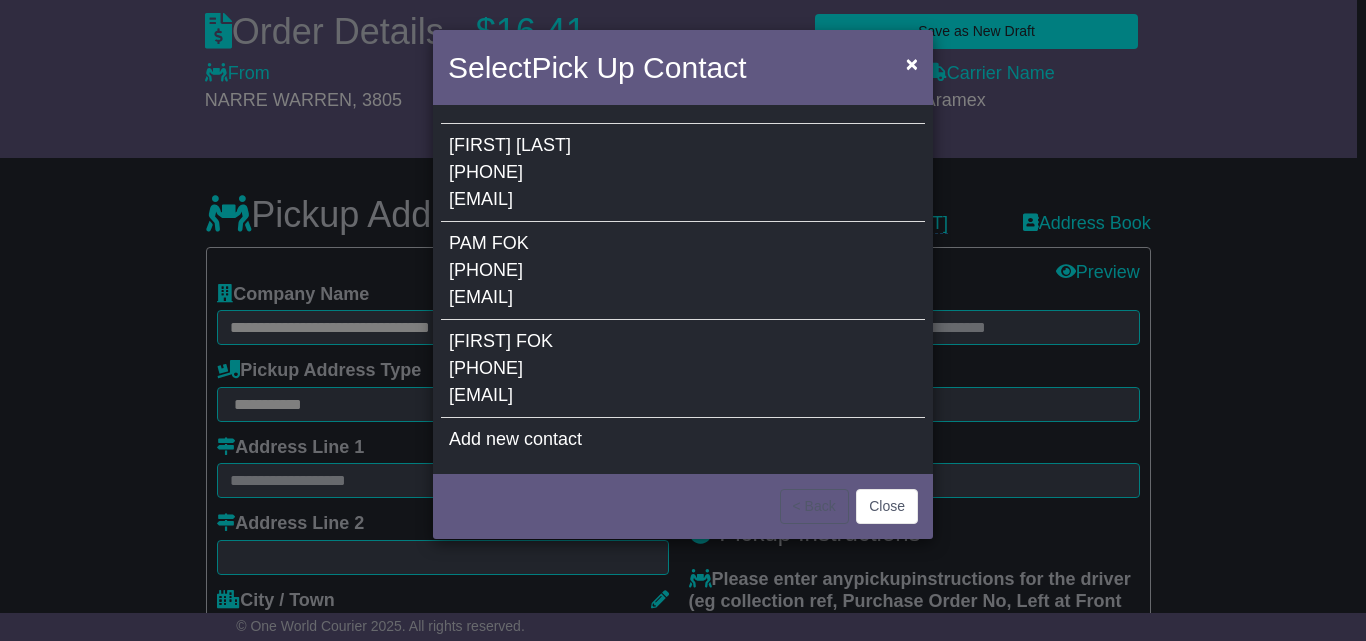 click on "[EMAIL]" at bounding box center (481, 199) 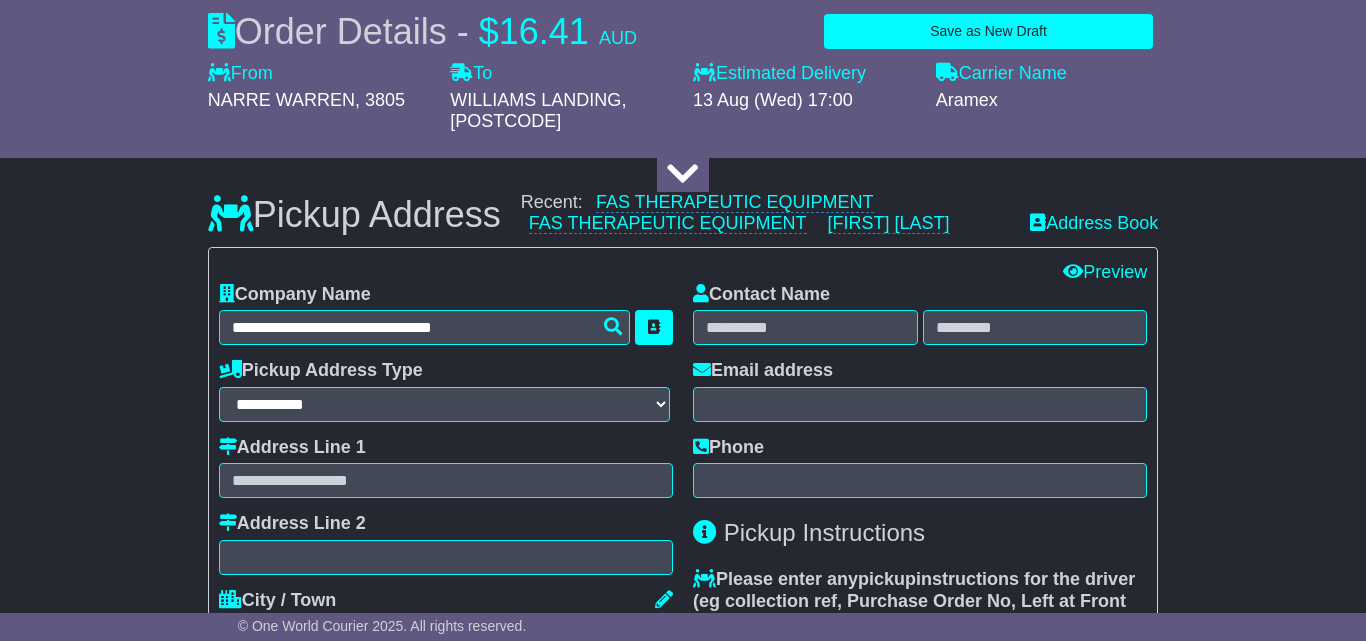 type on "**********" 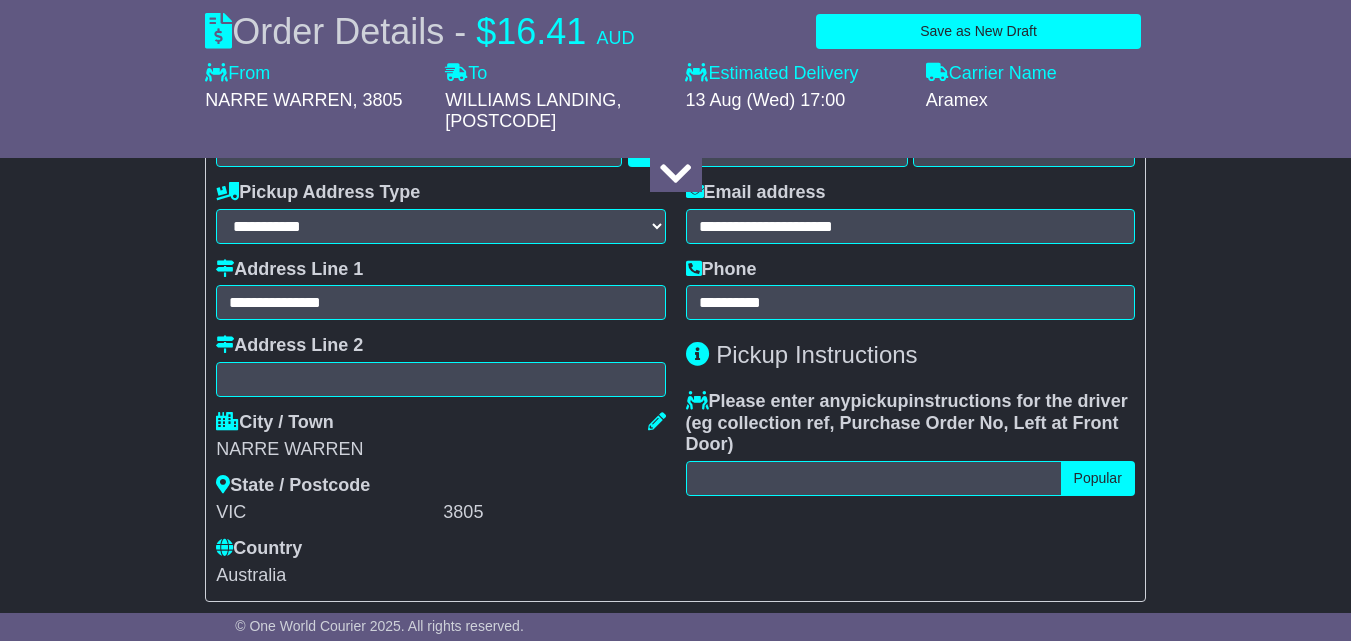 scroll, scrollTop: 800, scrollLeft: 0, axis: vertical 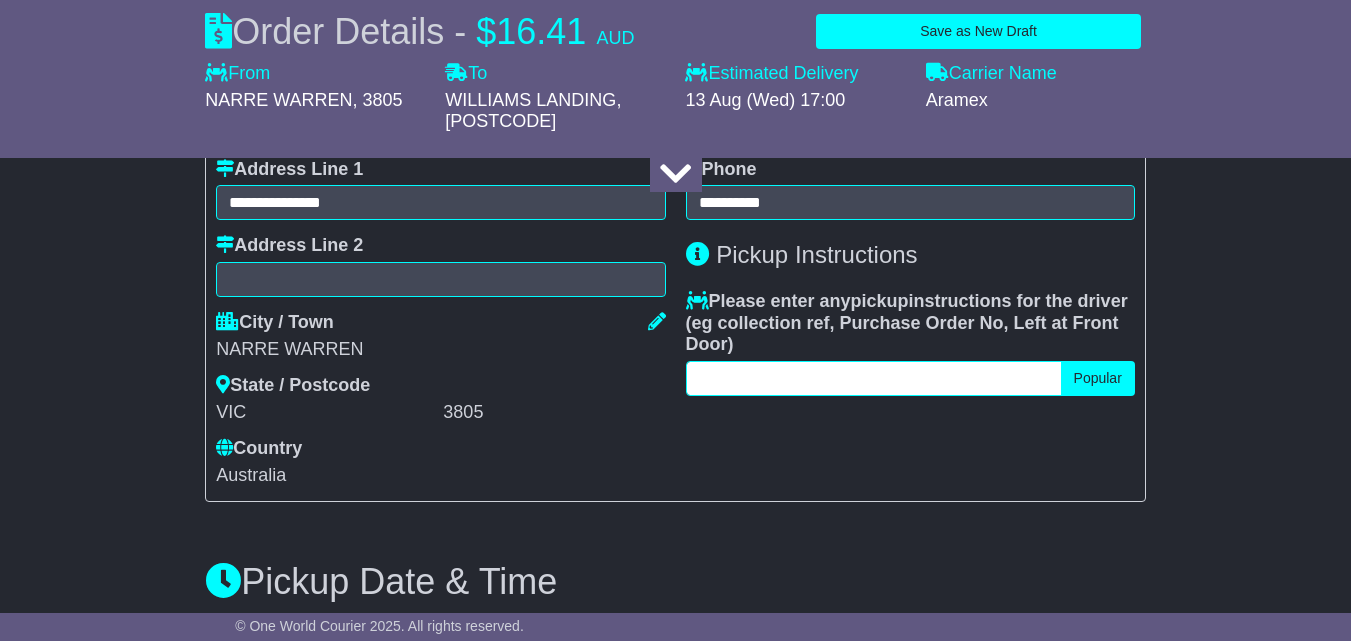 click at bounding box center (874, 378) 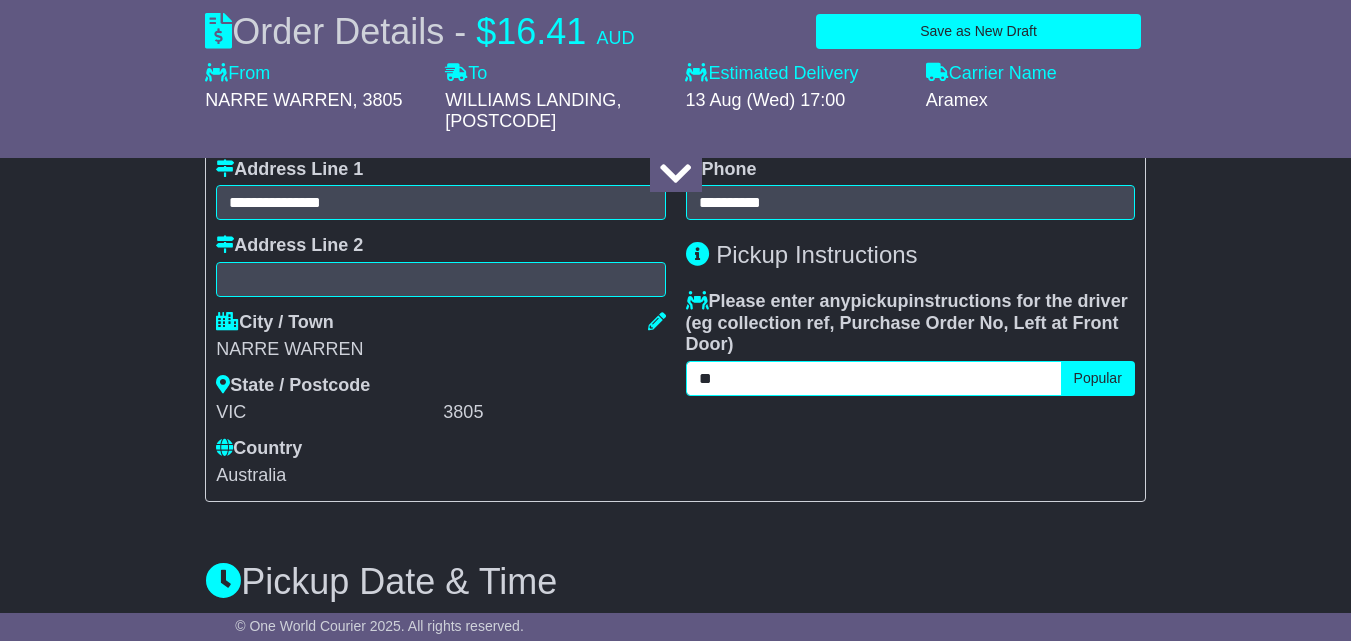 type on "*" 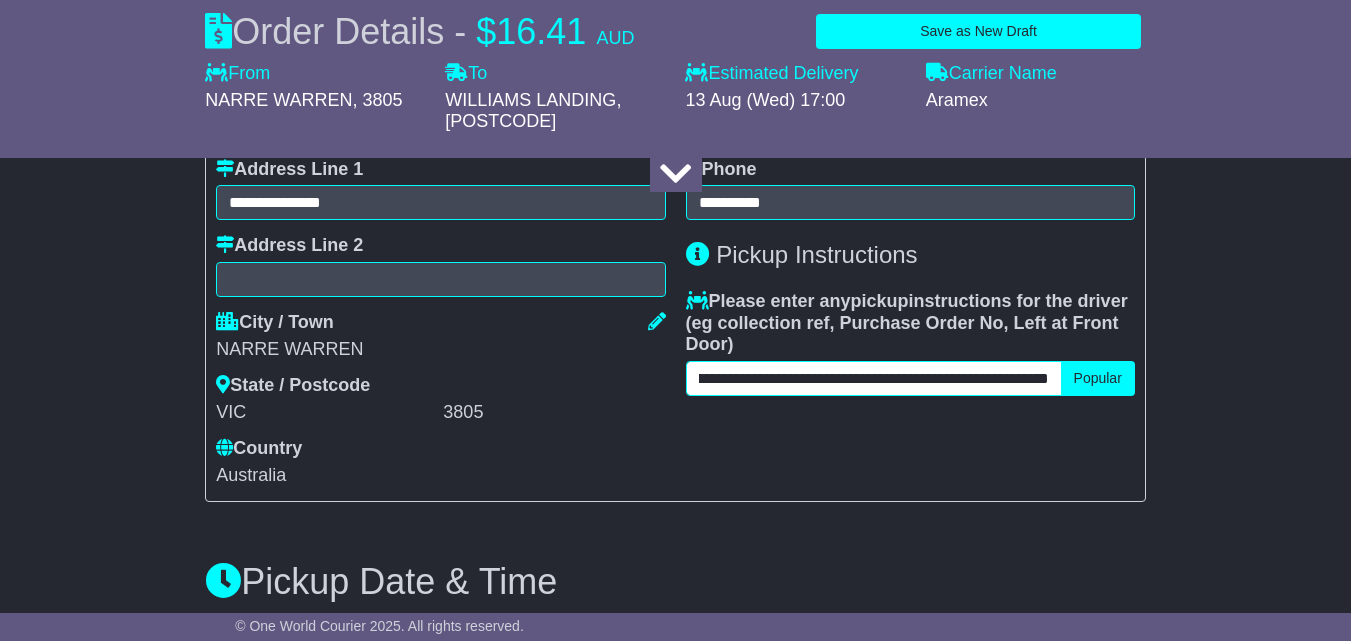 scroll, scrollTop: 0, scrollLeft: 44, axis: horizontal 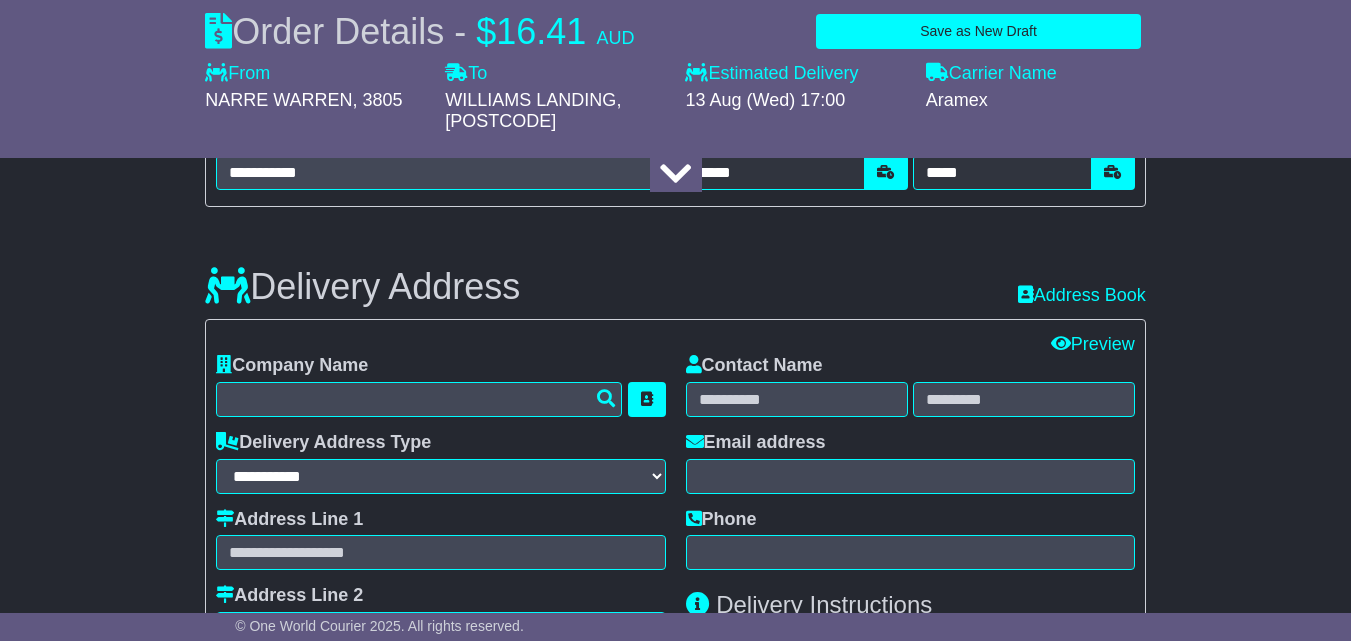 type on "**********" 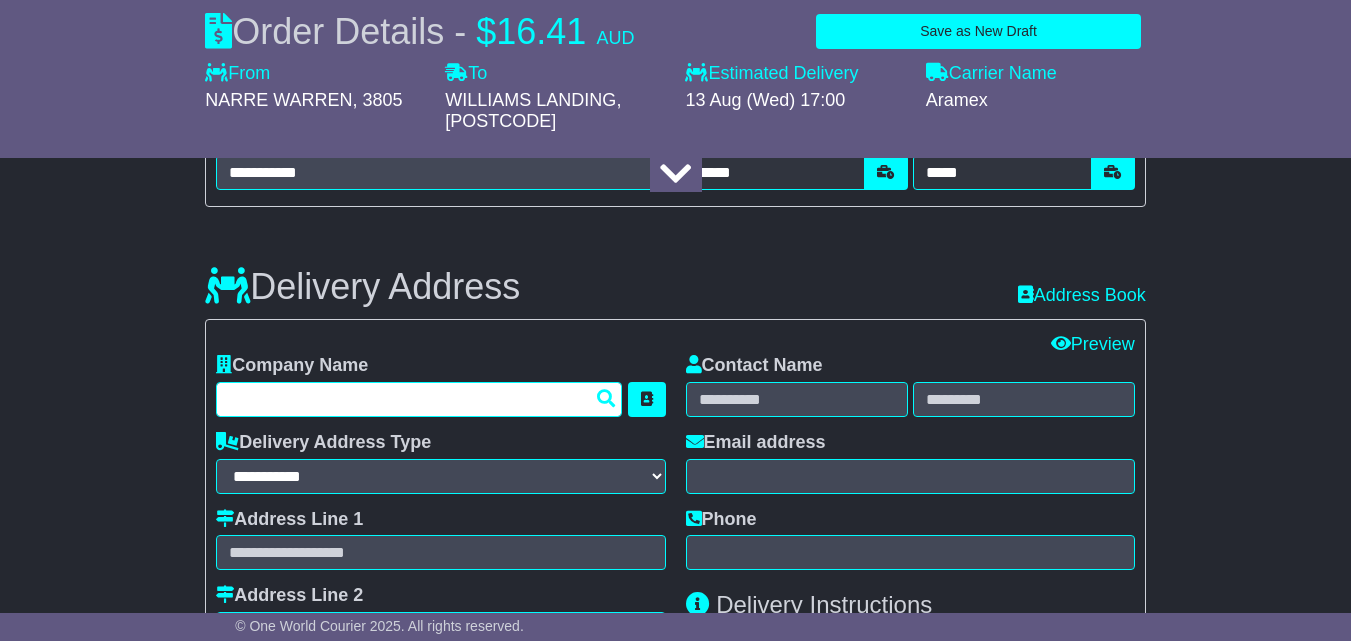 scroll, scrollTop: 0, scrollLeft: 0, axis: both 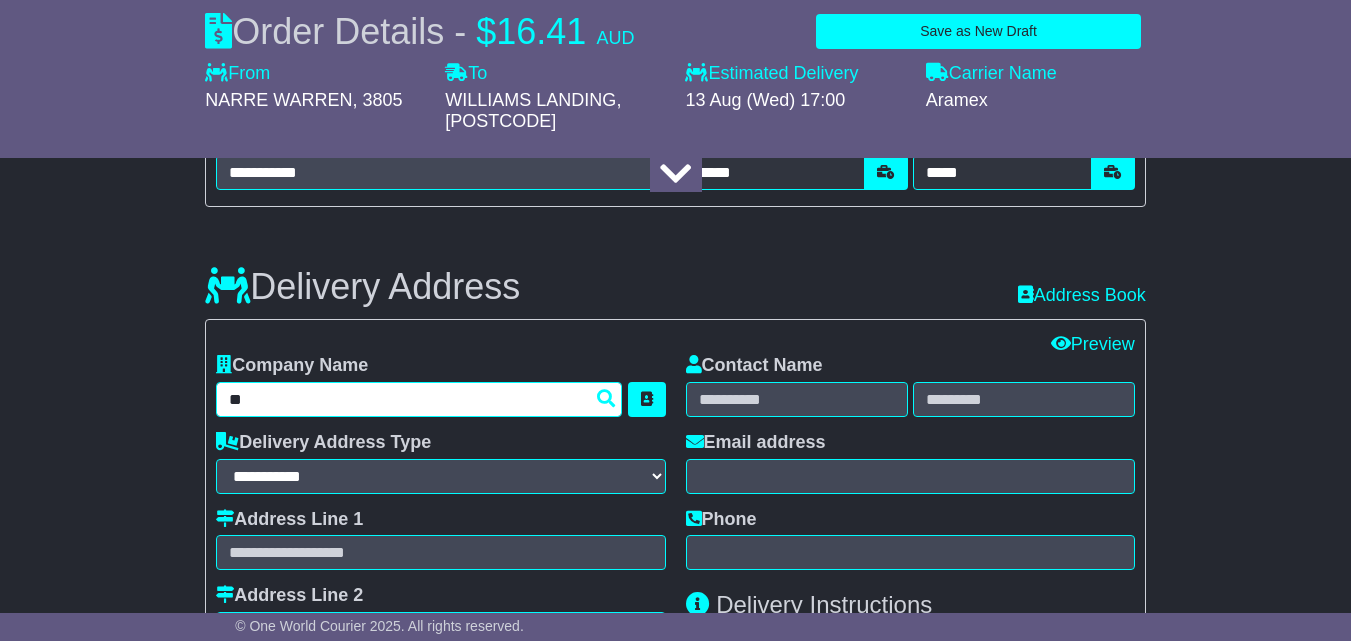 type on "*" 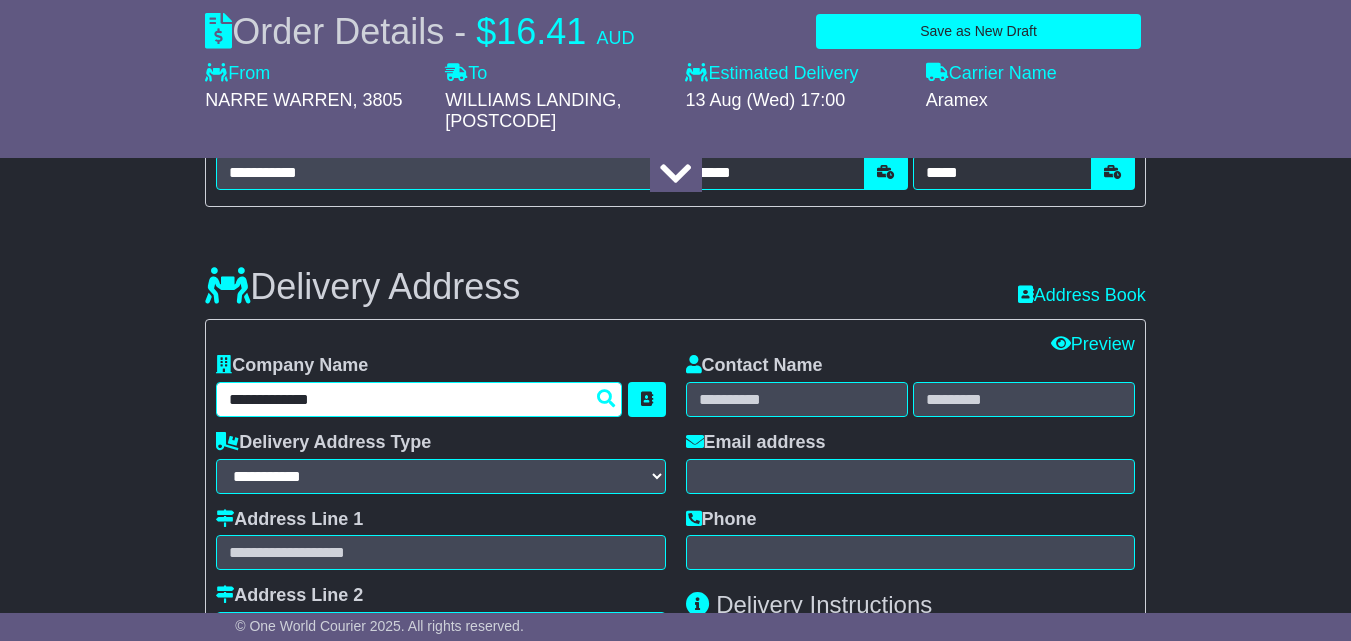 type on "**********" 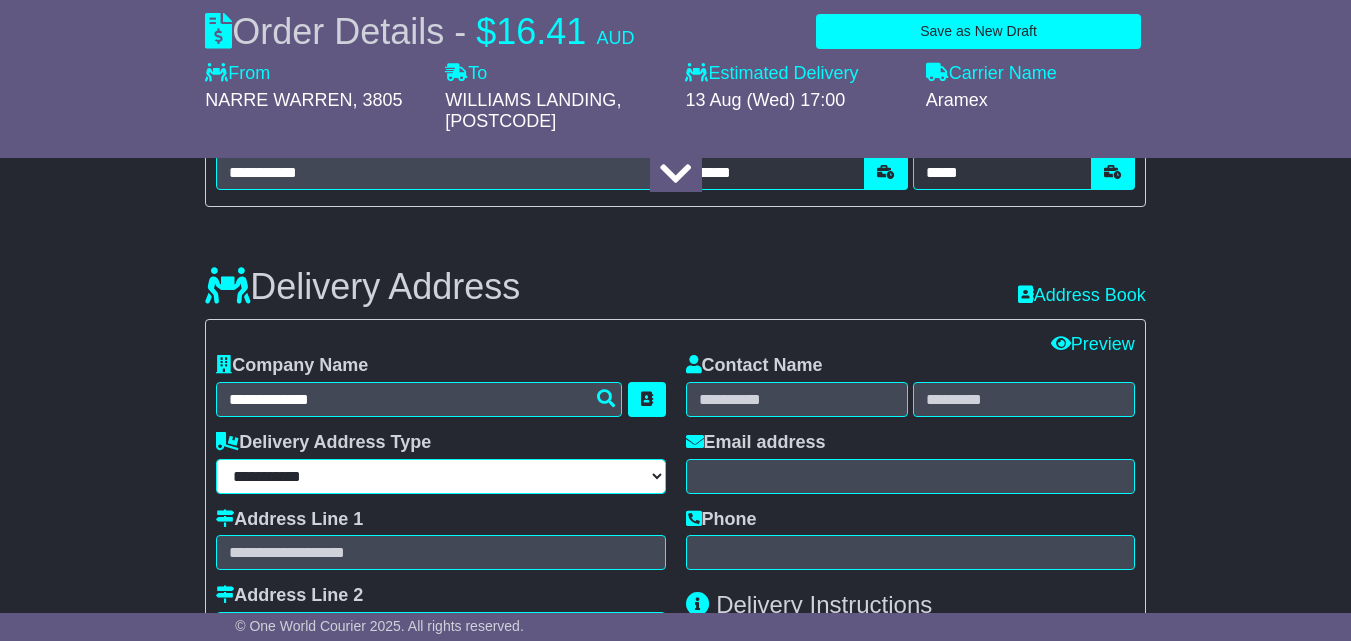 click on "**********" at bounding box center [440, 476] 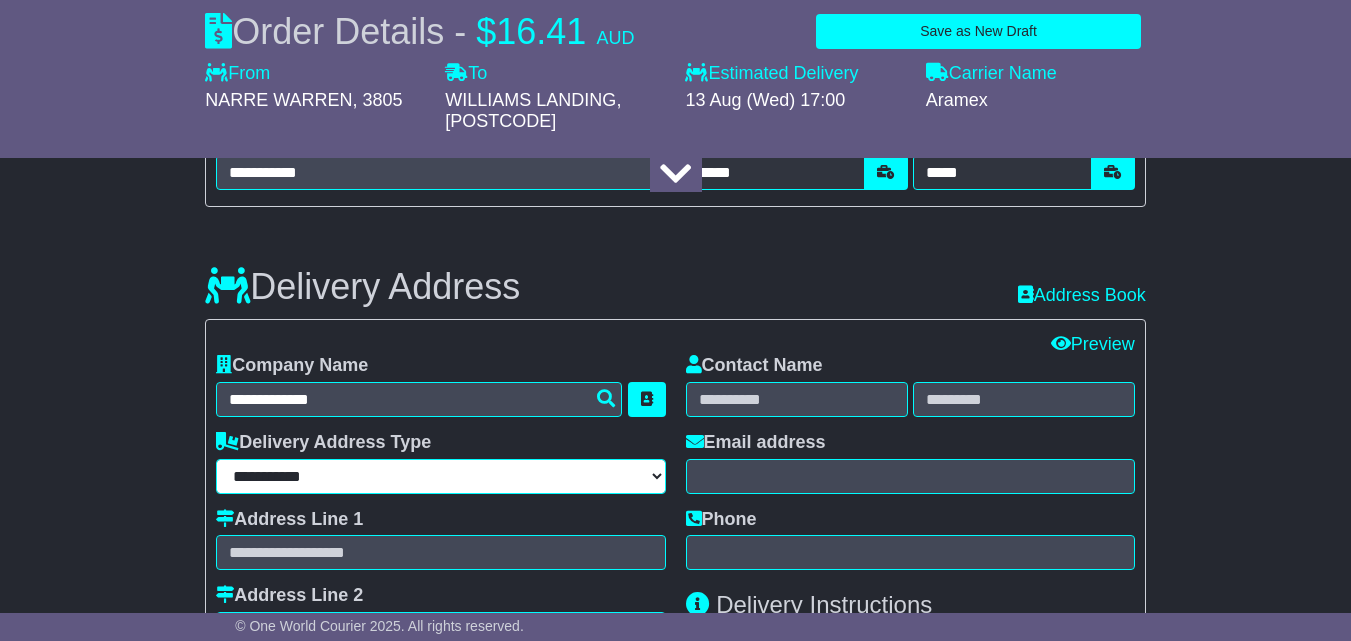 click on "**********" at bounding box center [440, 476] 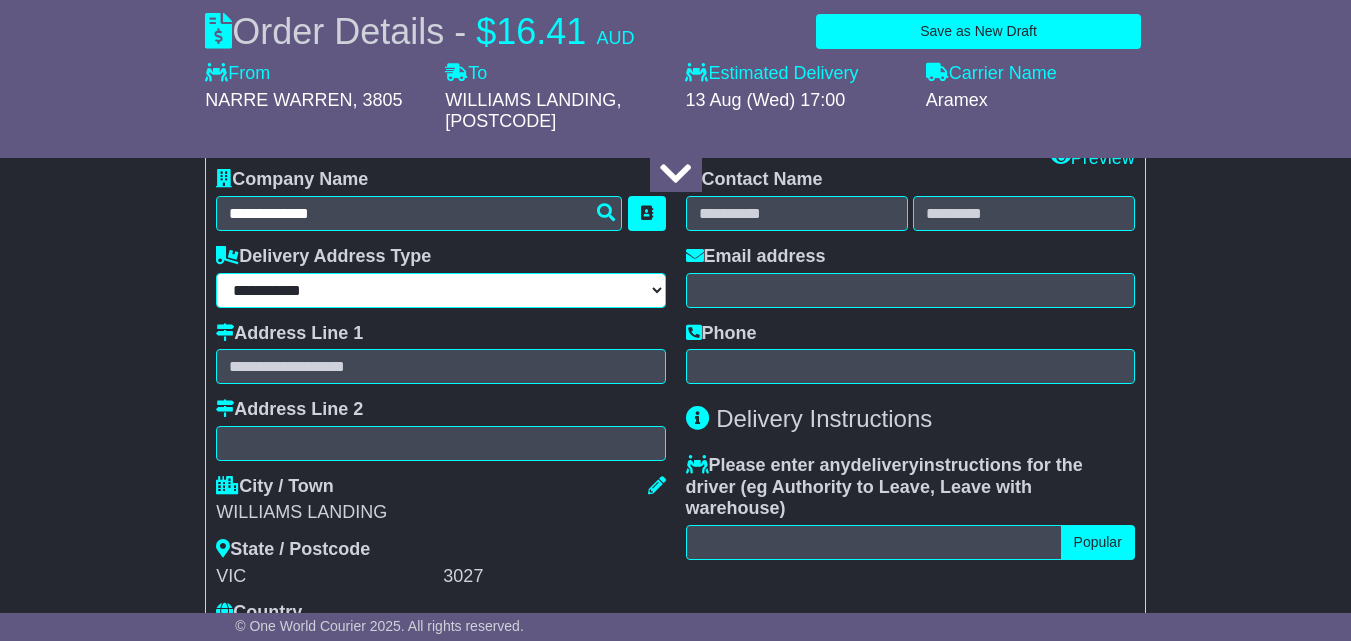 scroll, scrollTop: 1500, scrollLeft: 0, axis: vertical 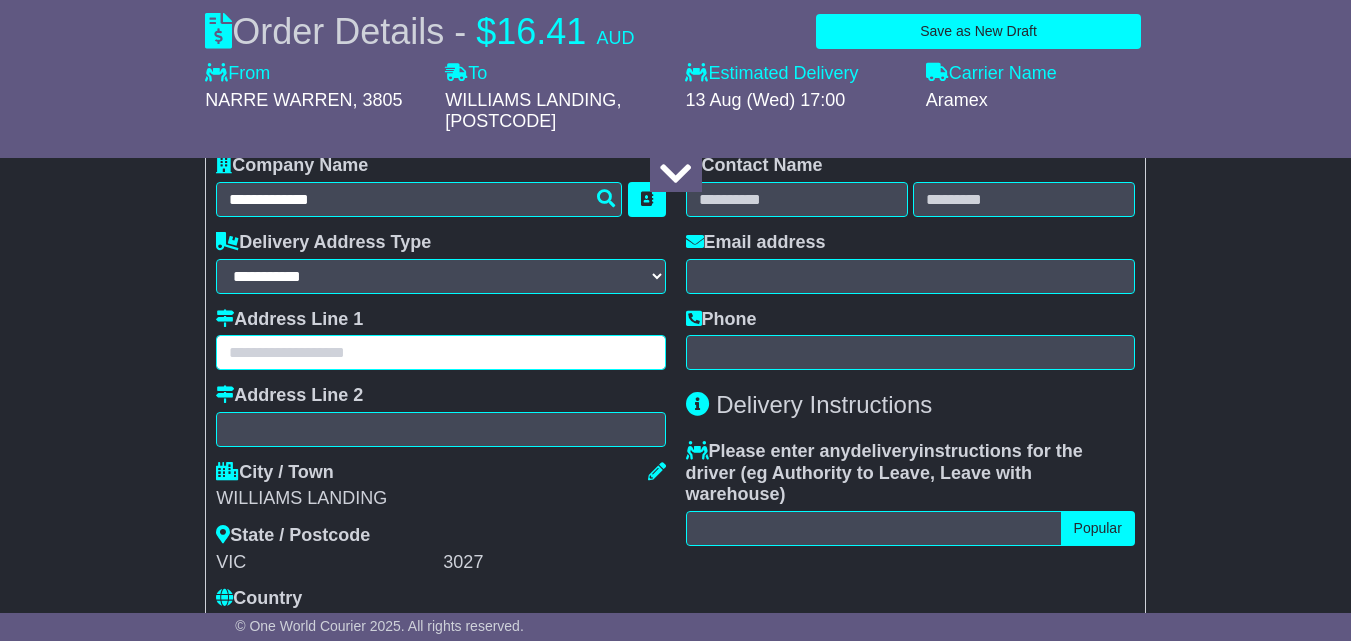 click at bounding box center [440, 352] 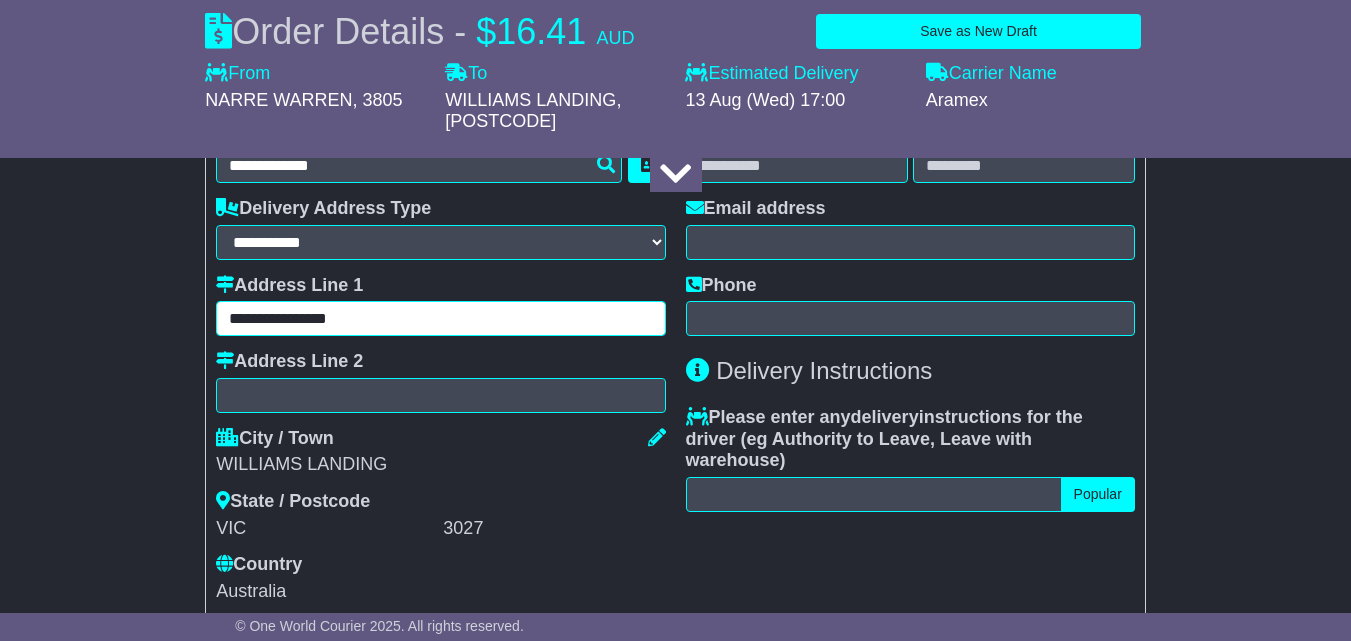 scroll, scrollTop: 1500, scrollLeft: 0, axis: vertical 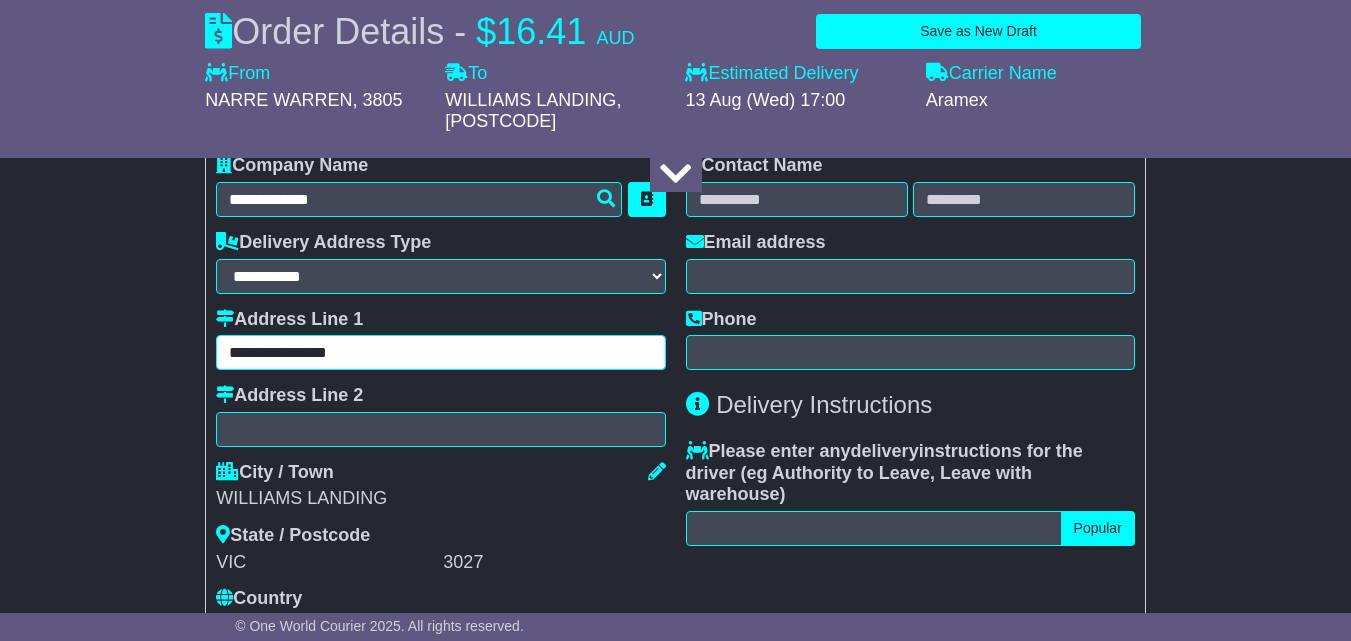 type on "**********" 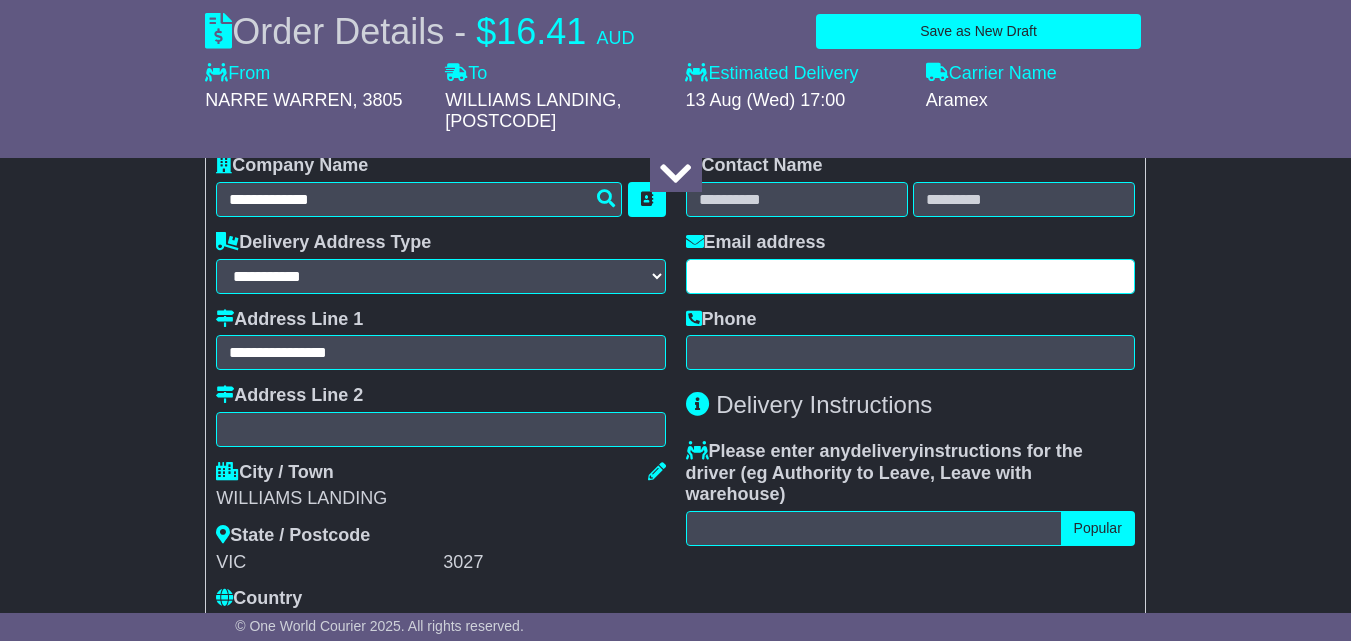 click at bounding box center [910, 276] 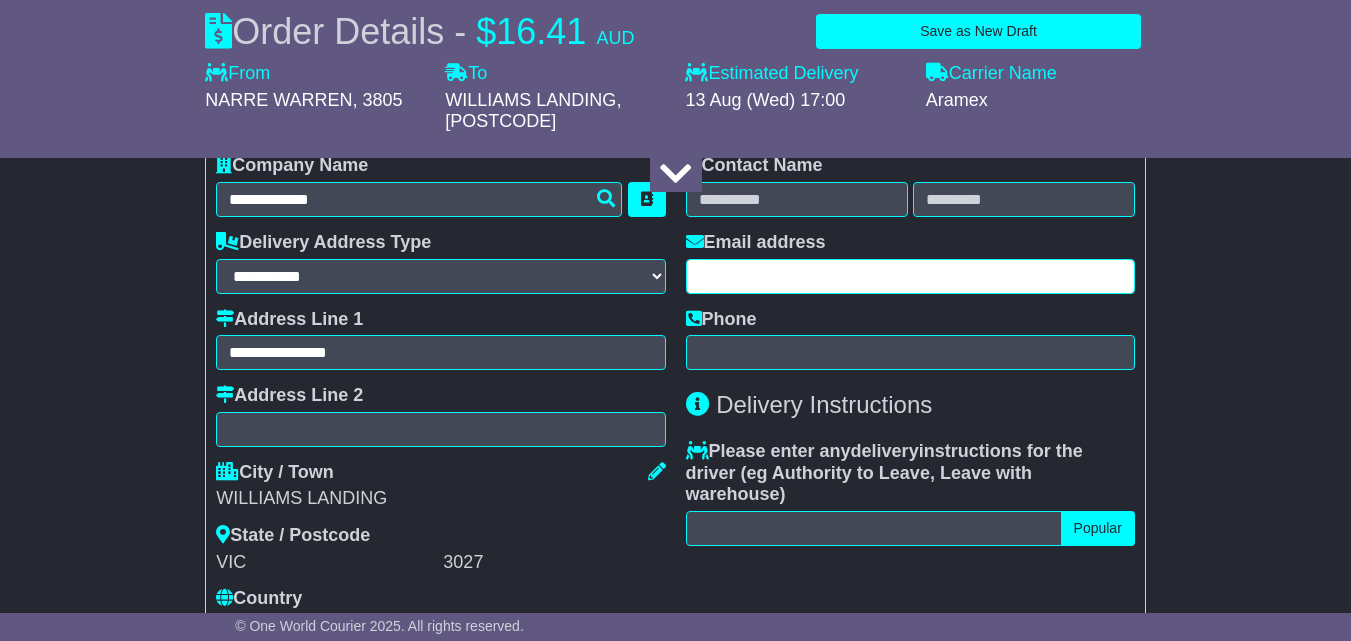 paste on "**********" 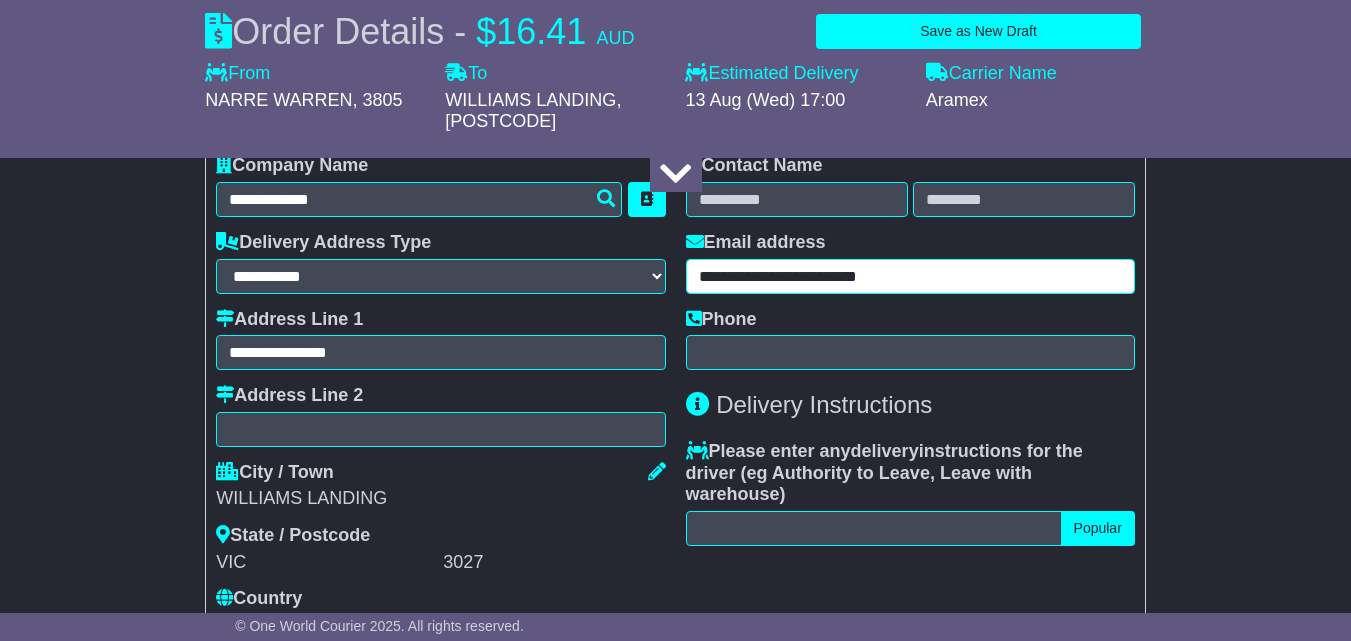 type on "**********" 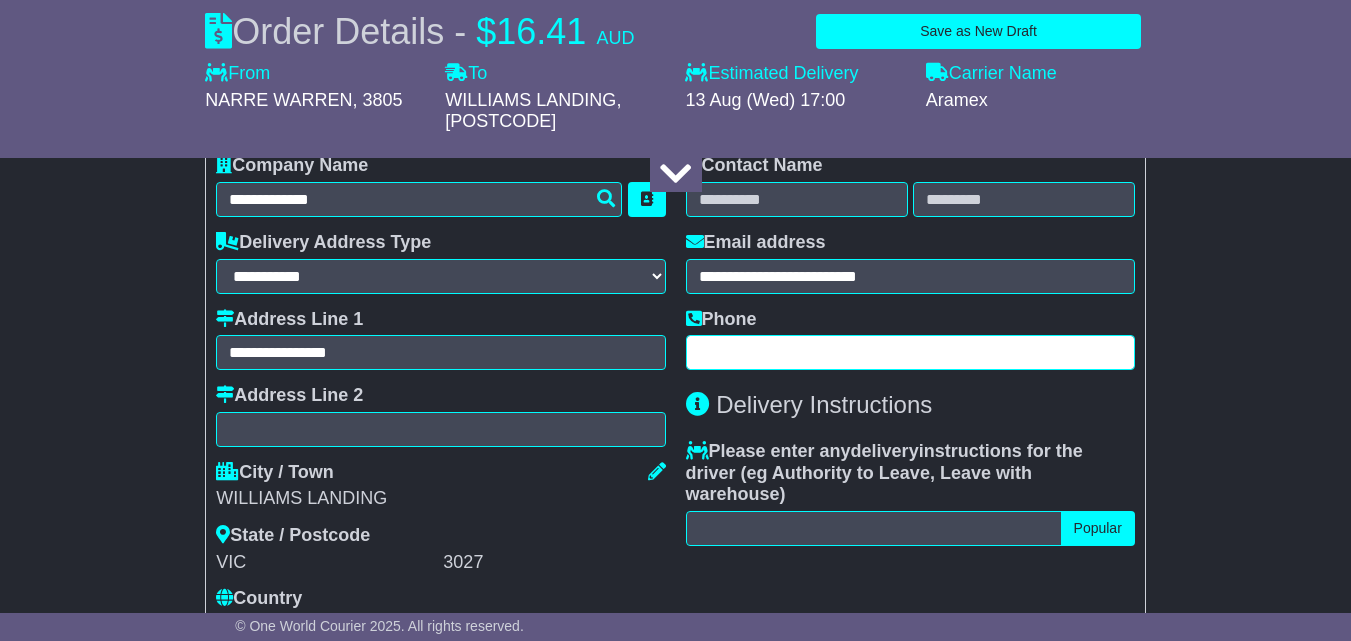 click at bounding box center [910, 352] 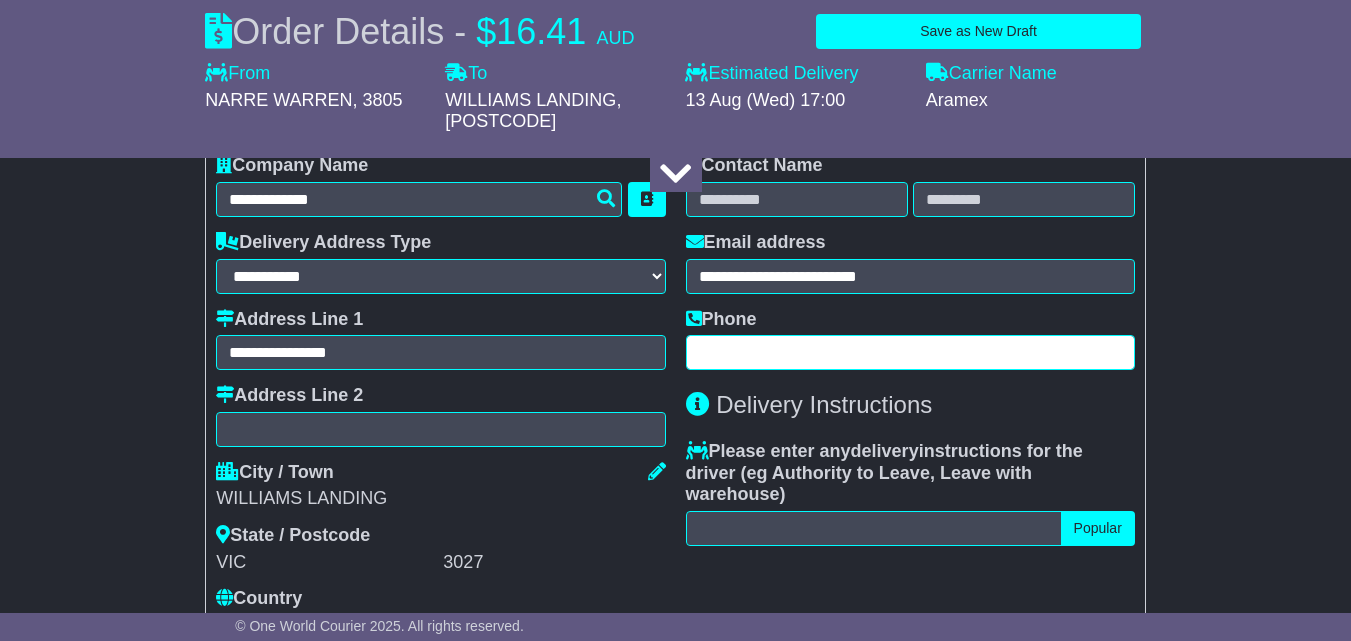 paste on "**********" 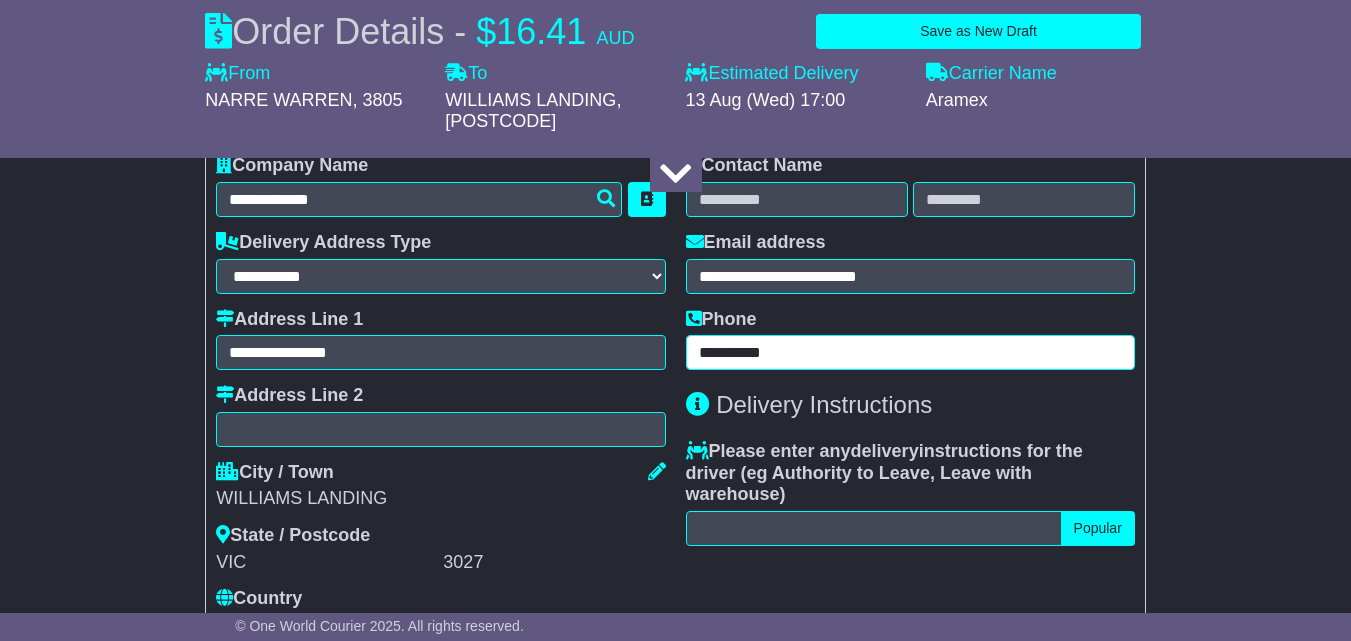 type on "**********" 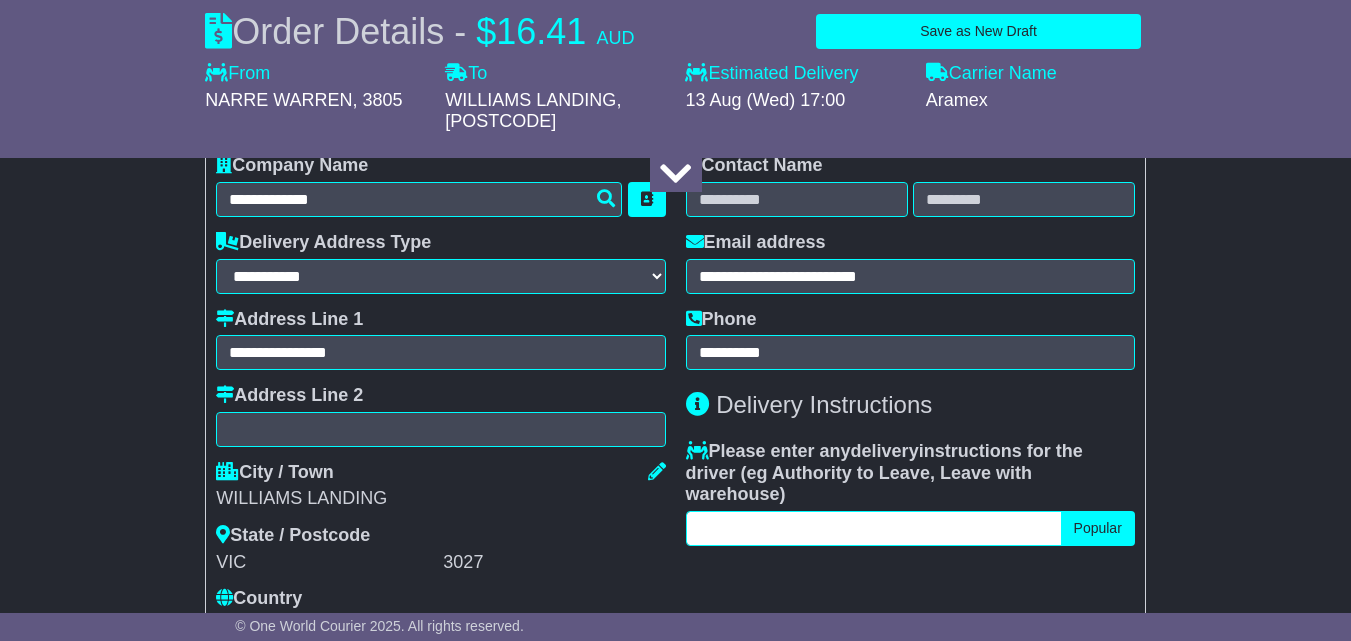 click at bounding box center [874, 528] 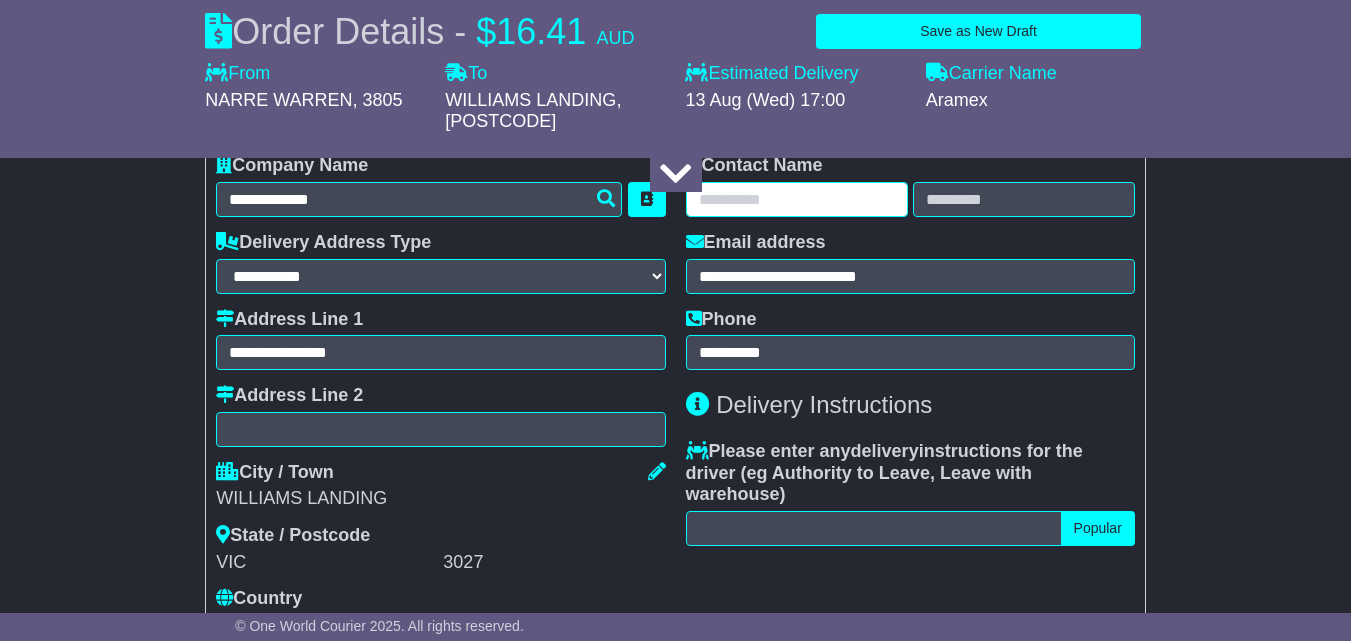 click at bounding box center (797, 199) 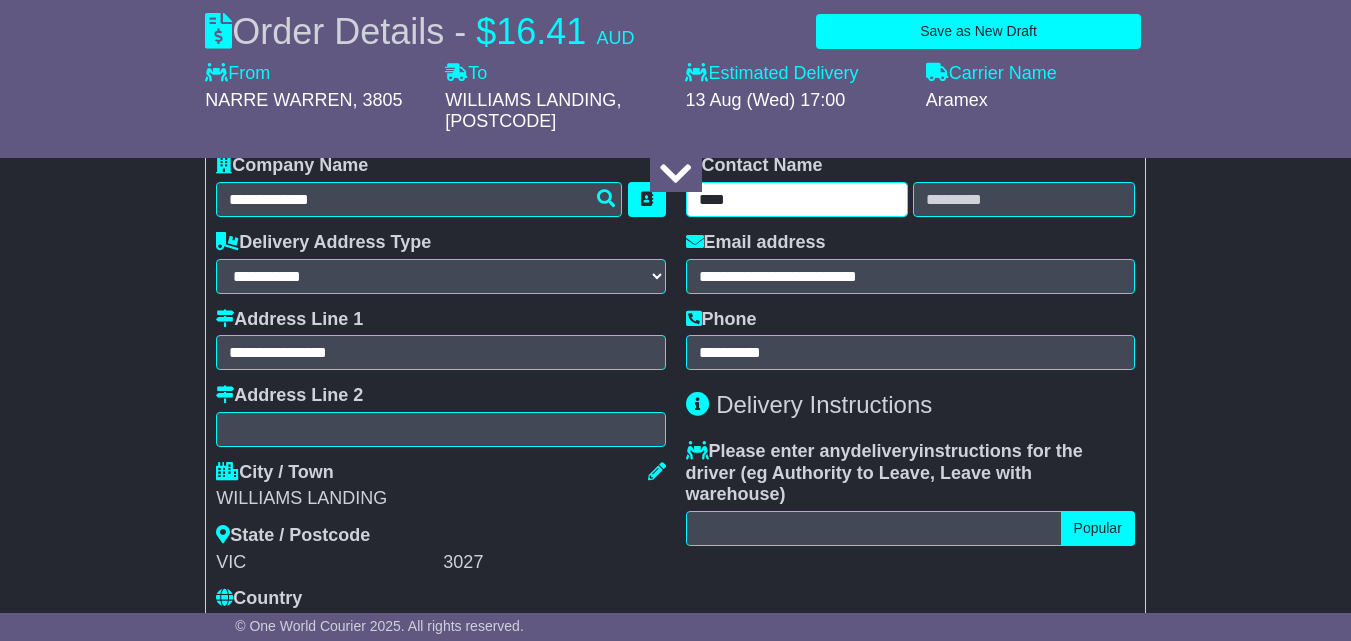 type on "****" 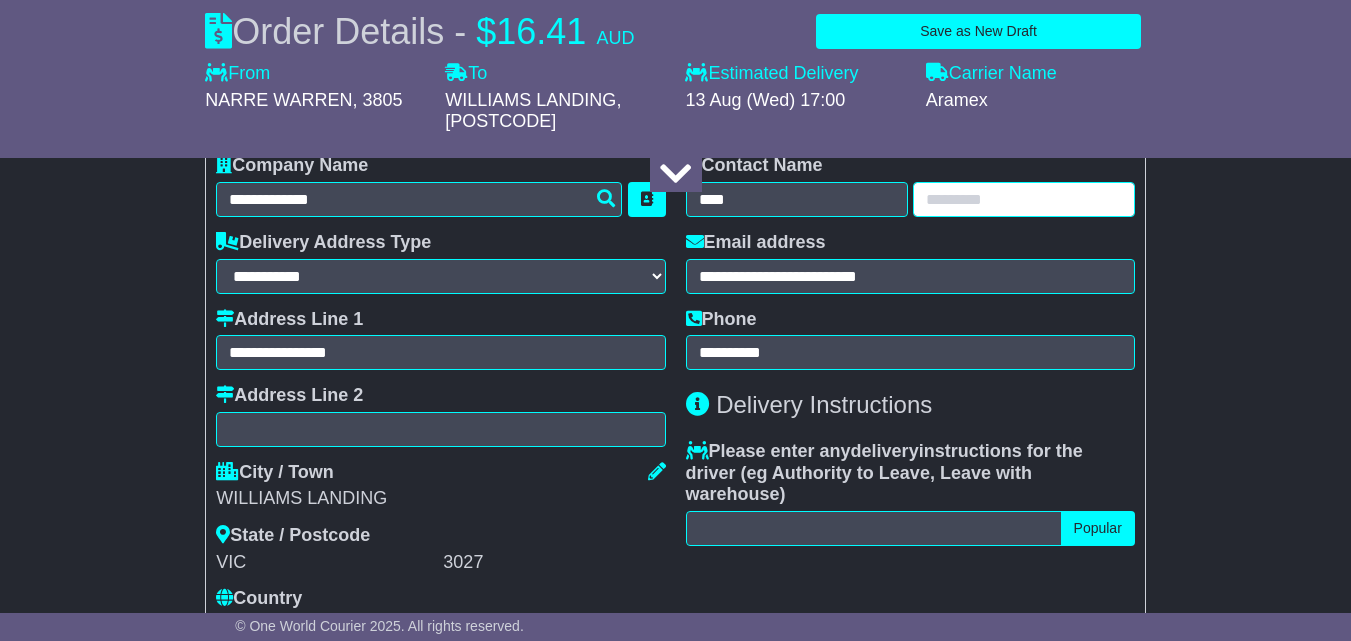 click at bounding box center (1024, 199) 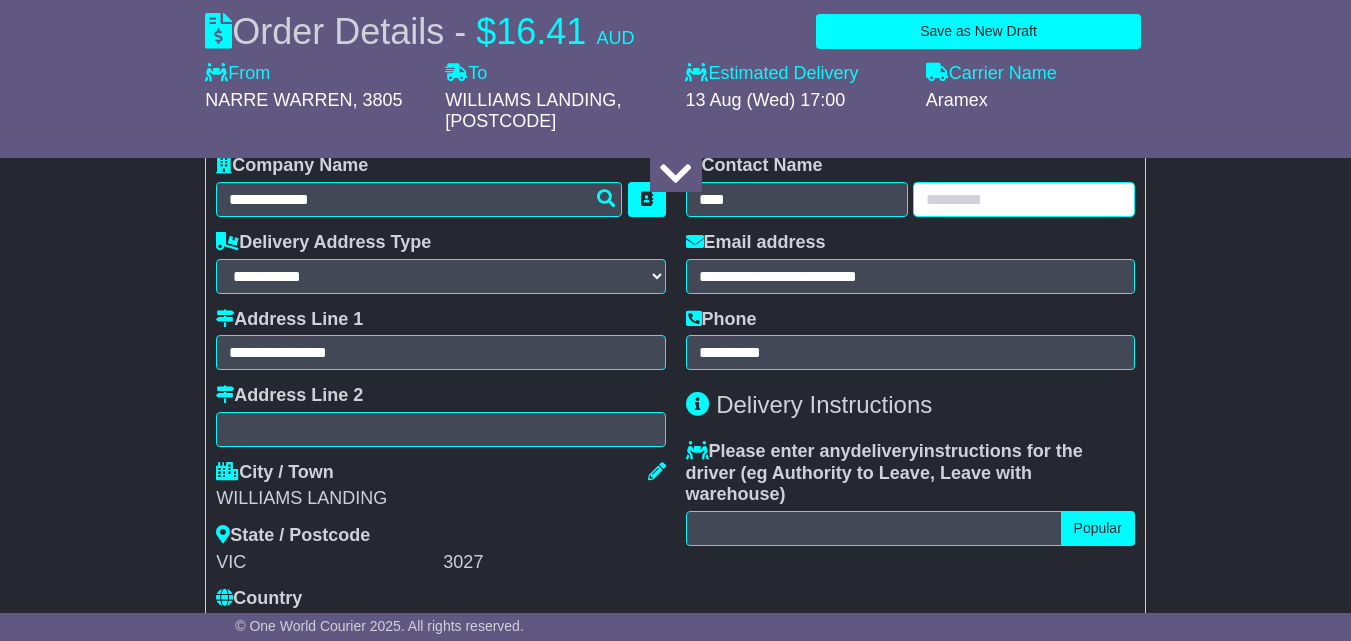 type on "*" 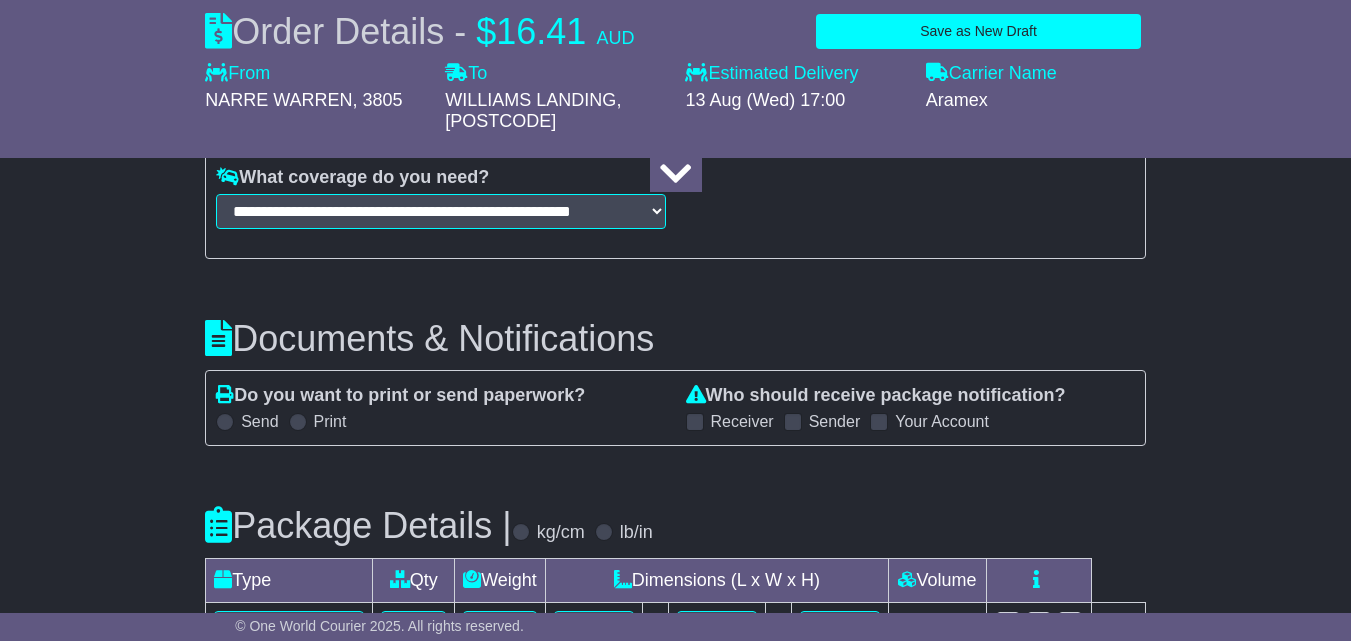 scroll, scrollTop: 2072, scrollLeft: 0, axis: vertical 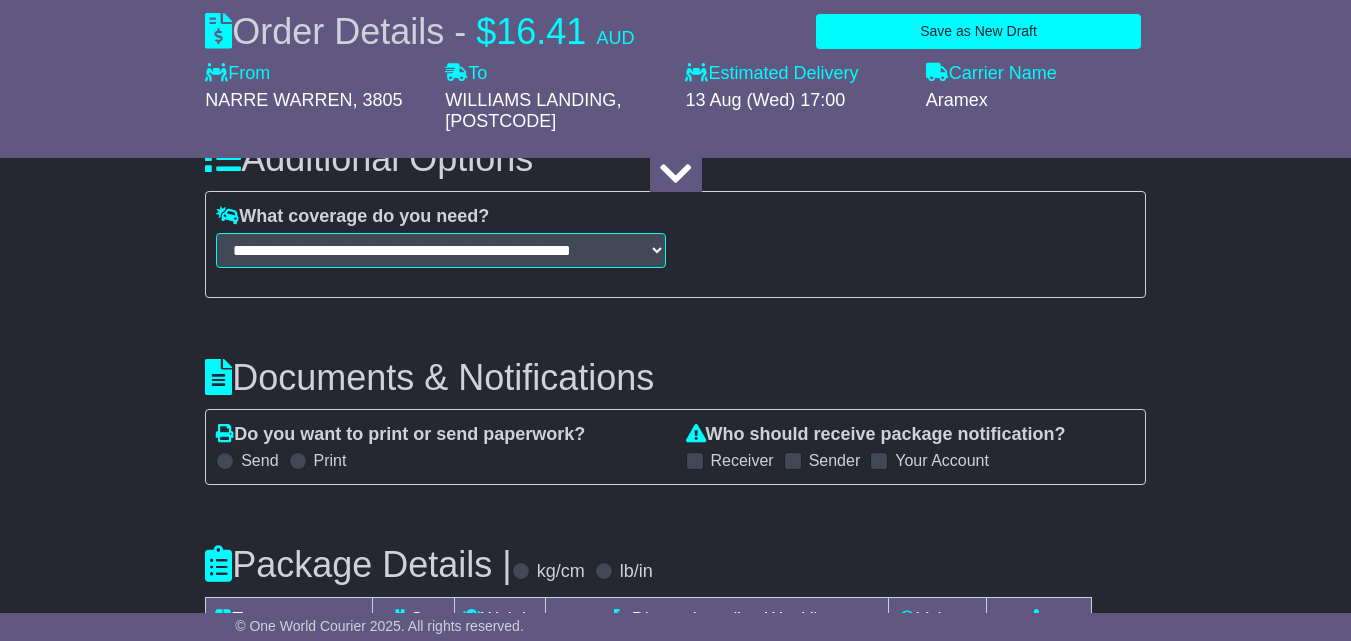 type on "*****" 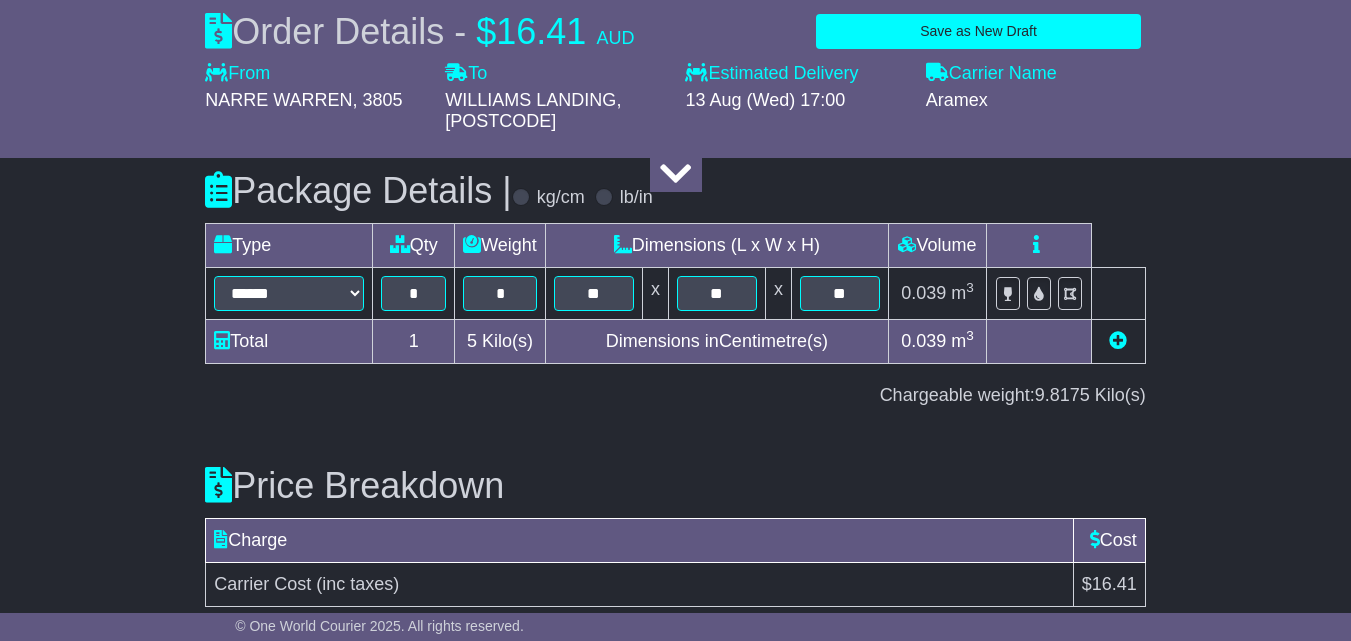 scroll, scrollTop: 2572, scrollLeft: 0, axis: vertical 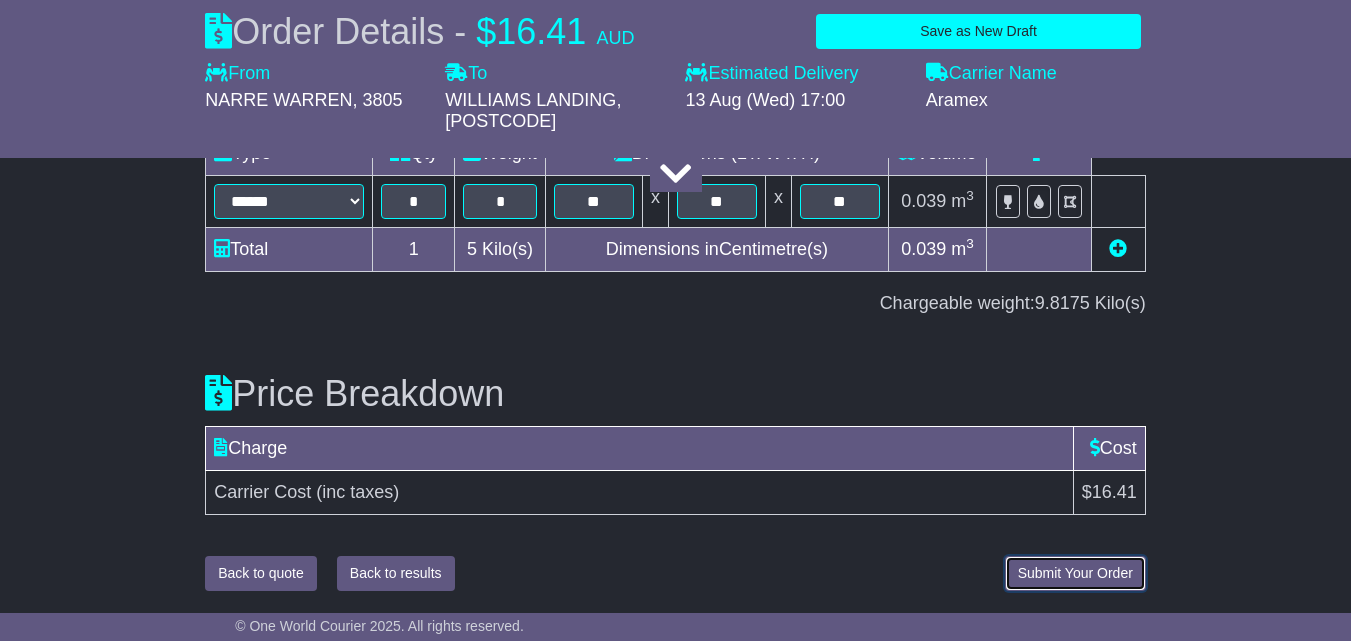 click on "Submit Your Order" at bounding box center (1075, 573) 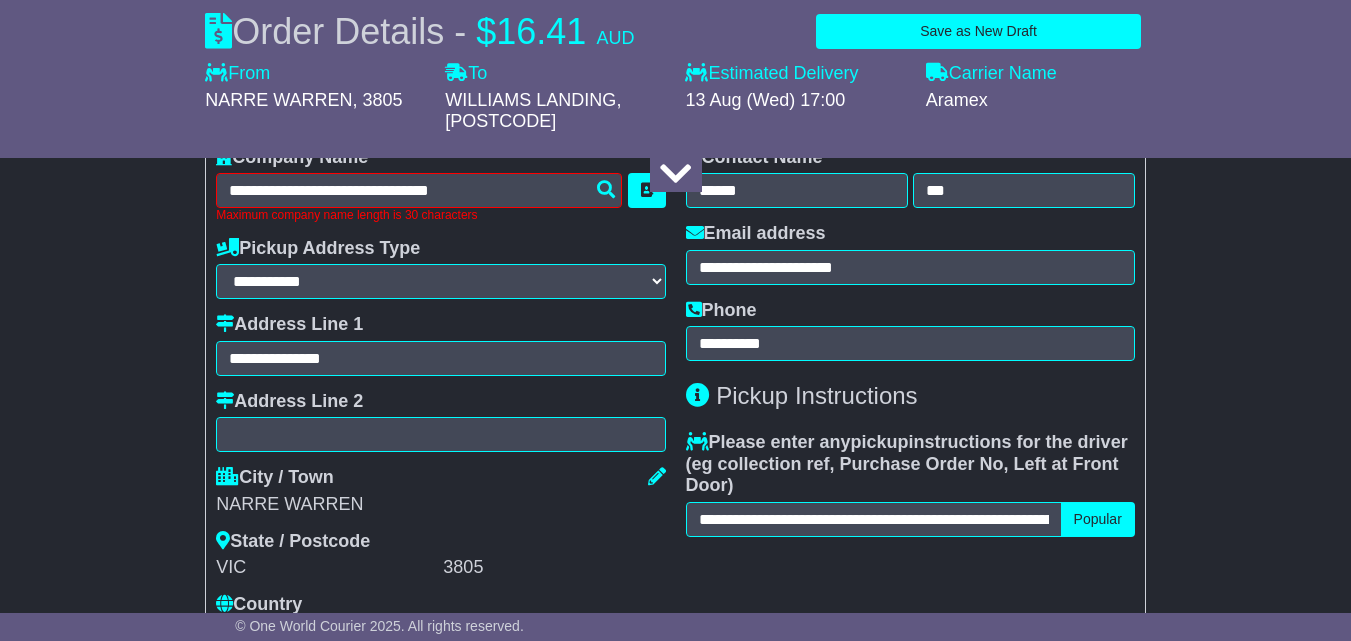 scroll, scrollTop: 658, scrollLeft: 0, axis: vertical 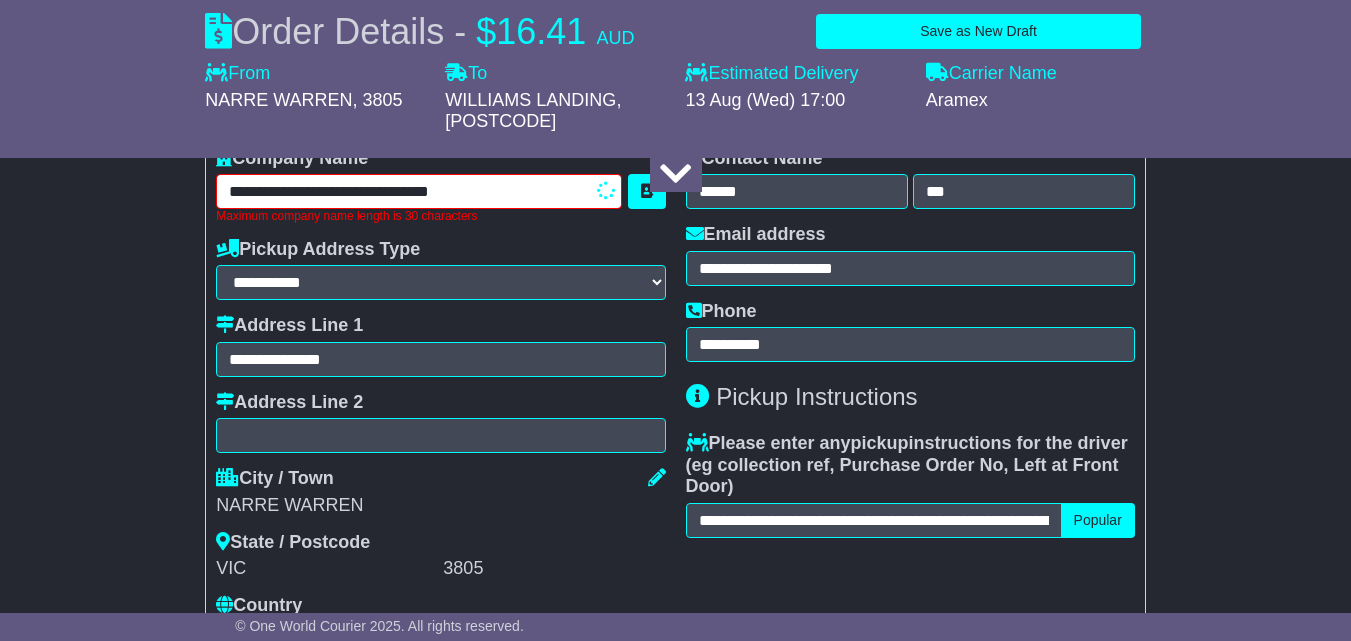 click on "**********" at bounding box center [419, 191] 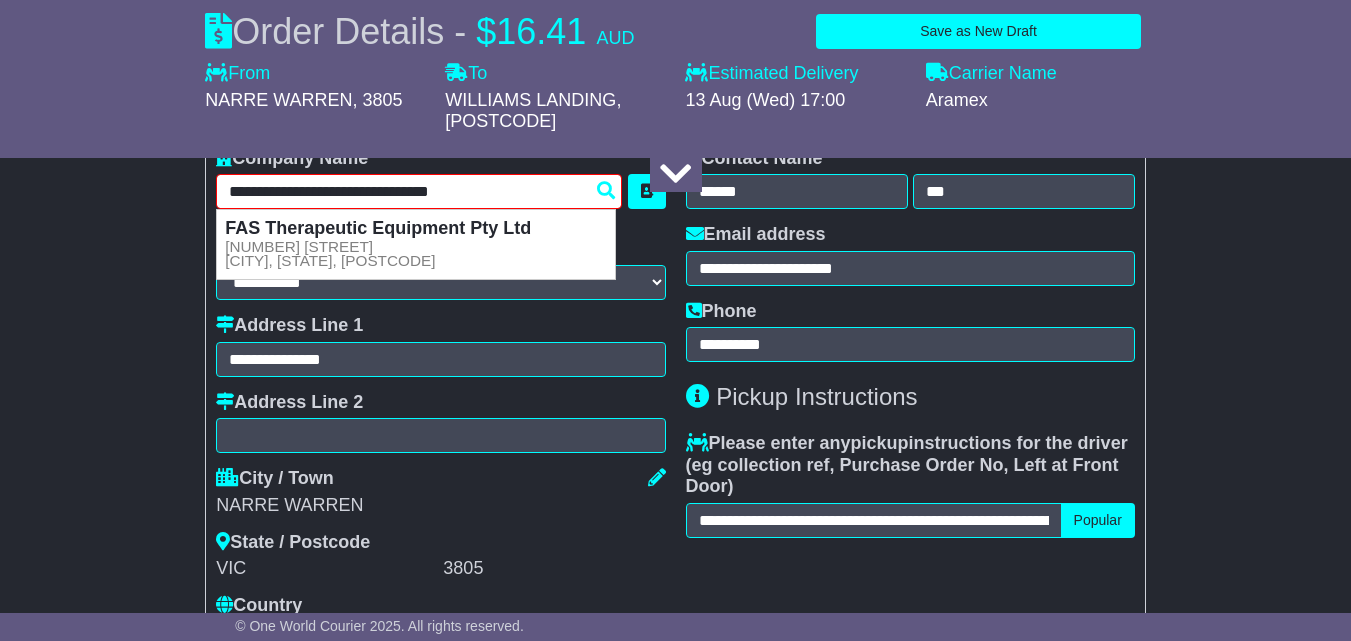 drag, startPoint x: 435, startPoint y: 228, endPoint x: 544, endPoint y: 228, distance: 109 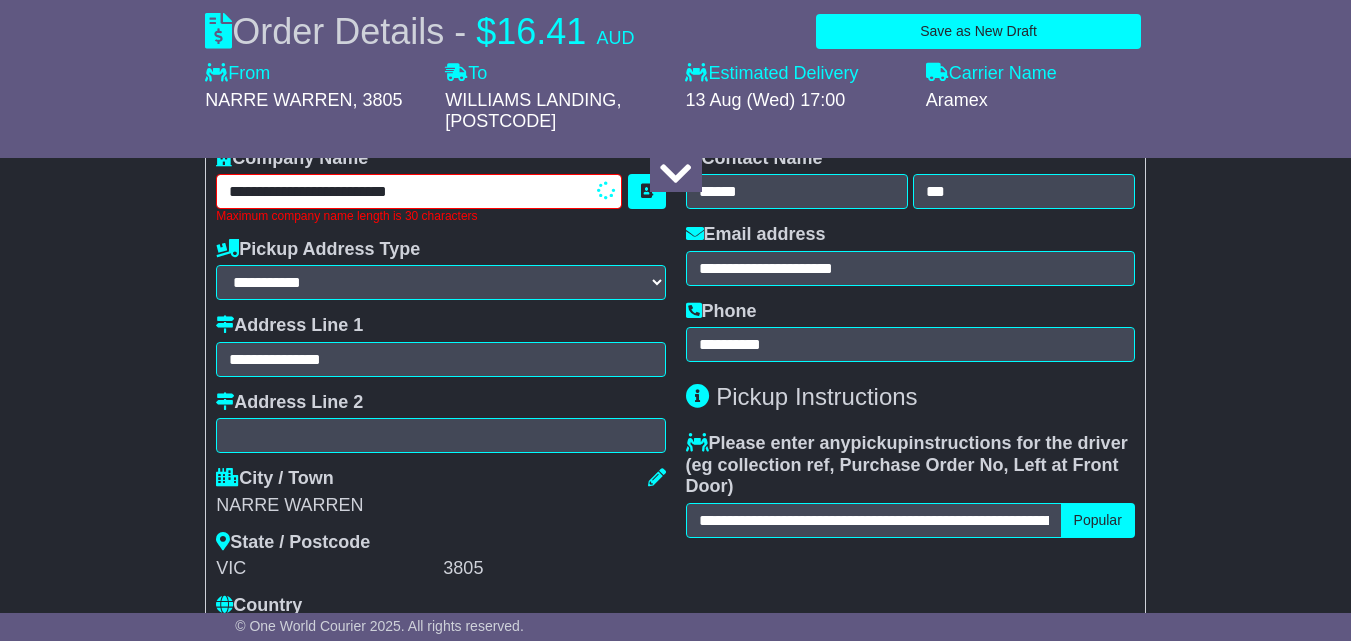 type on "**********" 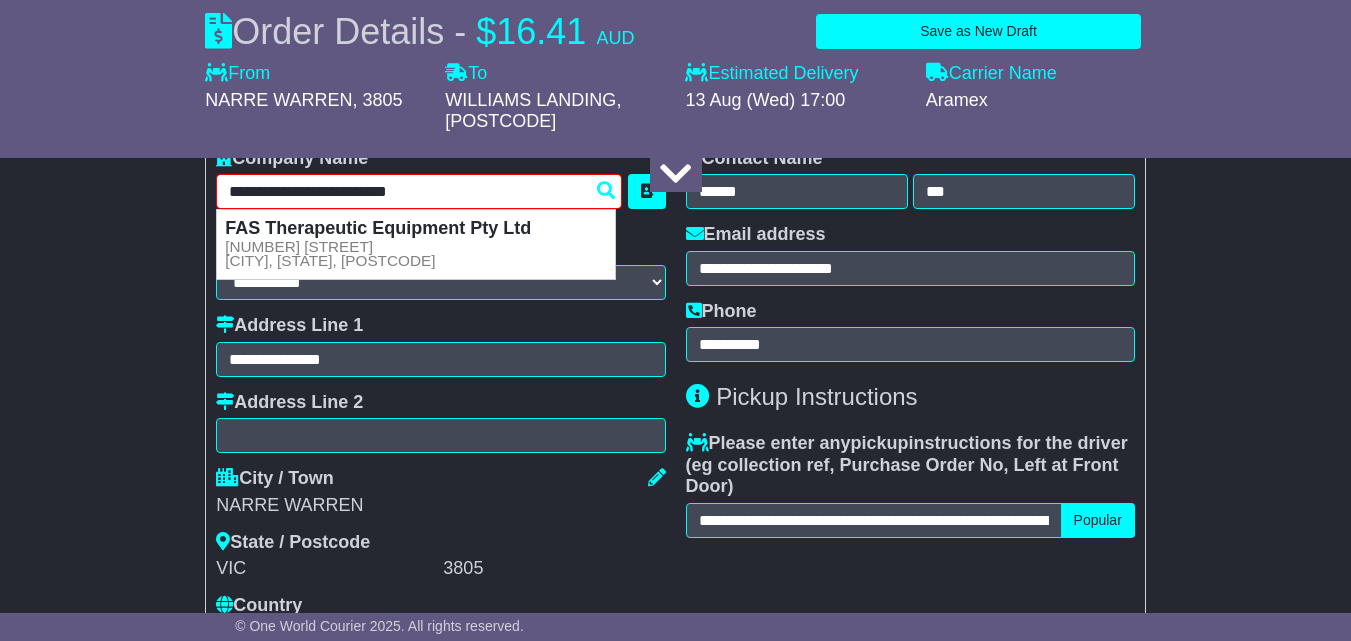 click on "**********" at bounding box center [419, 191] 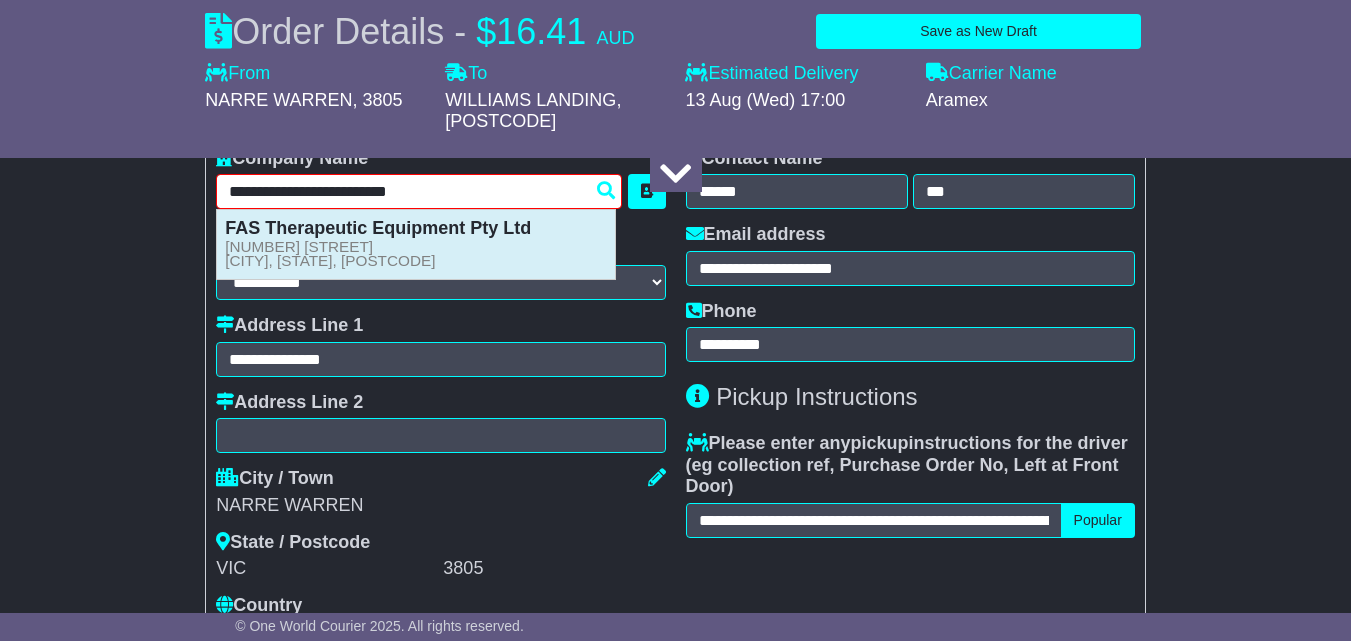 click on "[COMPANY] [NUMBER] [STREET] [CITY], [STATE], [POSTCODE]" at bounding box center [416, 244] 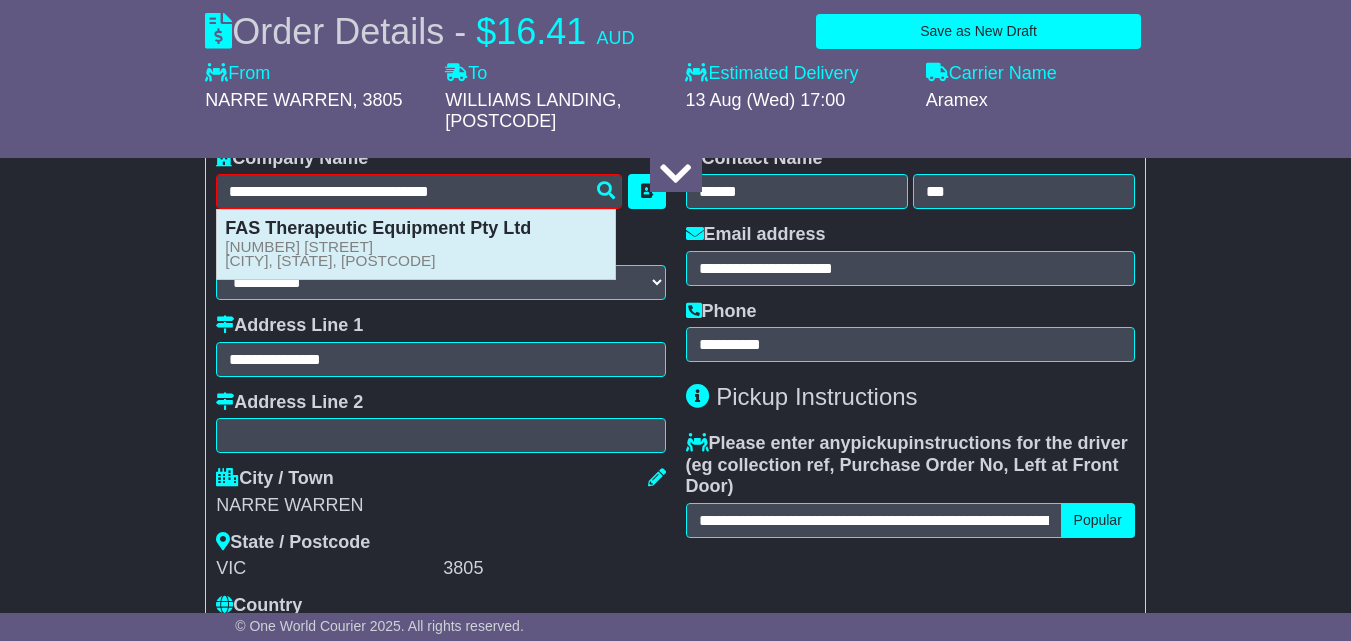 type 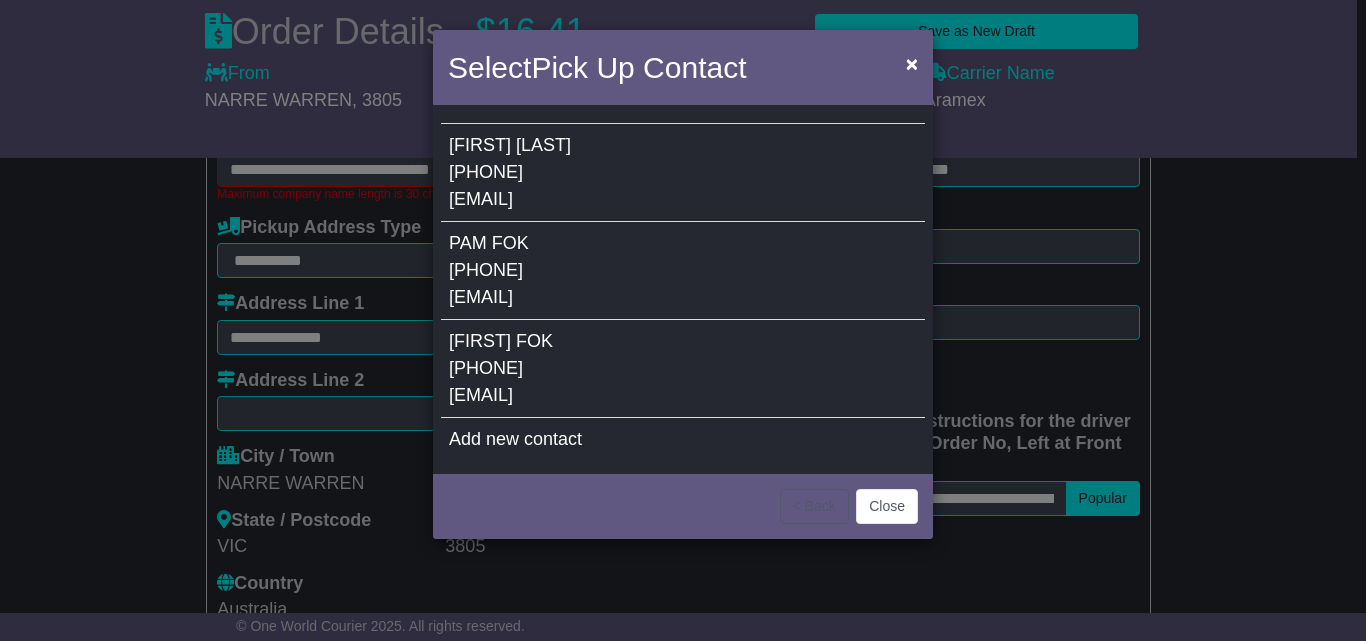 click on "[PHONE]" at bounding box center (486, 172) 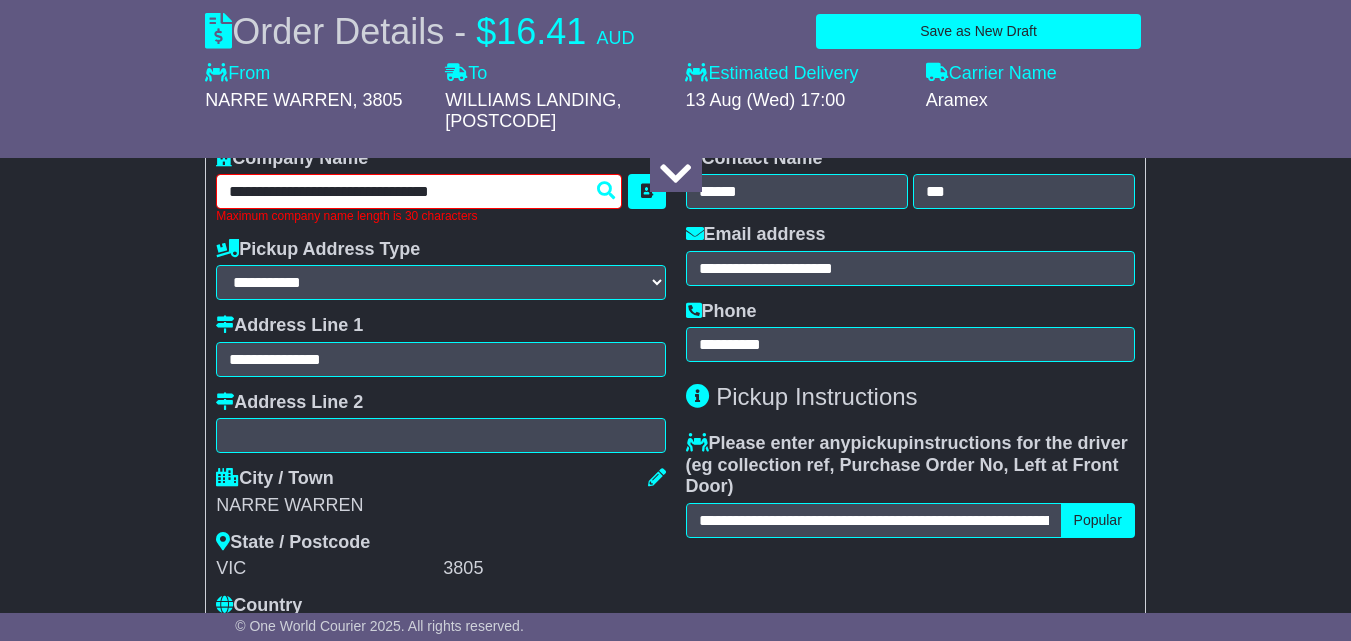 click on "**********" at bounding box center [419, 191] 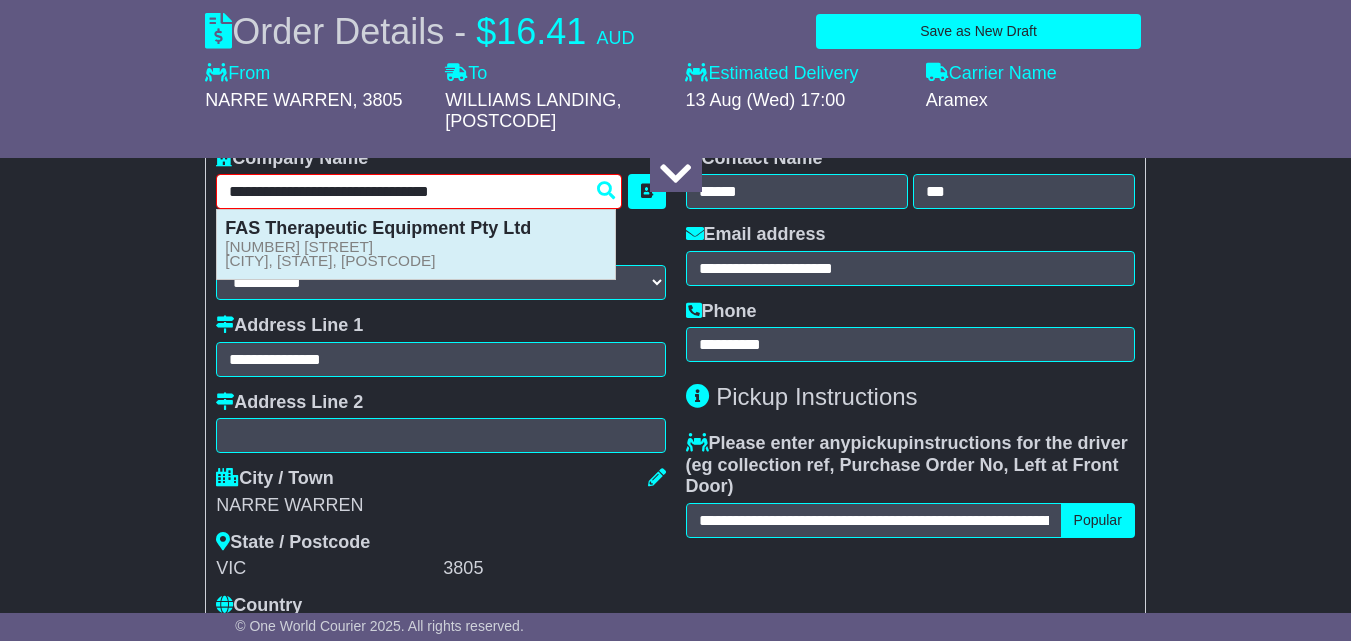 click on "[COMPANY] [NUMBER] [STREET] [CITY], [STATE], [POSTCODE]" at bounding box center (416, 244) 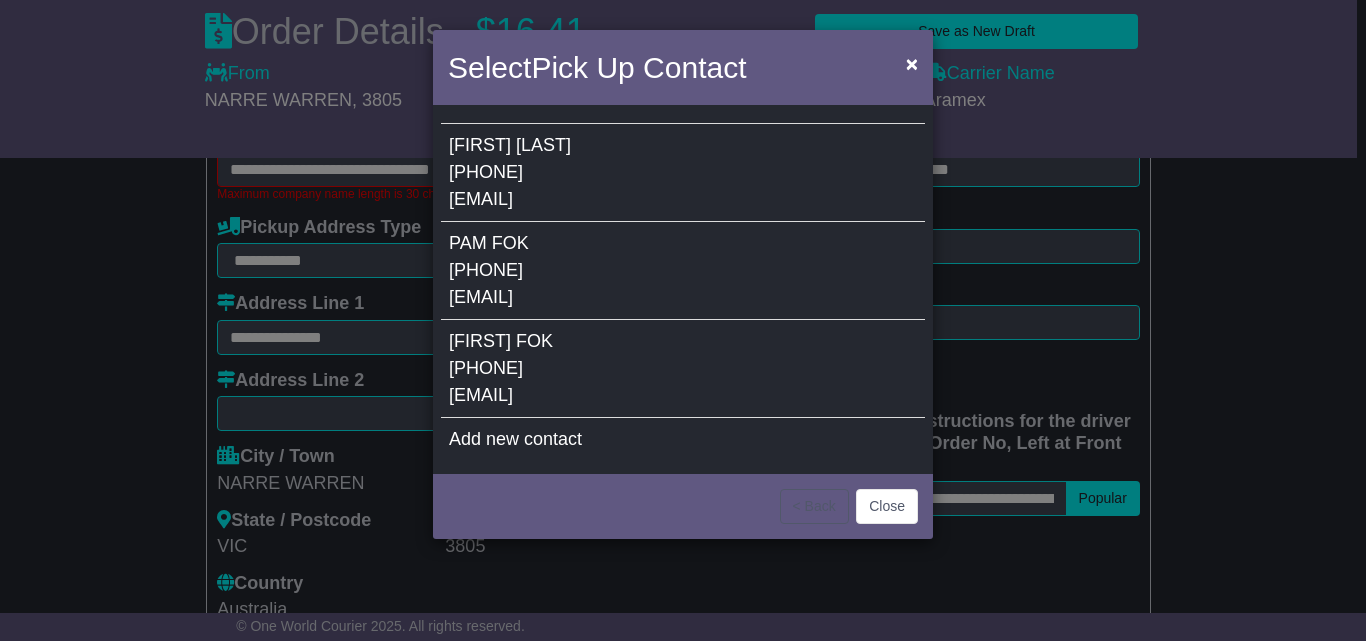 click on "< Back
Close" at bounding box center [683, 504] 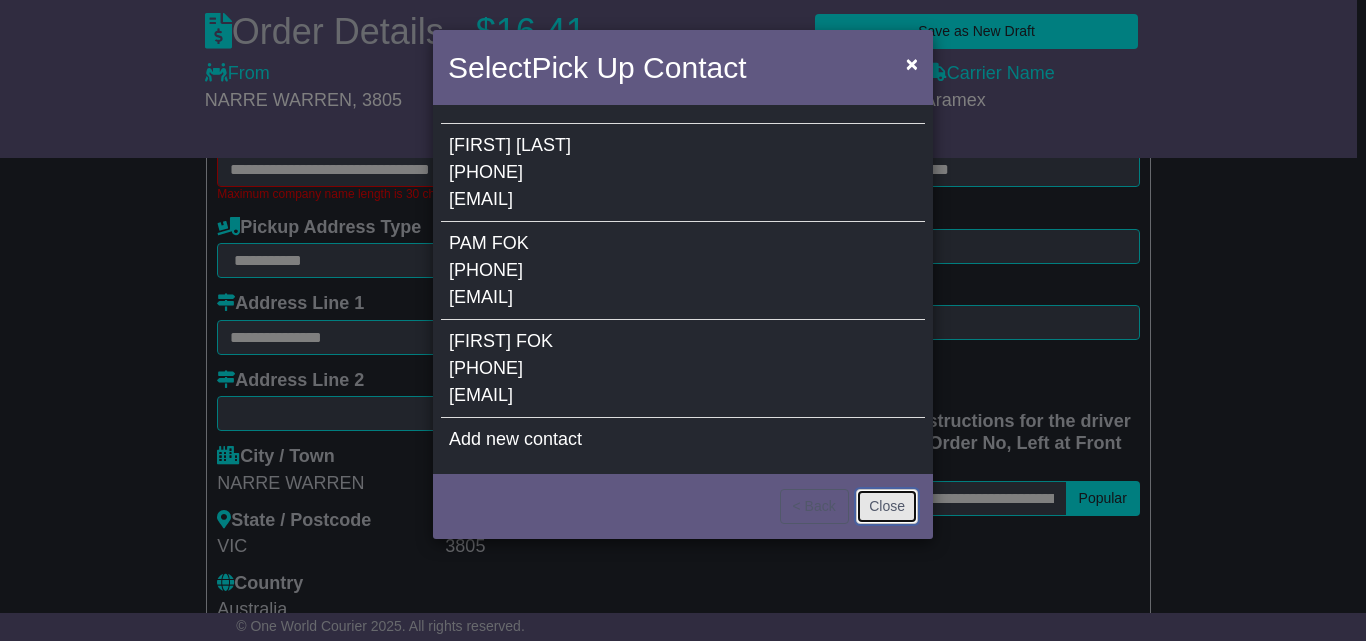 click on "Close" at bounding box center [887, 506] 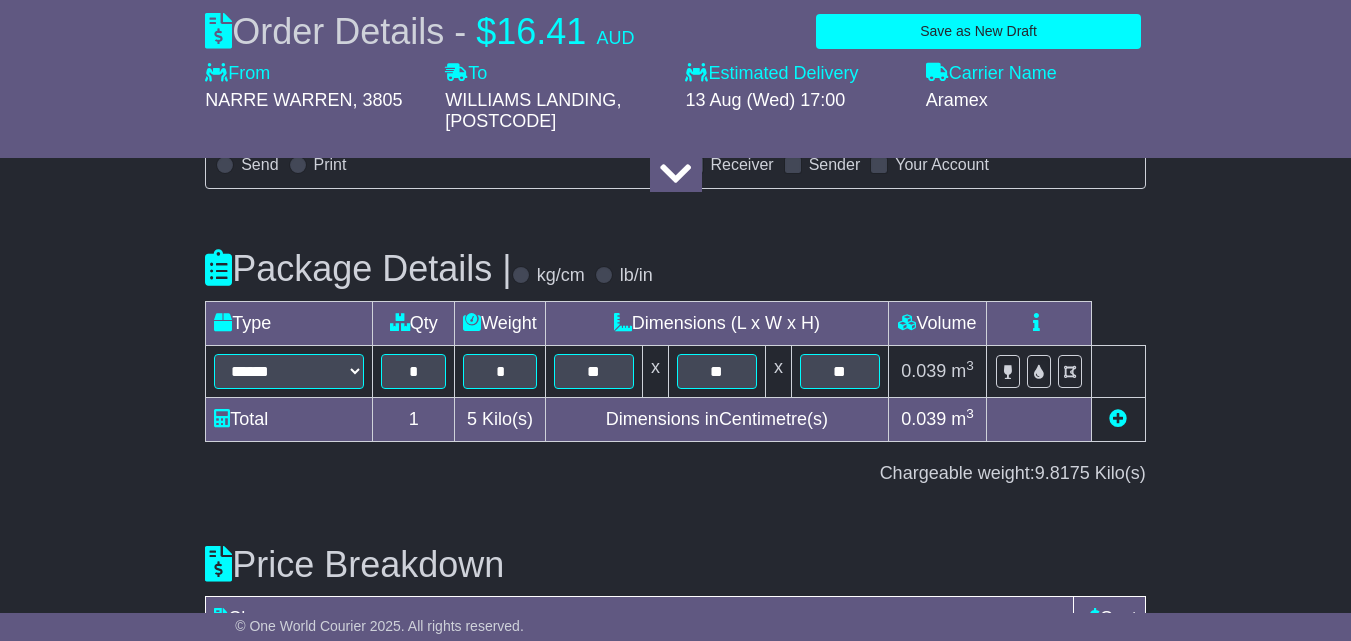 scroll, scrollTop: 2586, scrollLeft: 0, axis: vertical 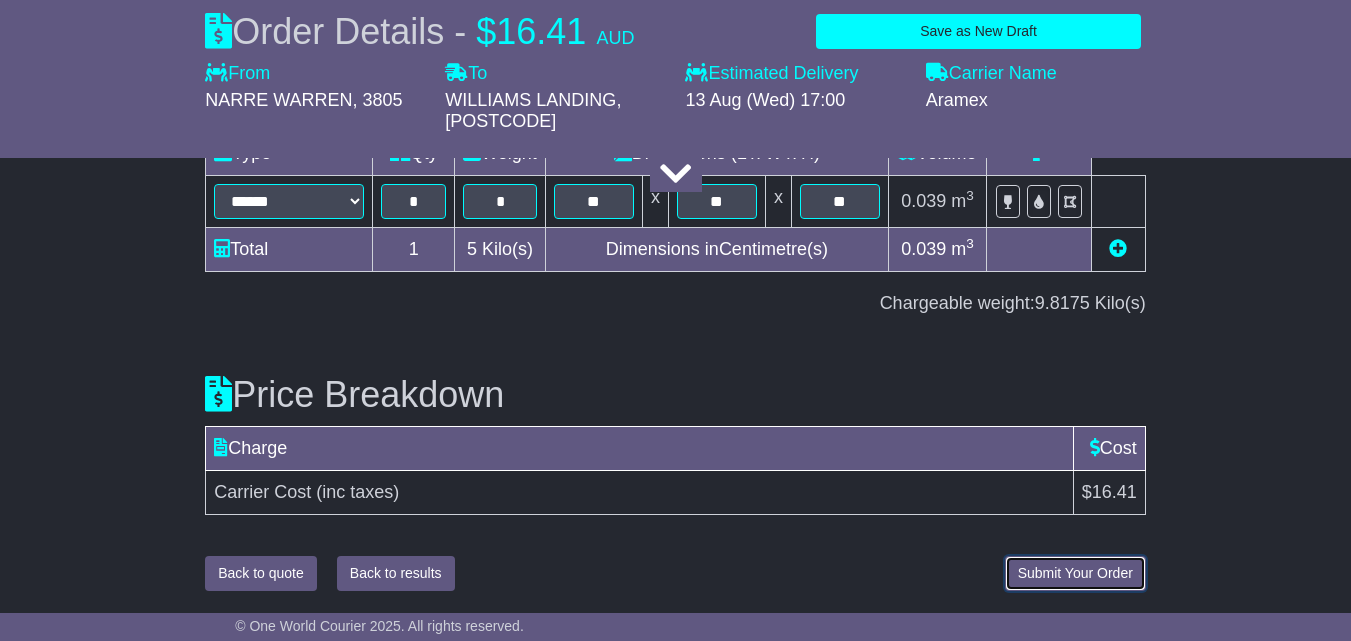click on "Submit Your Order" at bounding box center (1075, 573) 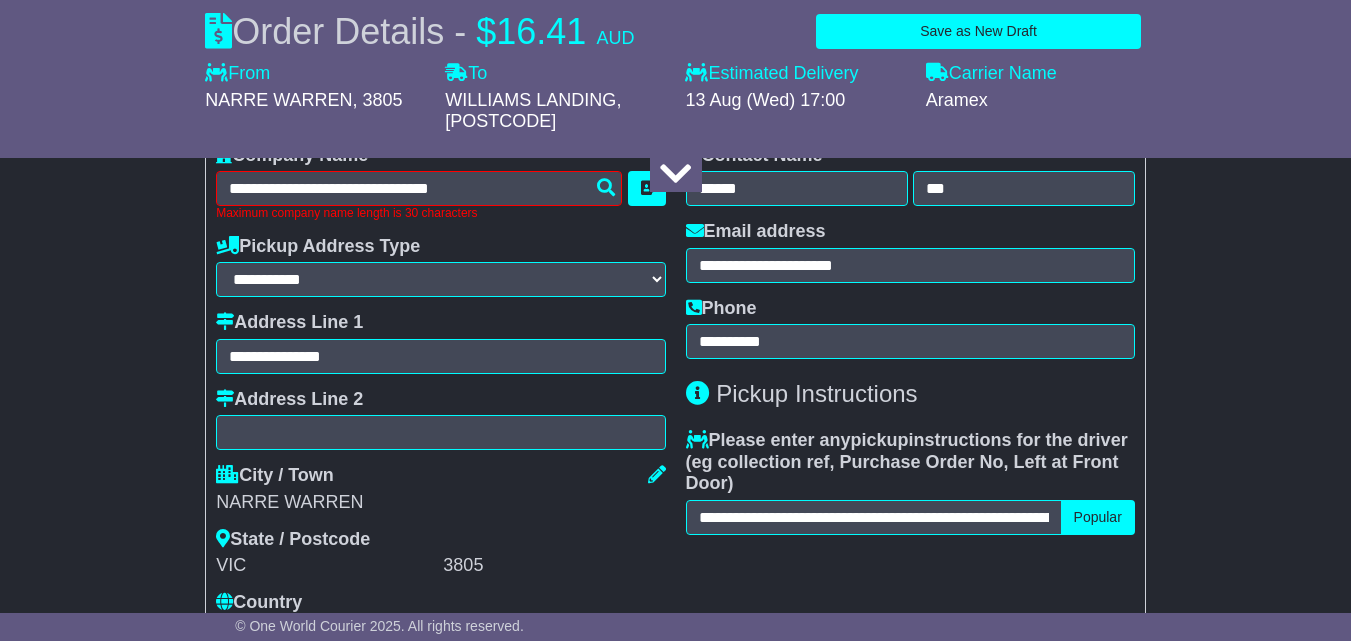 scroll, scrollTop: 658, scrollLeft: 0, axis: vertical 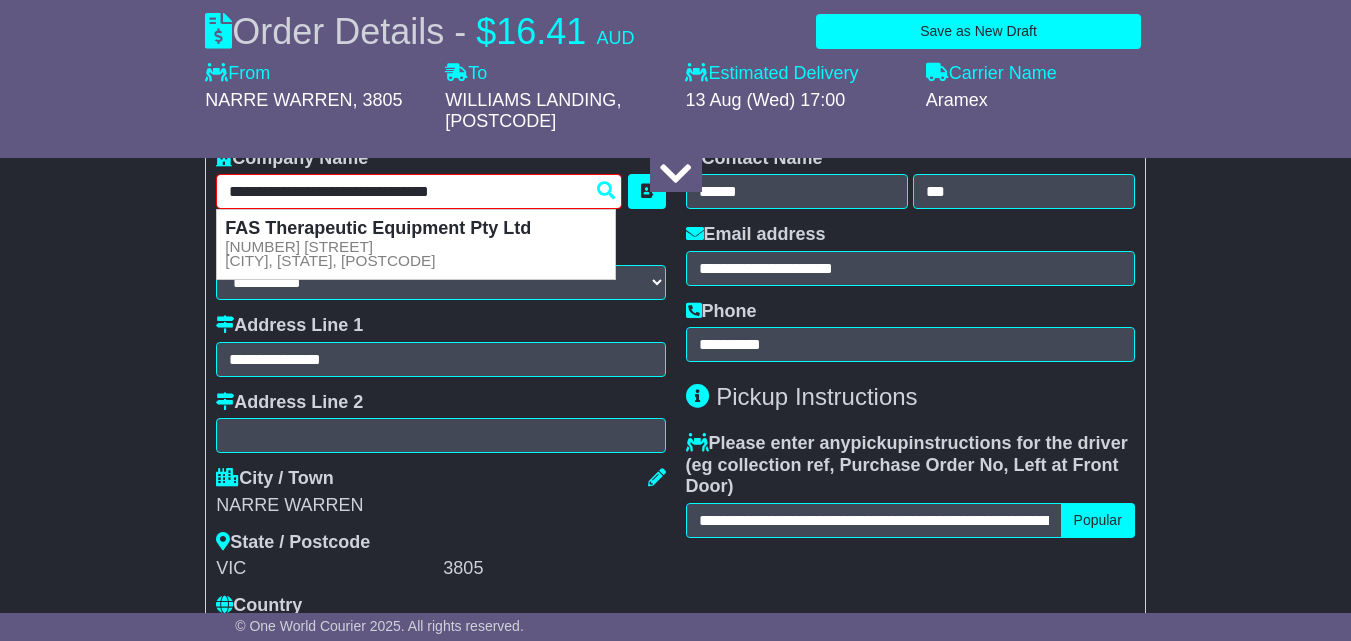 drag, startPoint x: 433, startPoint y: 225, endPoint x: 524, endPoint y: 233, distance: 91.350975 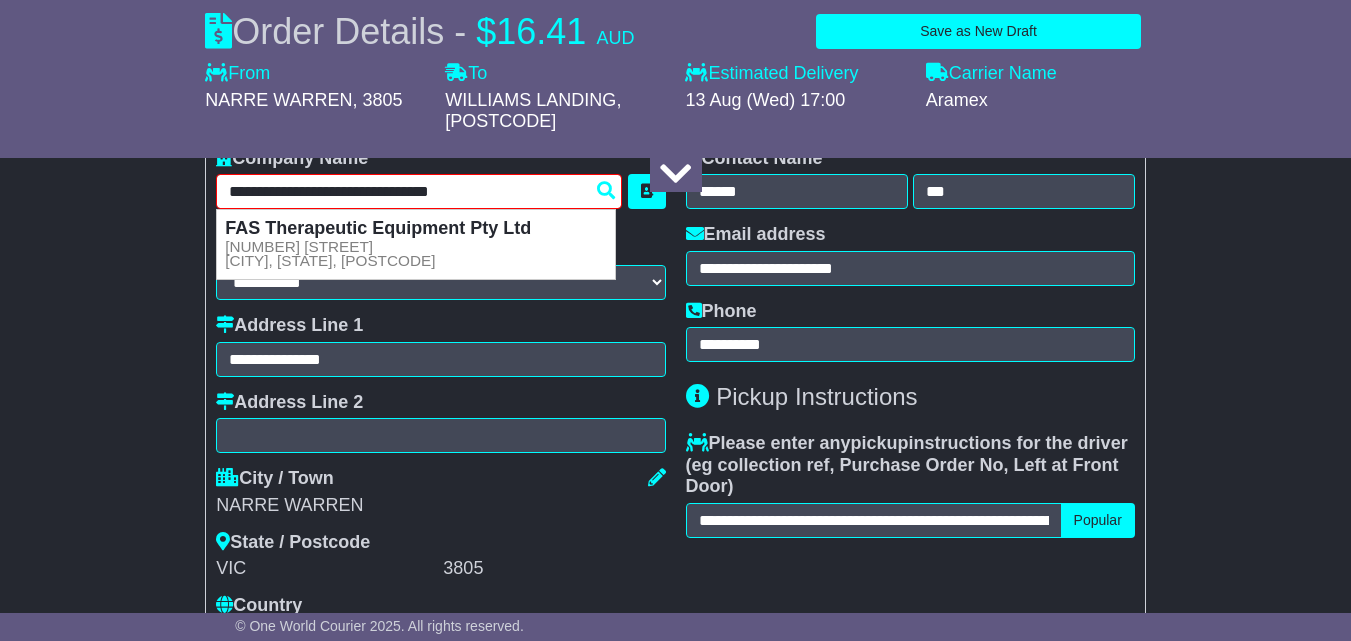 type on "**********" 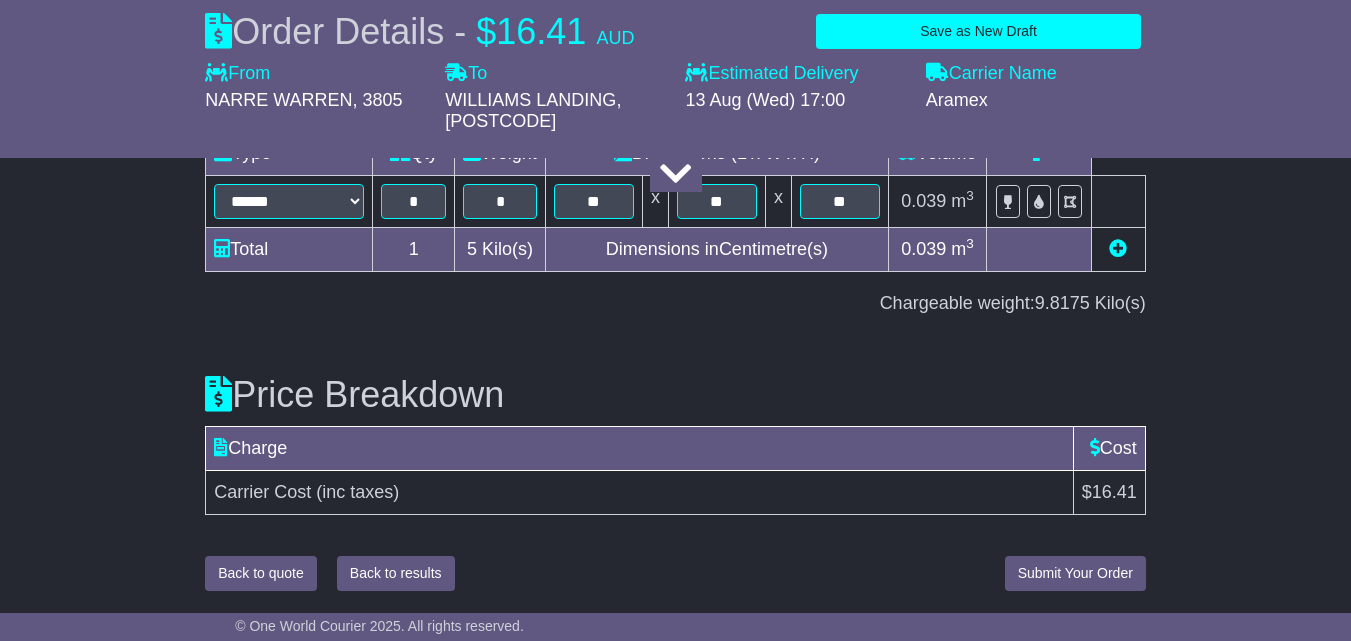 scroll, scrollTop: 2586, scrollLeft: 0, axis: vertical 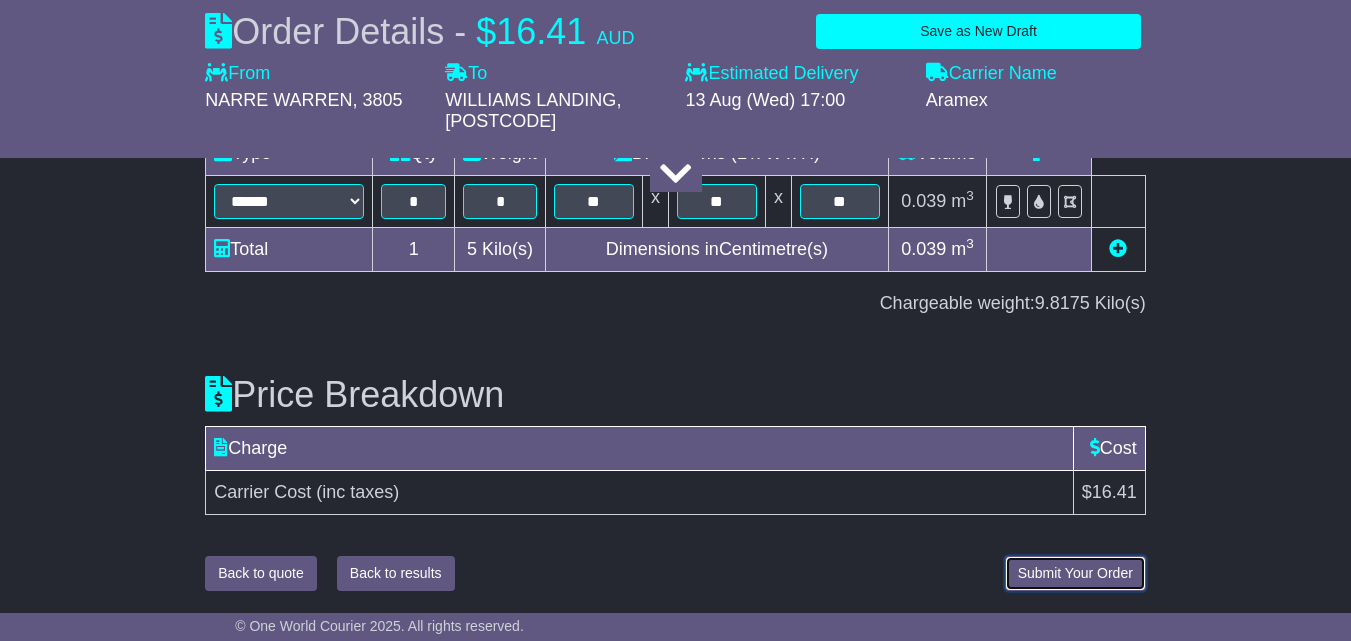 type 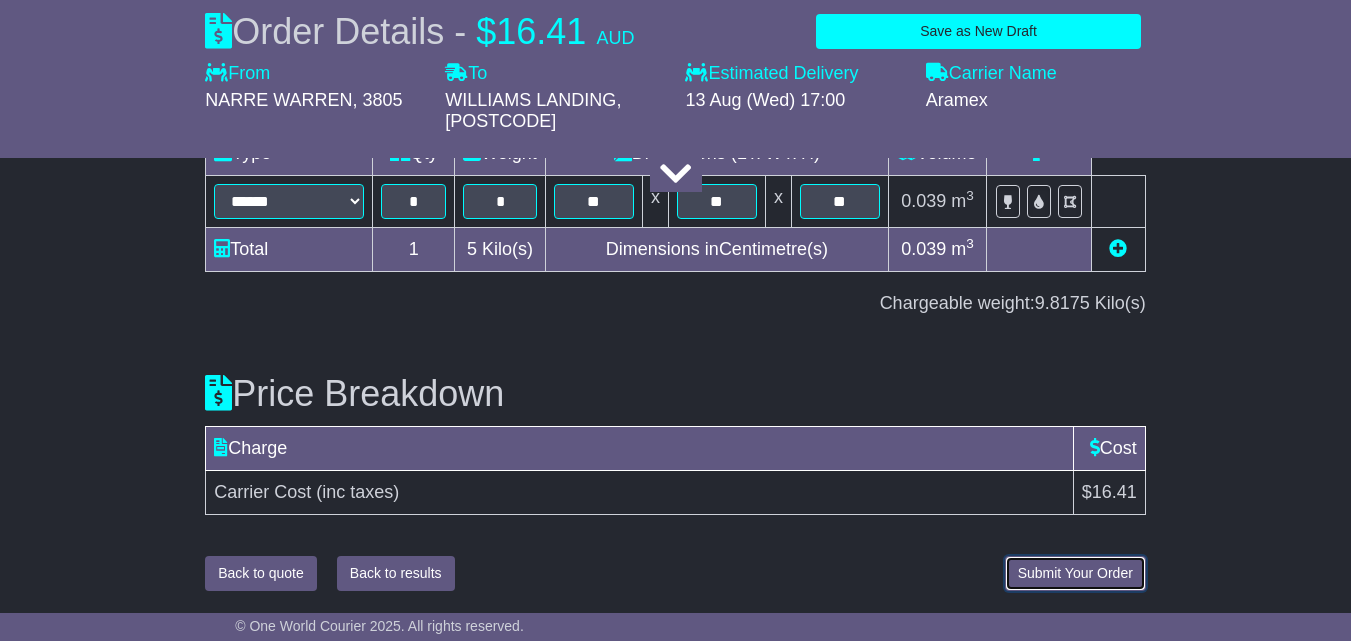 click on "Submit Your Order" at bounding box center (1075, 573) 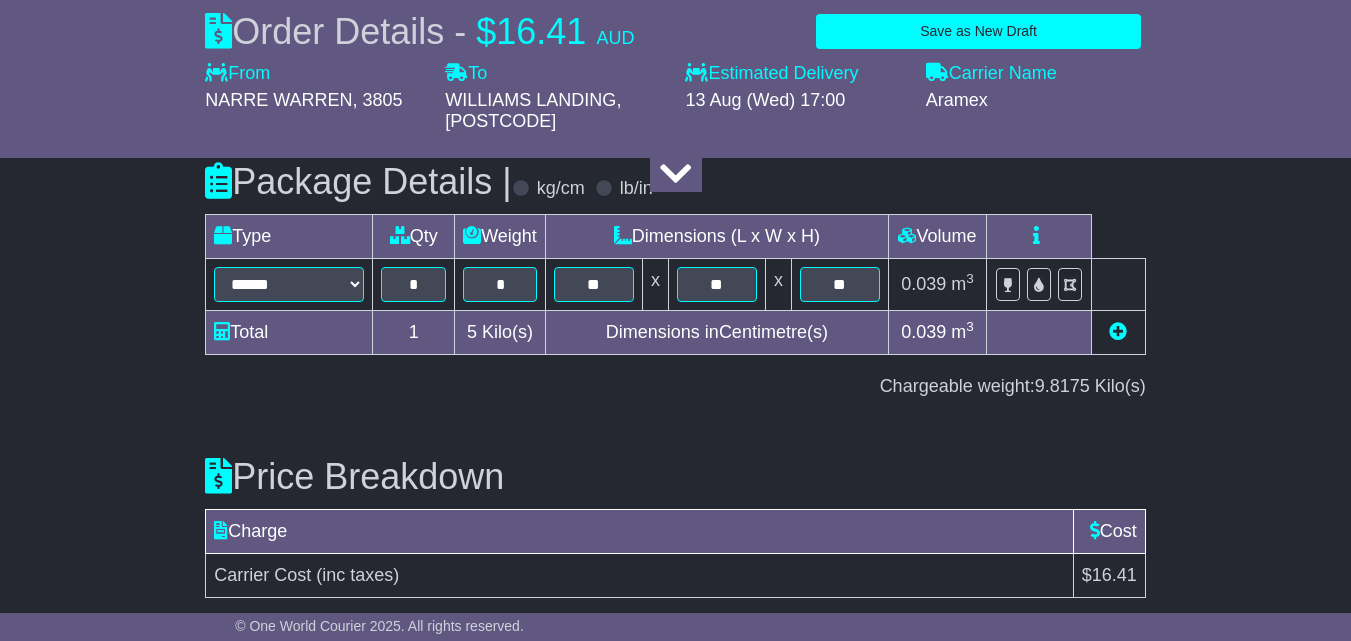 scroll, scrollTop: 2572, scrollLeft: 0, axis: vertical 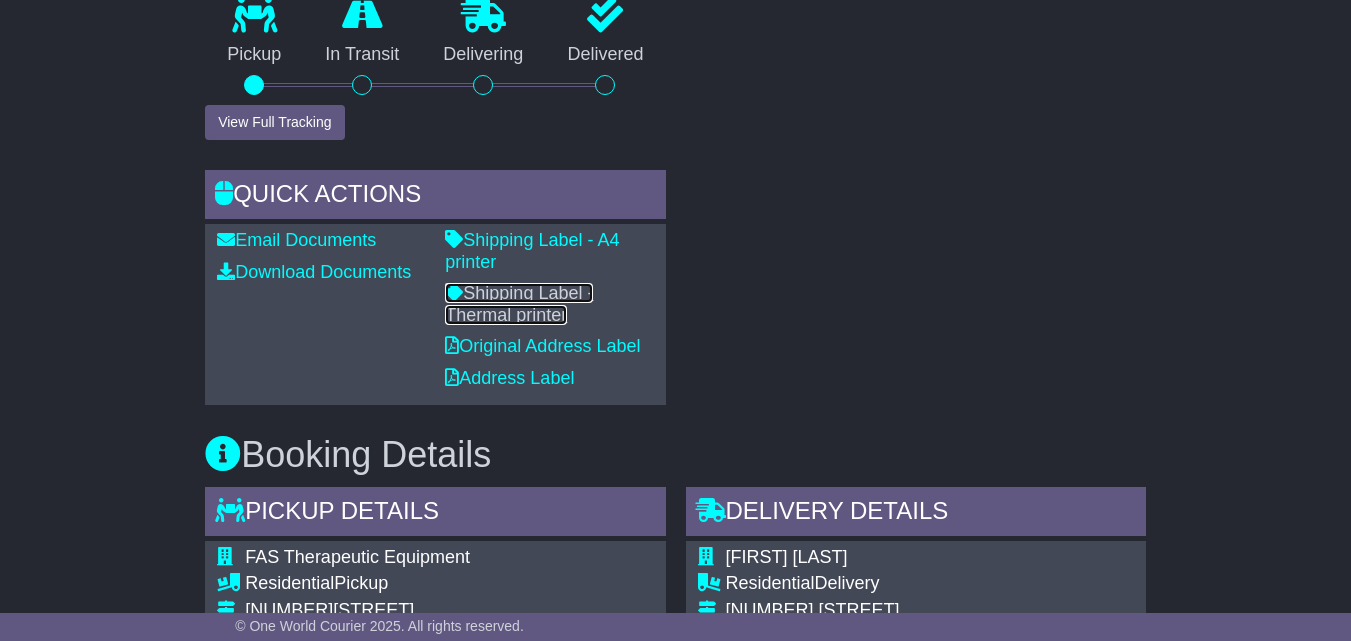 click on "Shipping Label - Thermal printer" at bounding box center (519, 304) 